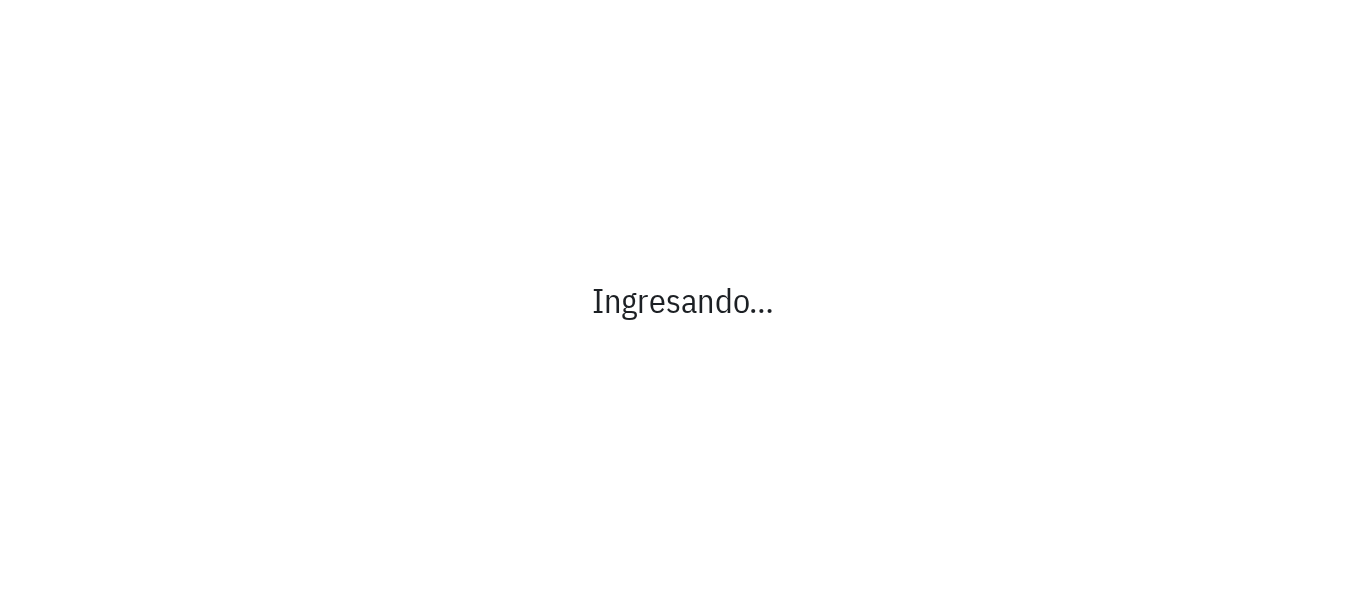 scroll, scrollTop: 0, scrollLeft: 0, axis: both 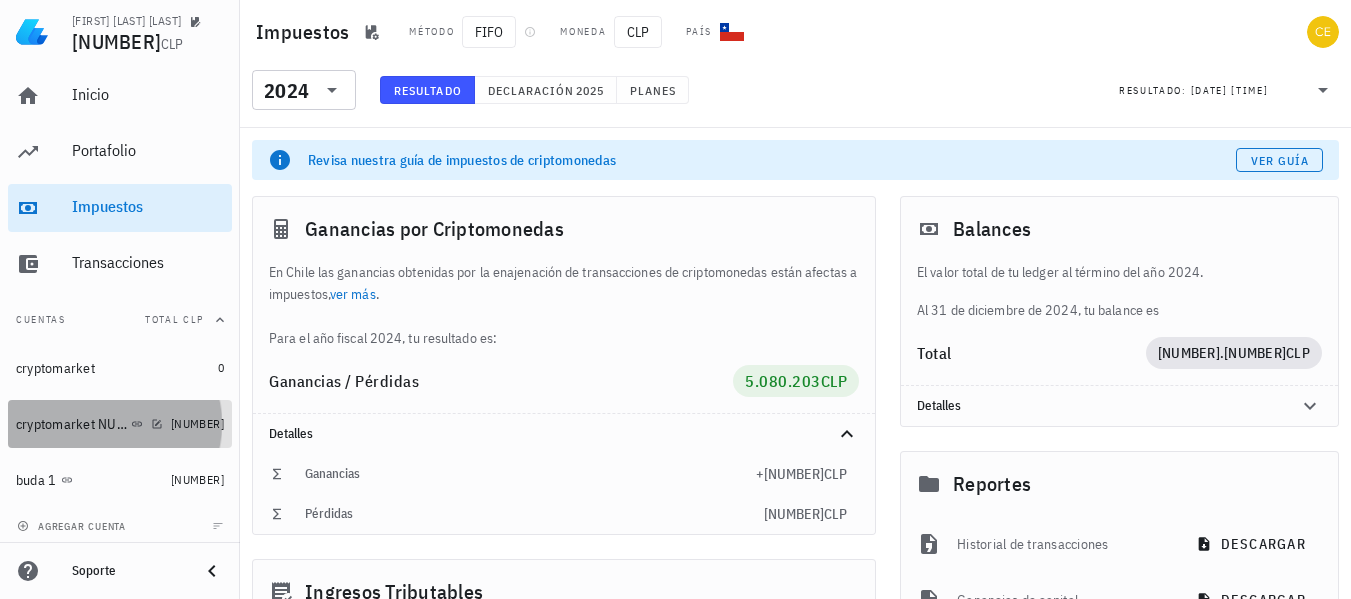 click on "cryptomarket NUEVA" at bounding box center [71, 424] 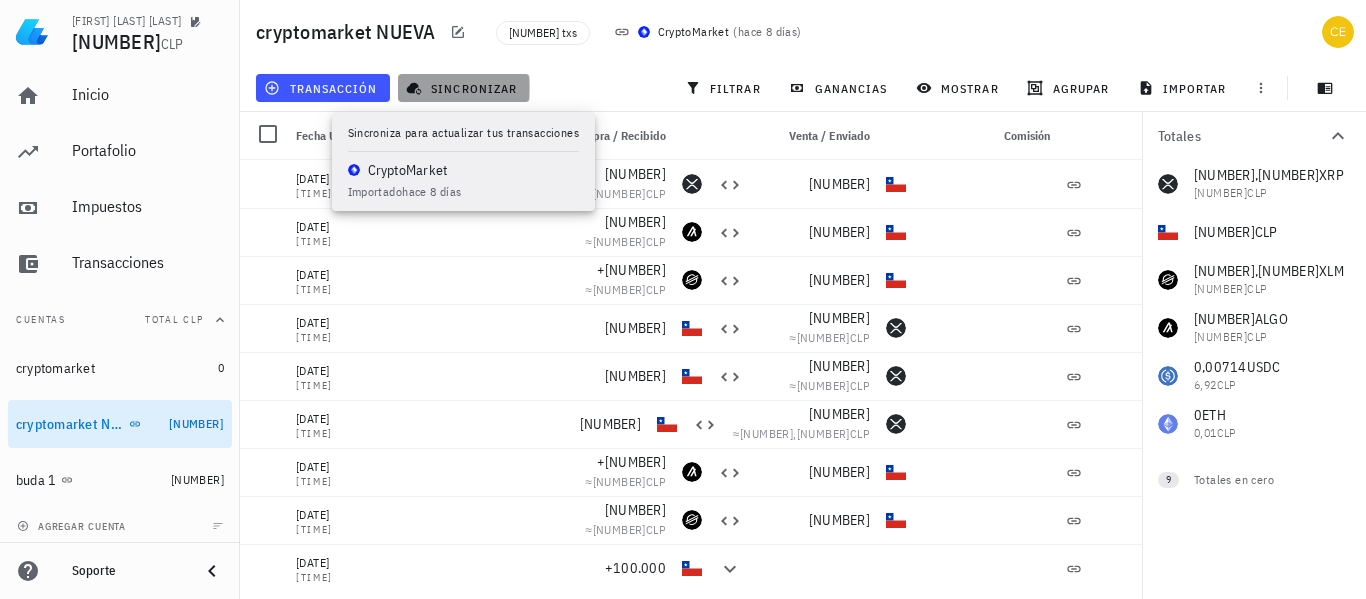 click on "sincronizar" at bounding box center [463, 88] 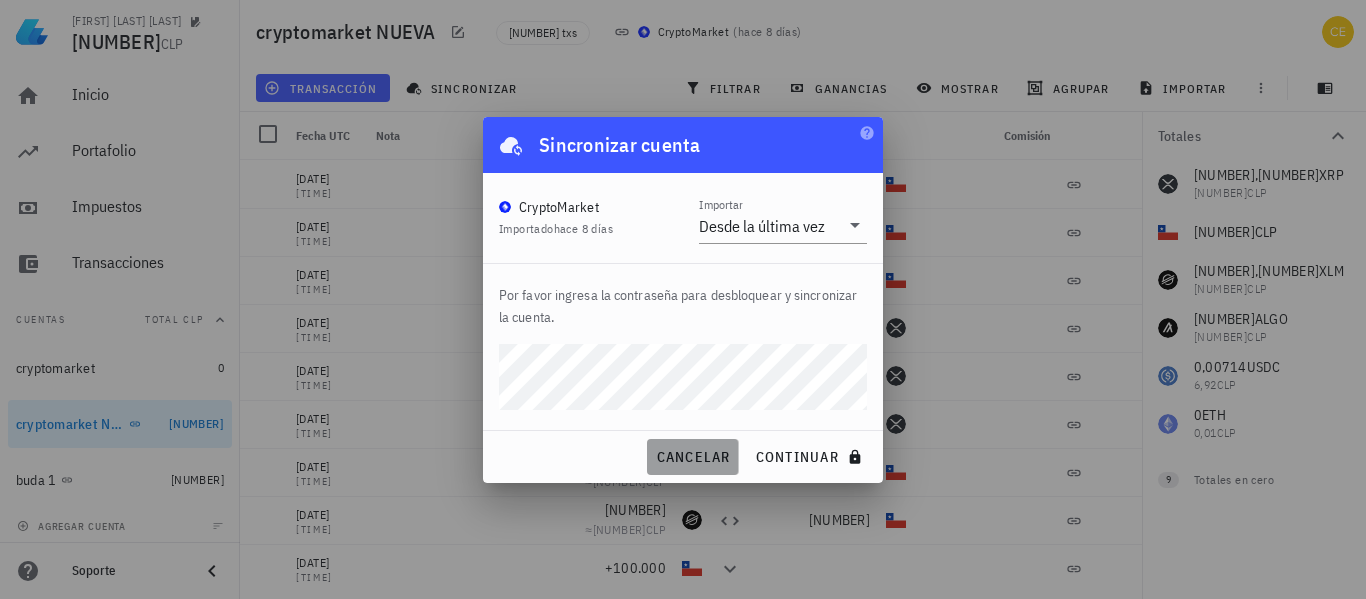 click on "cancelar" at bounding box center (692, 457) 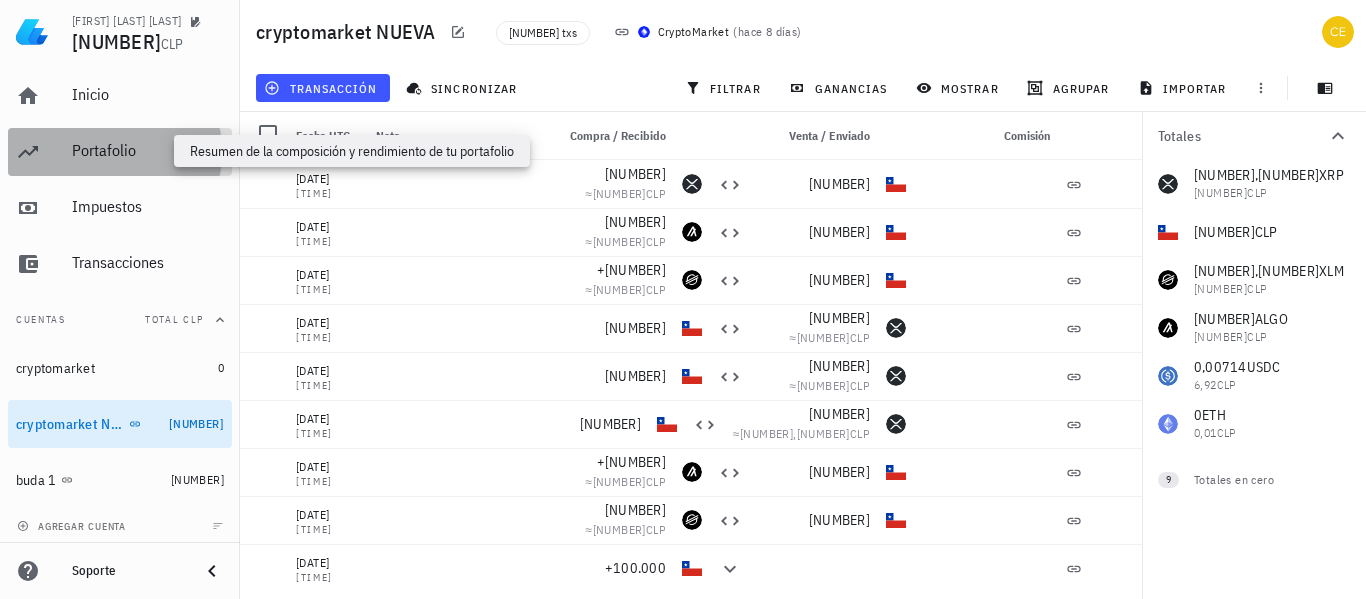 click on "Portafolio" at bounding box center (148, 150) 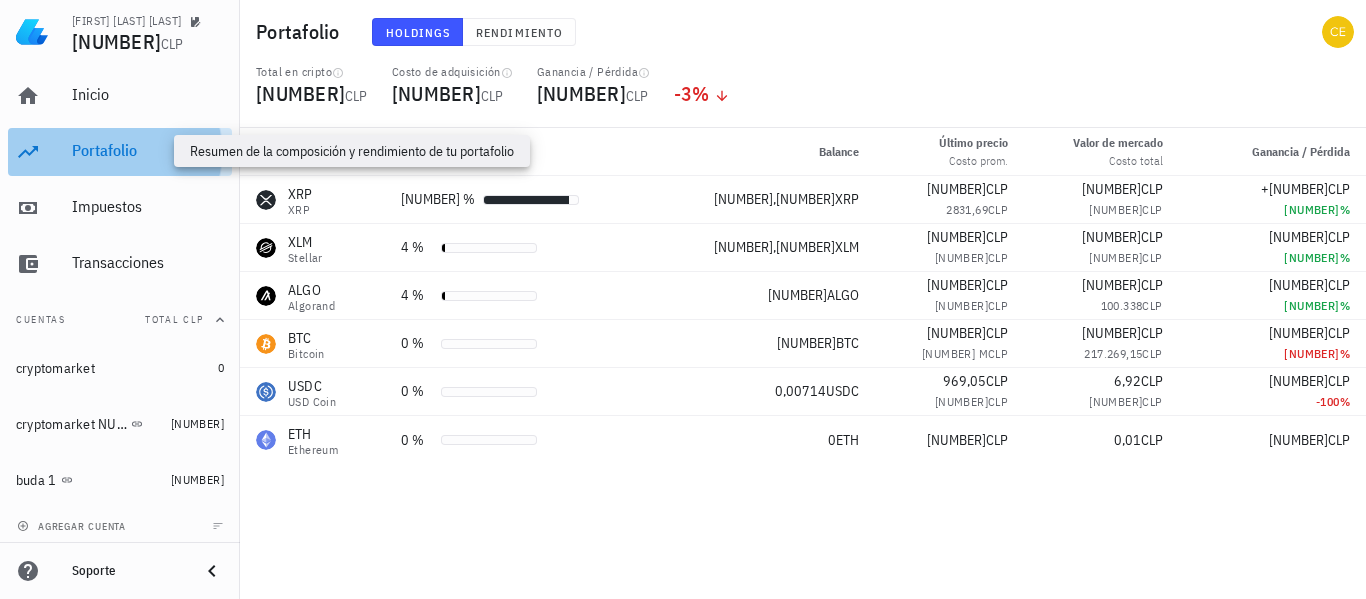 drag, startPoint x: 124, startPoint y: 141, endPoint x: 91, endPoint y: 143, distance: 33.06055 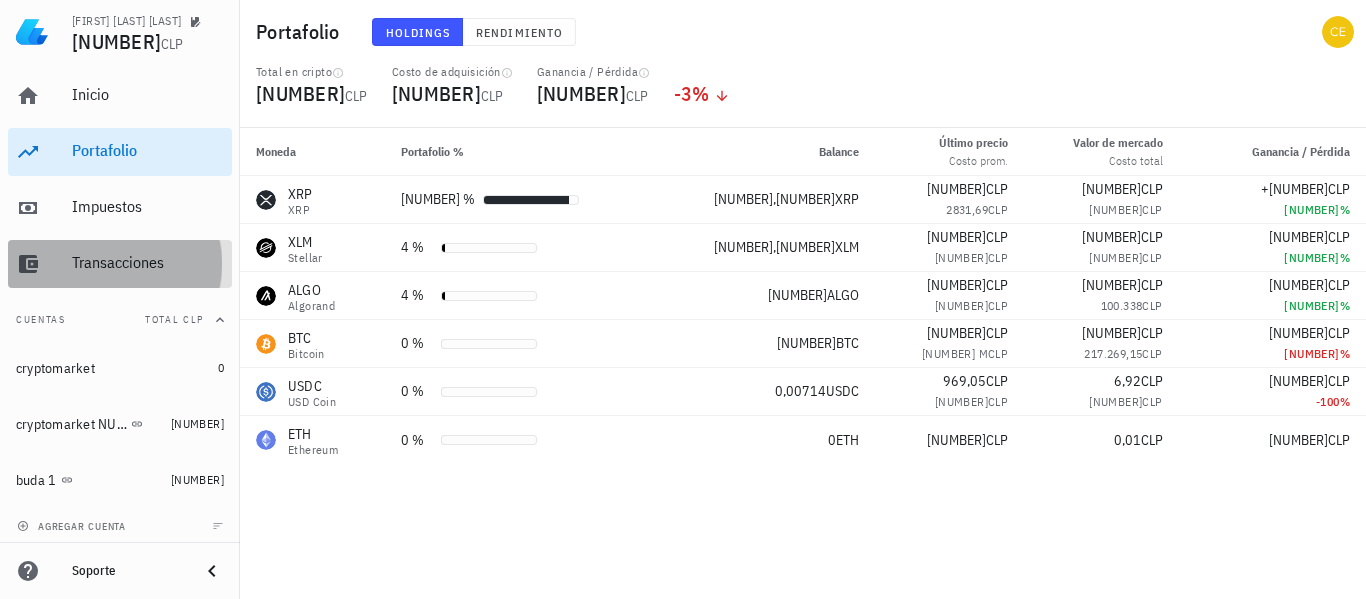 click on "Transacciones" at bounding box center (148, 262) 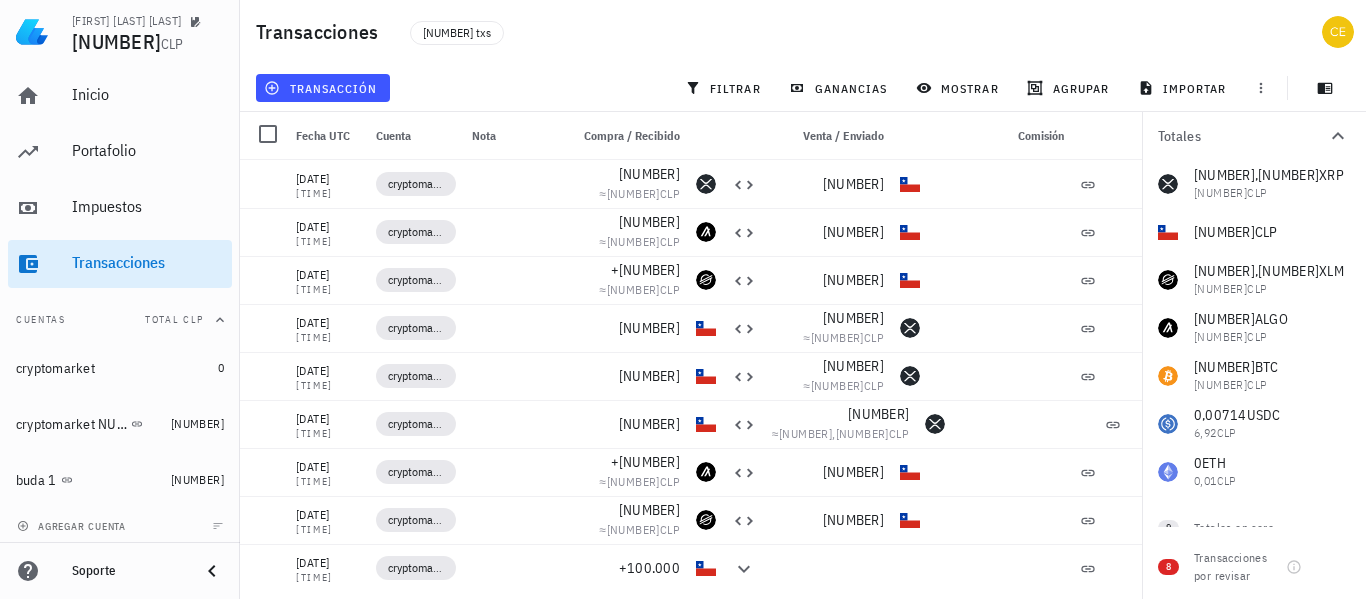 drag, startPoint x: 80, startPoint y: 253, endPoint x: 501, endPoint y: 67, distance: 460.25754 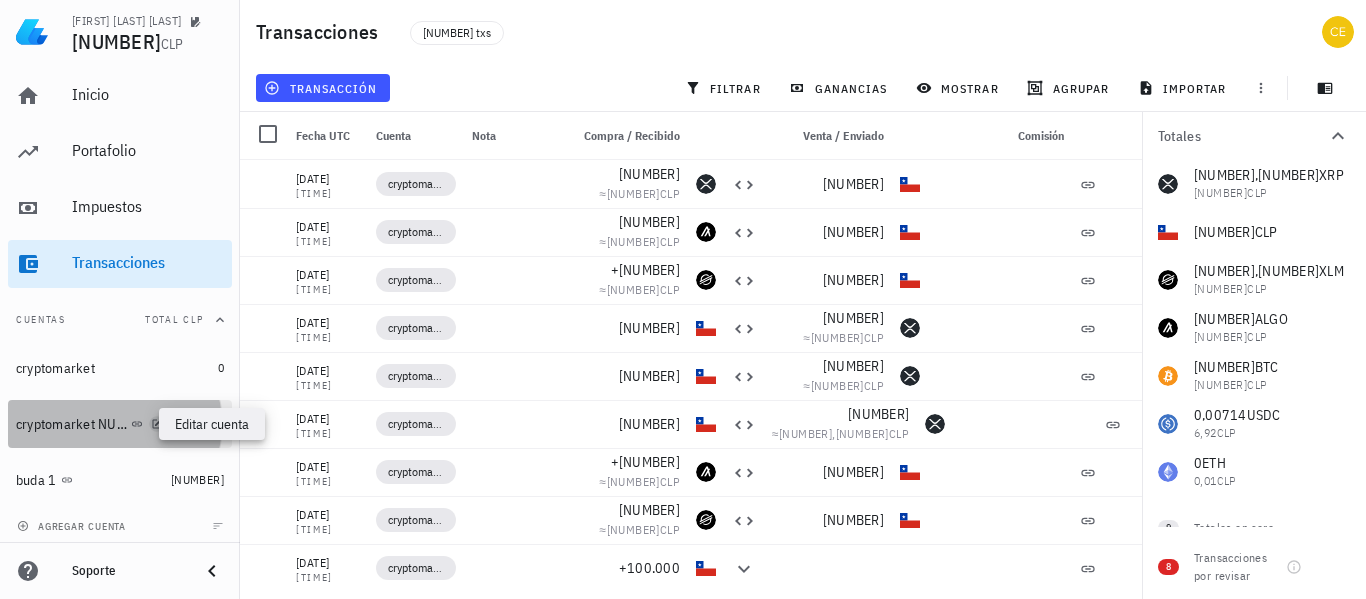 click 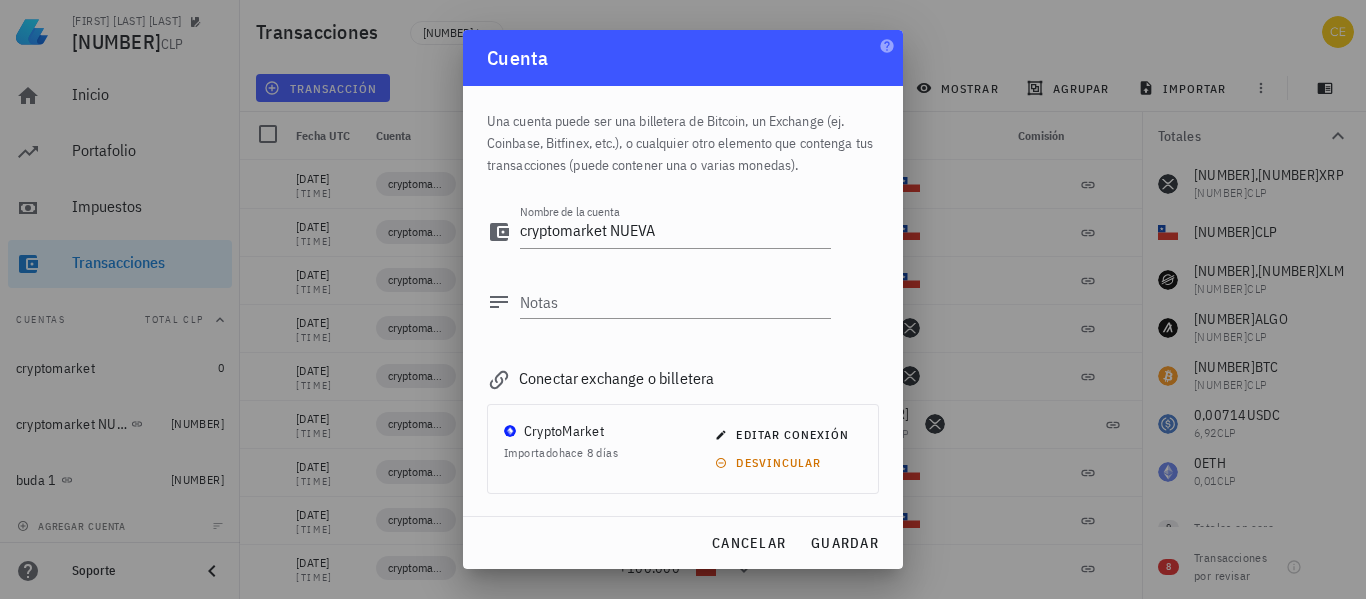 click 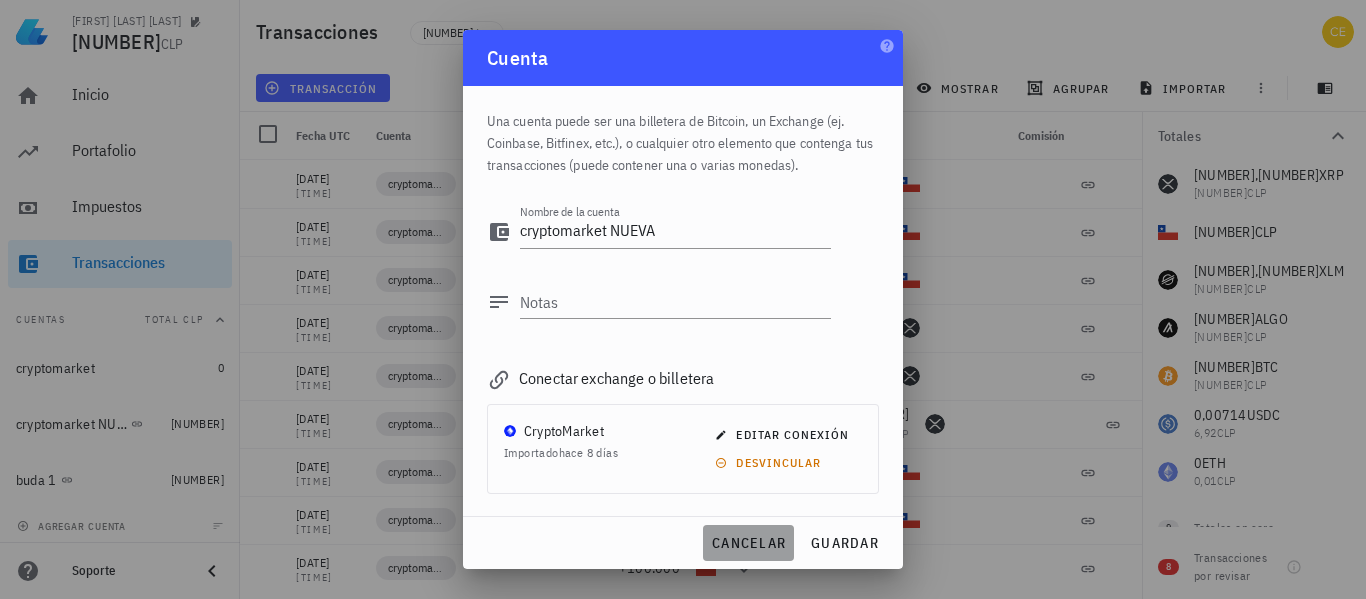 click on "cancelar" at bounding box center (748, 543) 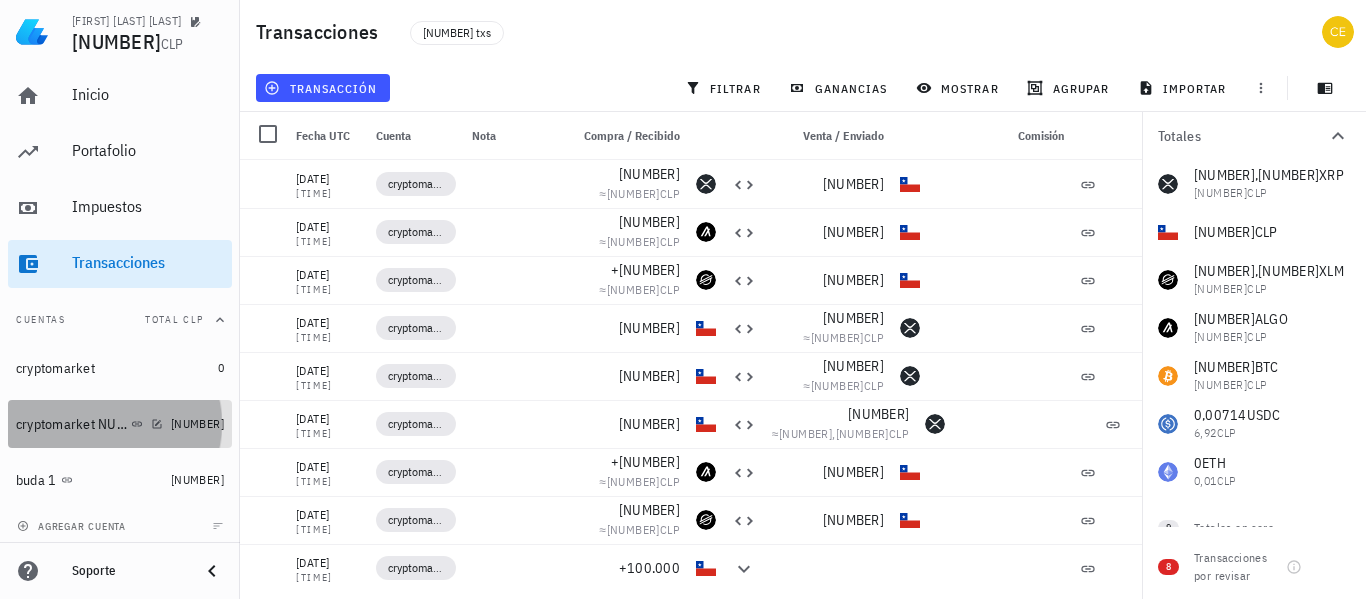 click on "cryptomarket NUEVA" at bounding box center [71, 424] 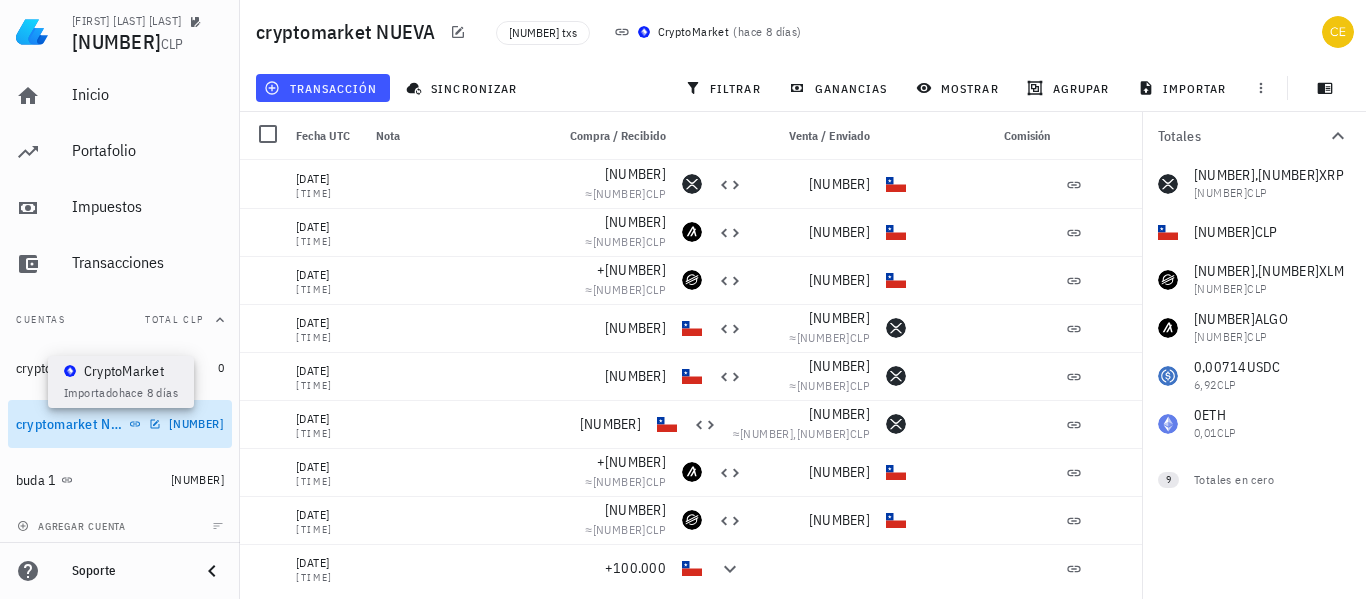 click 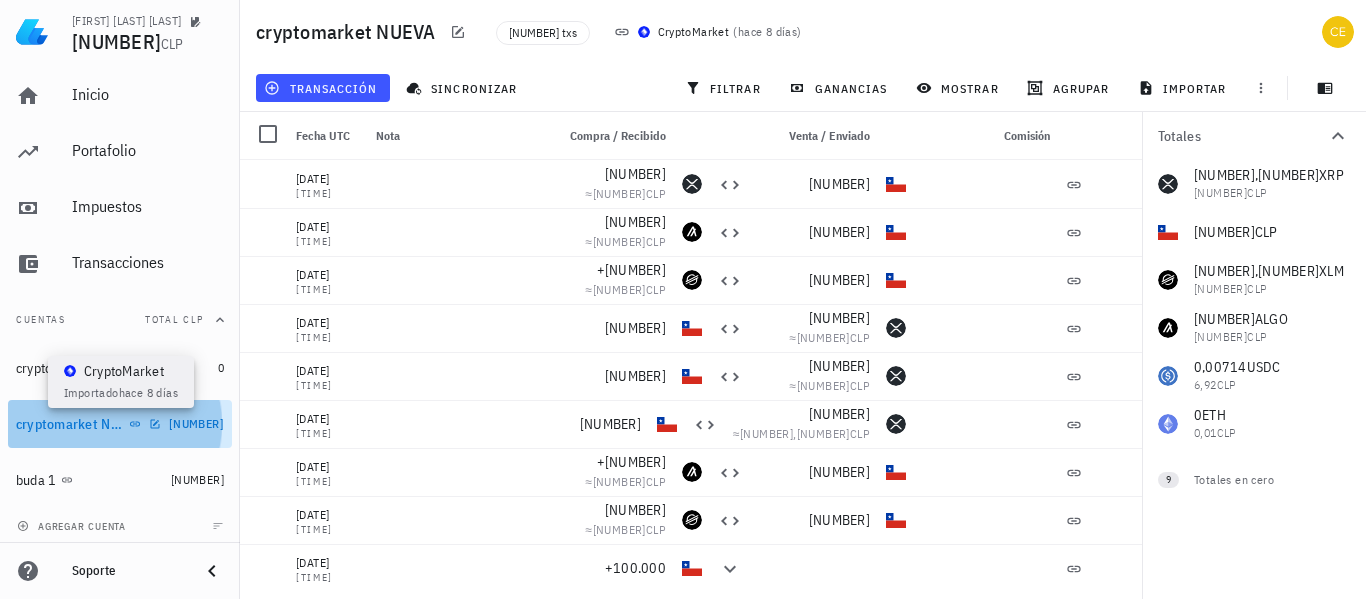 click 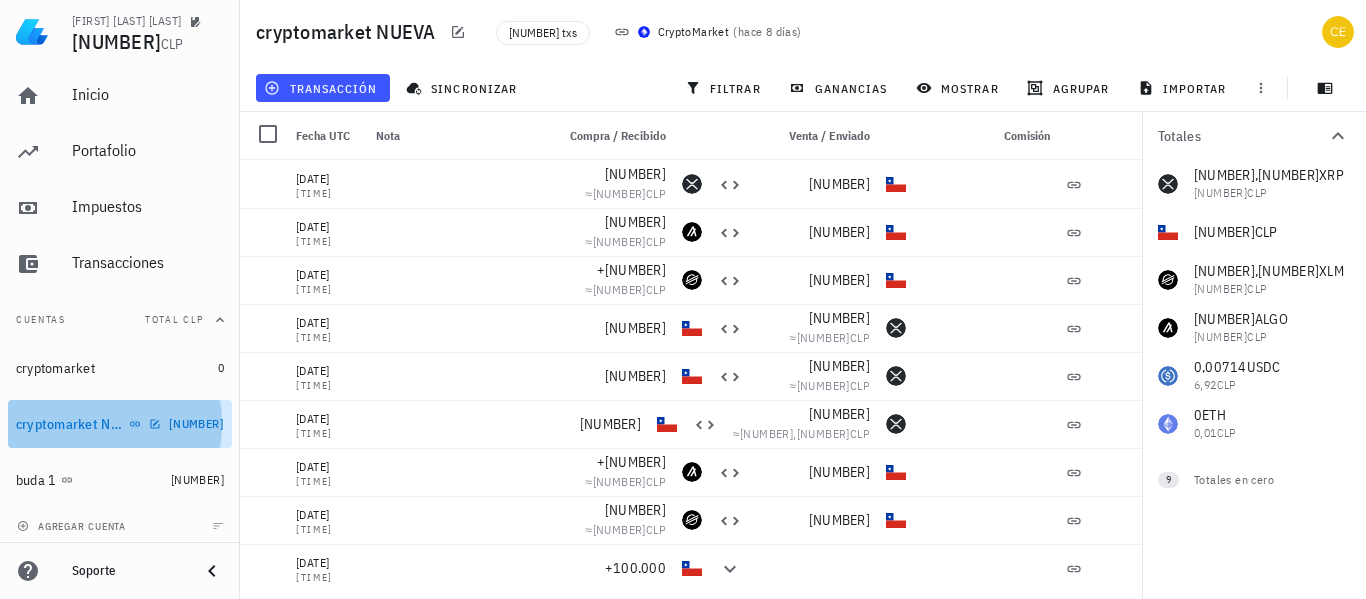 click on "cryptomarket NUEVA" at bounding box center [88, 424] 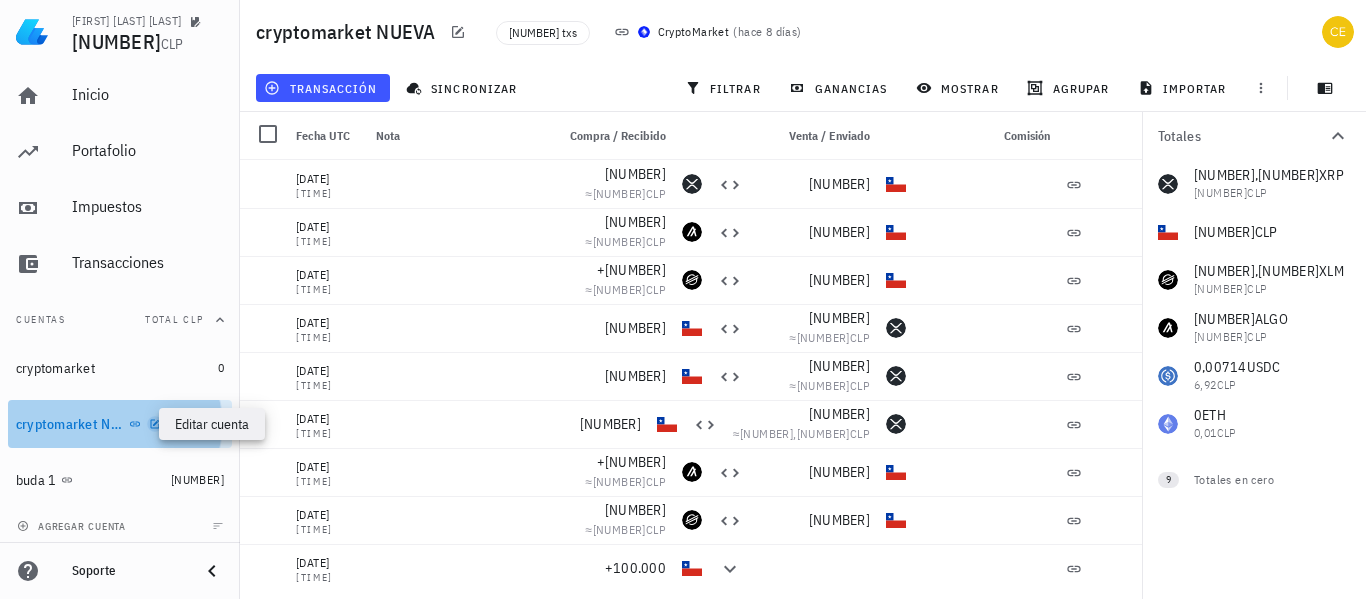click 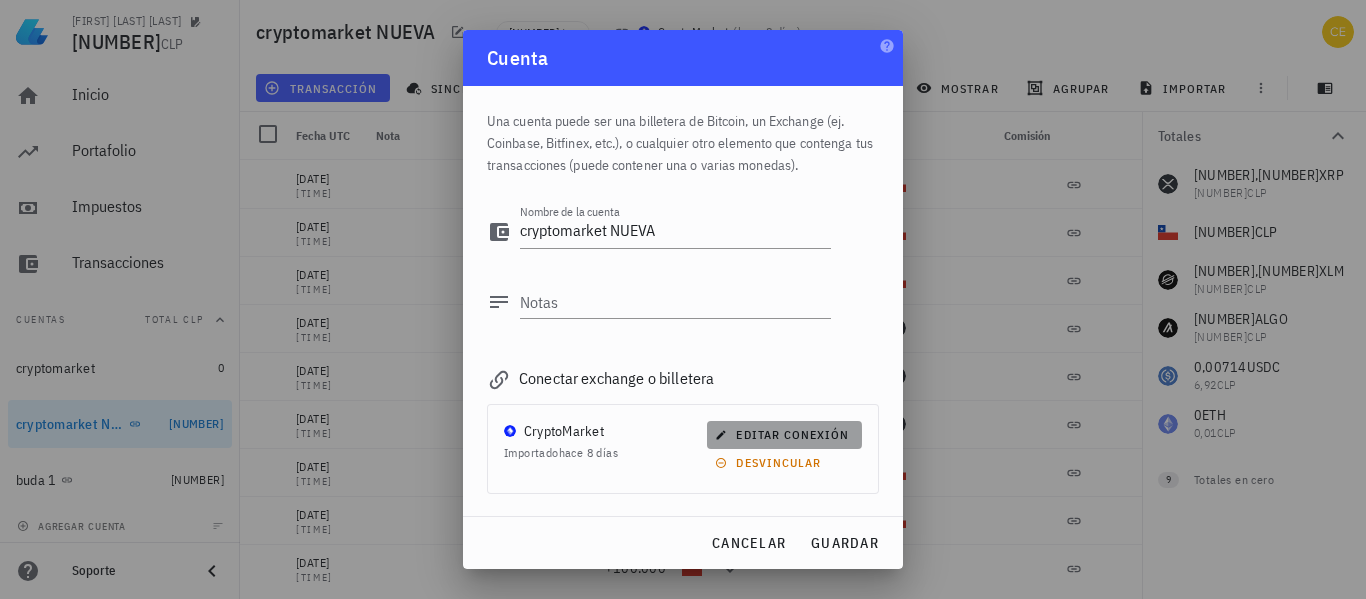 click on "editar conexión" at bounding box center (784, 434) 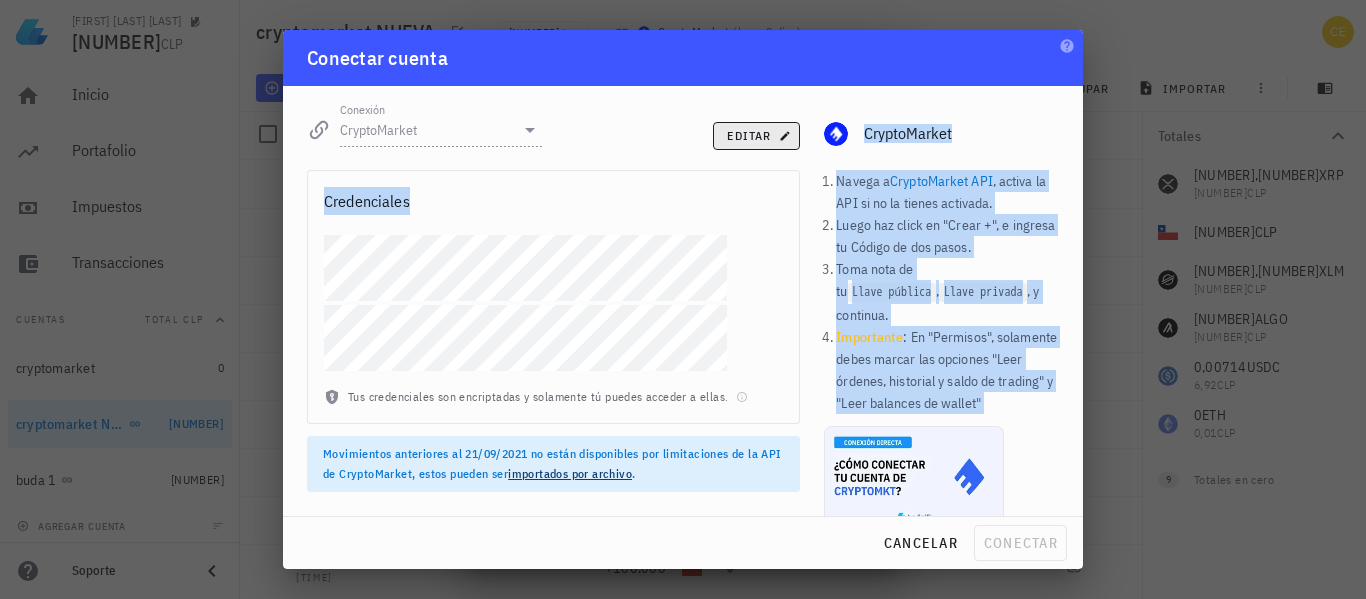 drag, startPoint x: 521, startPoint y: 219, endPoint x: 743, endPoint y: 128, distance: 239.92708 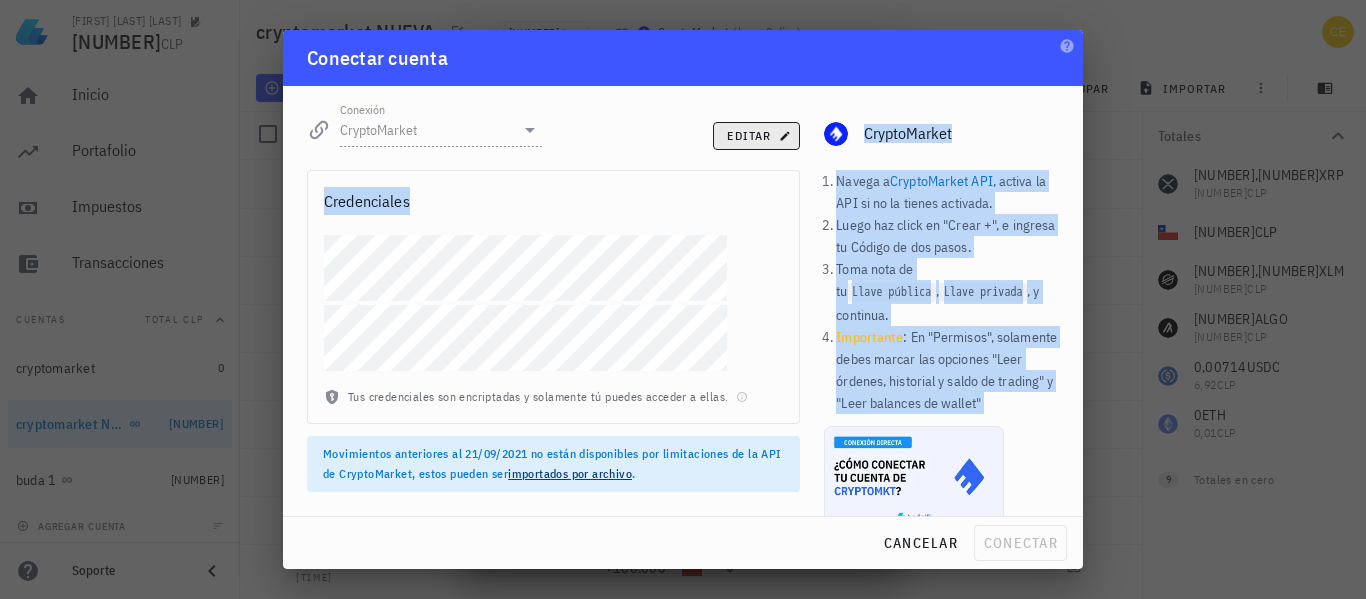 click on "Conexión CryptoMarket
editar
CryptoMarket             Navega a  CryptoMarket API , activa la API si no la tienes activada.   Luego haz click en "Crear +", e ingresa tu Código de dos pasos.   Toma nota de tu  Llave pública ,  Llave privada , y continua.   Importante : En "Permisos", solamente debes marcar las opciones "Leer órdenes, historial y saldo de trading" y "Leer balances de wallet"     Credenciales        Tus credenciales son encriptadas y solamente tú puedes acceder a ellas.    Movimientos anteriores al 21/09/2021 no están disponibles por limitaciones de la API de CryptoMarket, estos pueden ser  importados por archivo ." at bounding box center (683, 301) 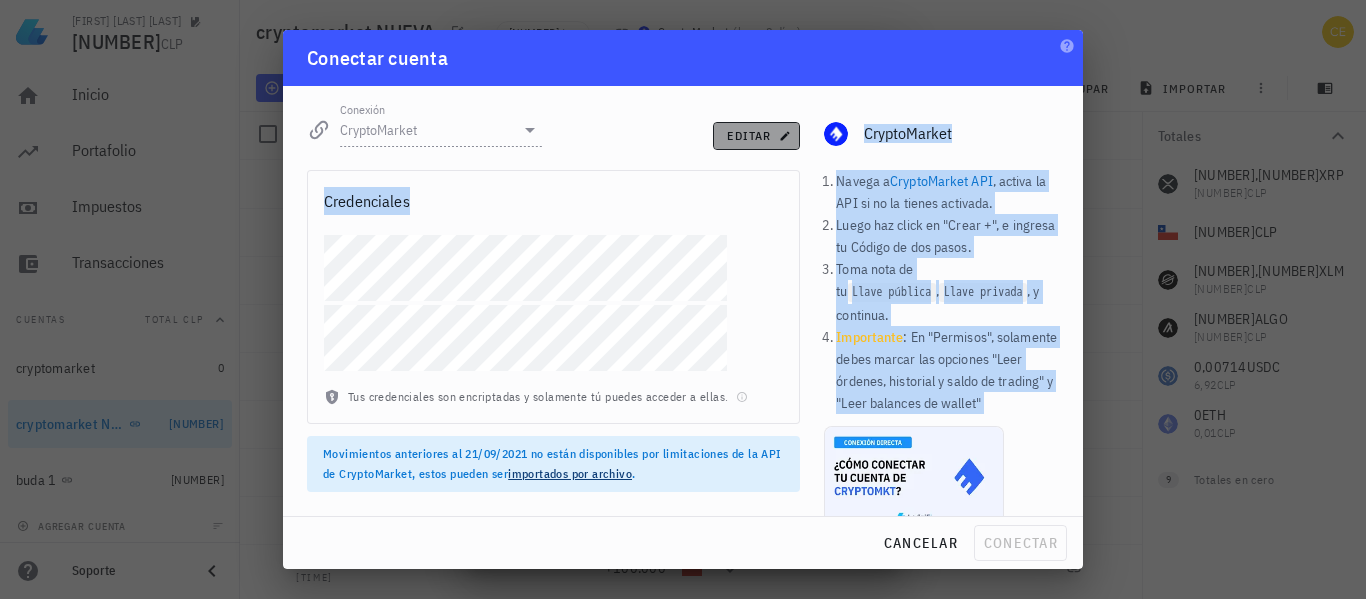 click on "editar" at bounding box center (756, 135) 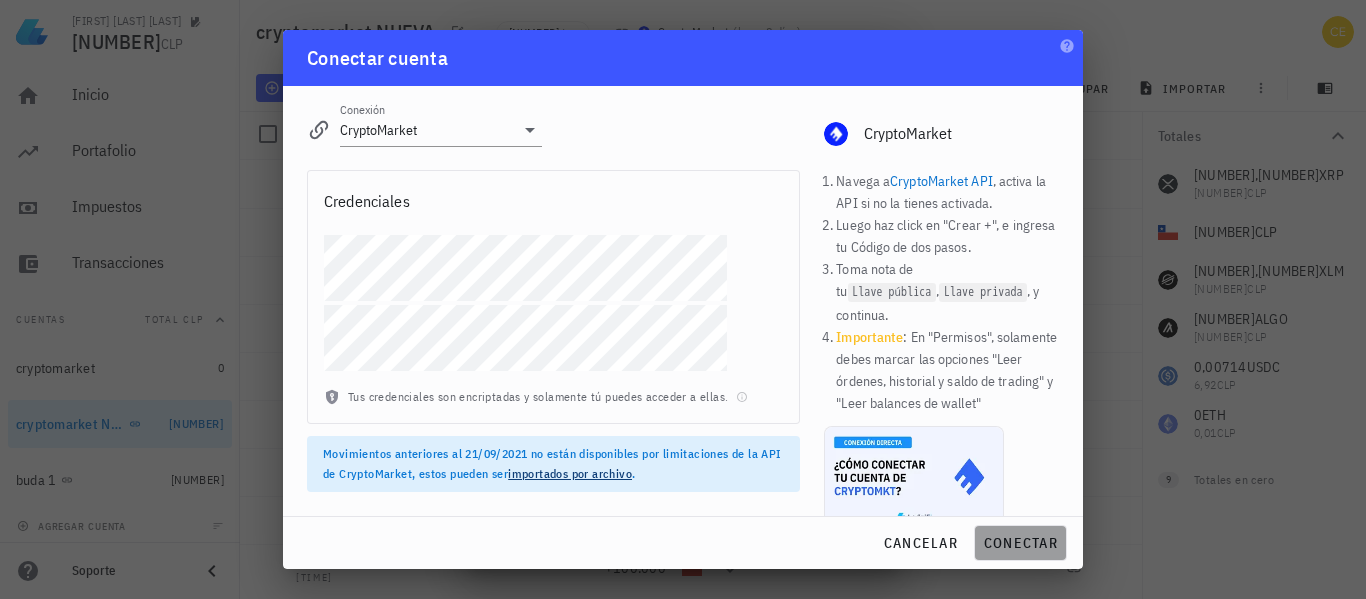 click on "conectar" at bounding box center (1020, 543) 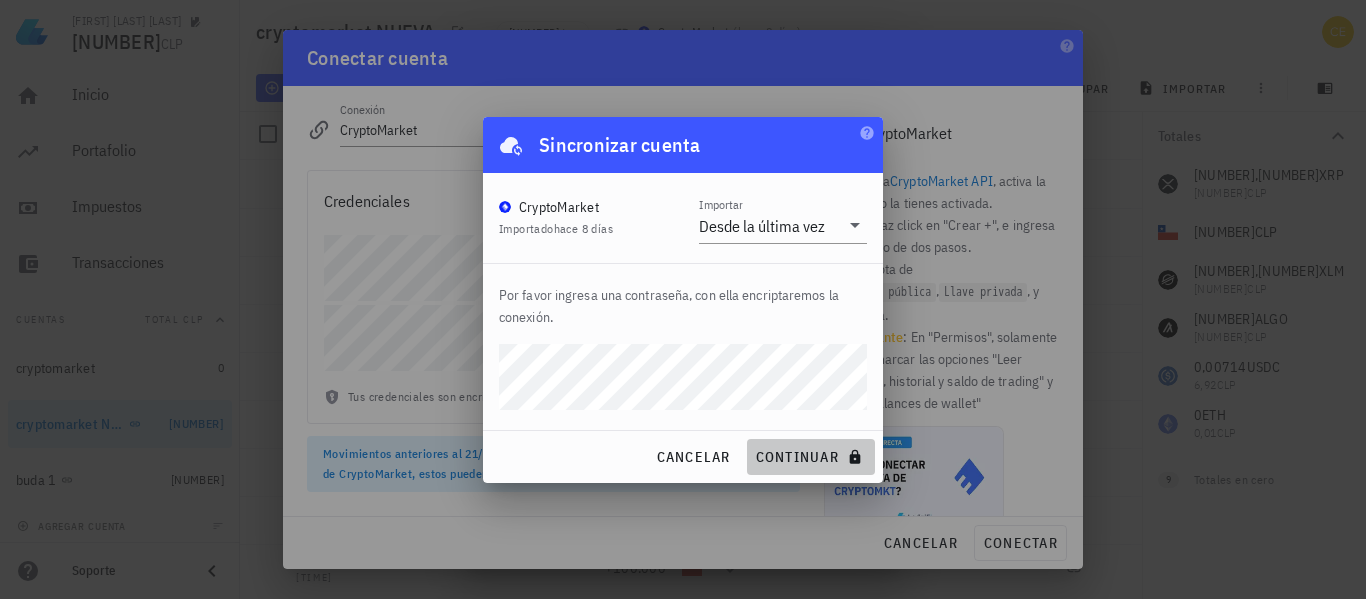 click on "continuar" at bounding box center (811, 457) 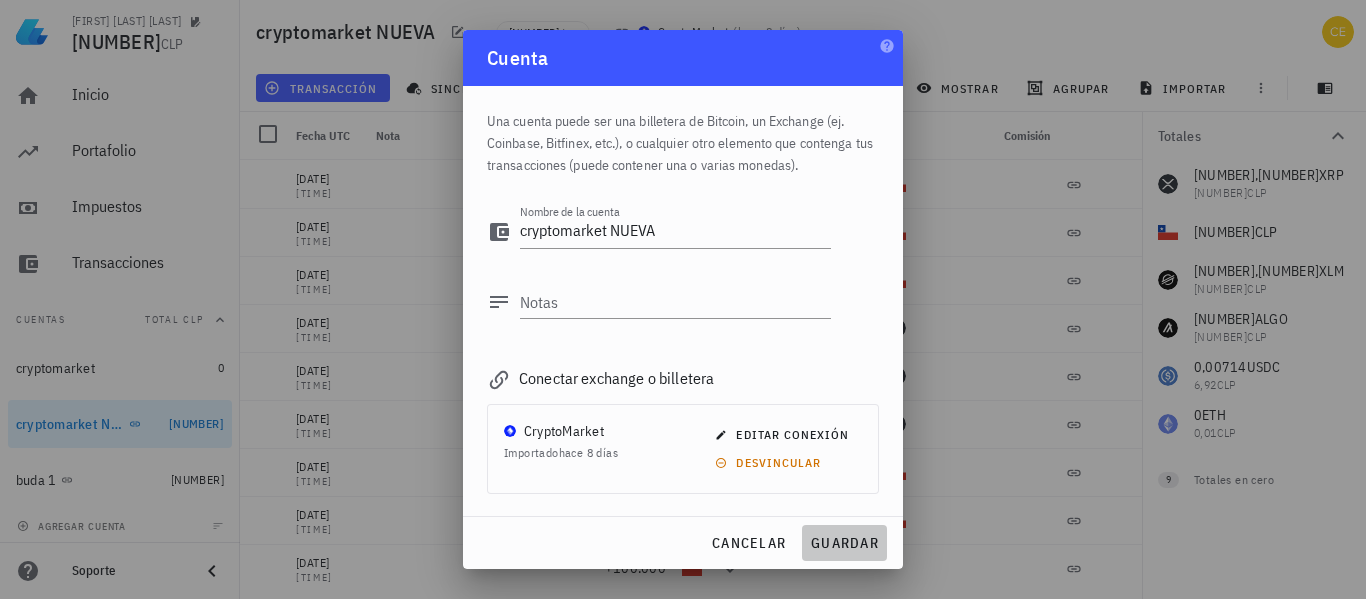 click on "guardar" at bounding box center [844, 543] 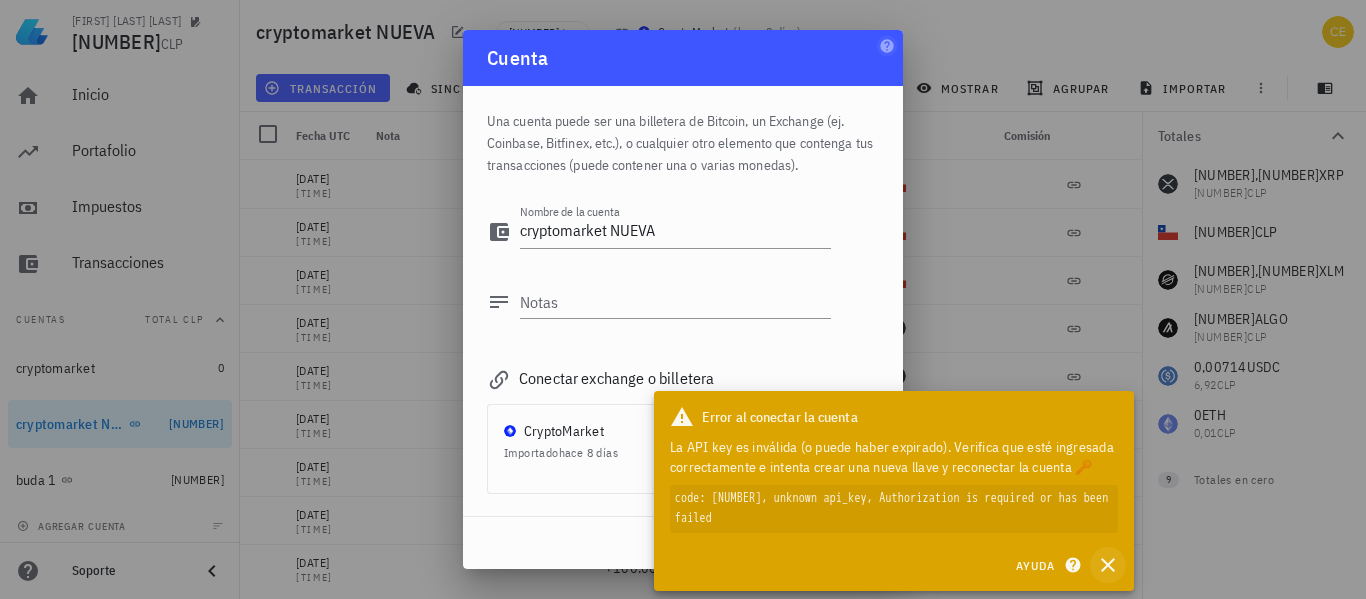 click 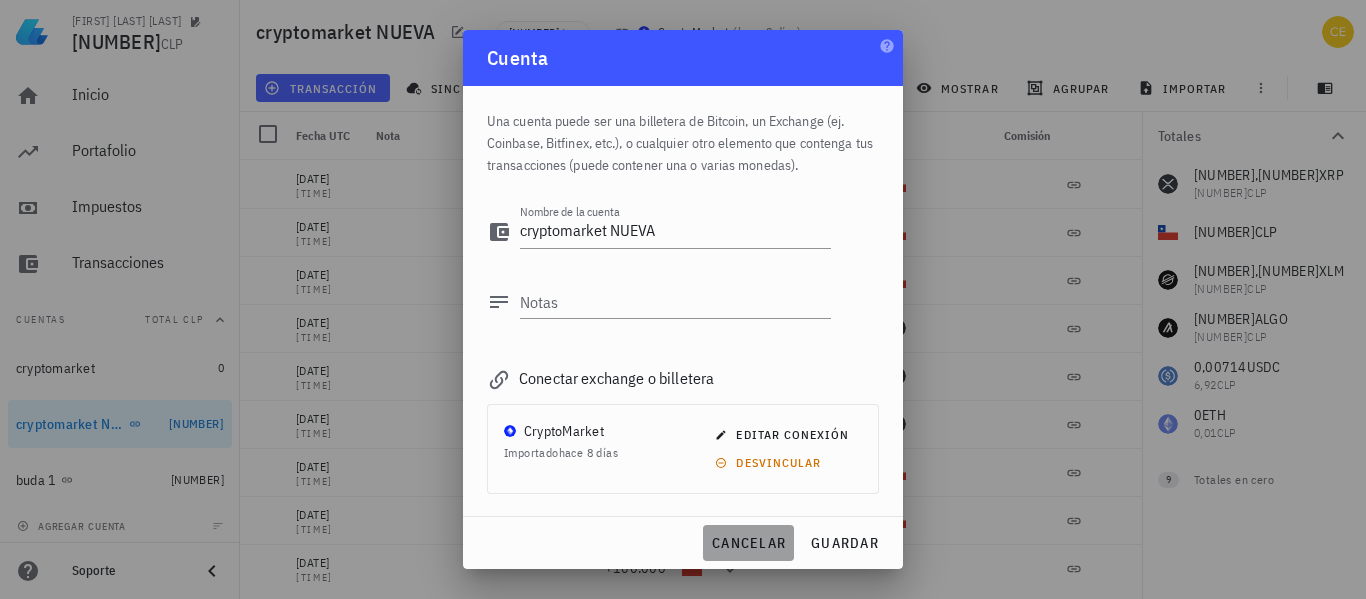 click on "cancelar" at bounding box center (748, 543) 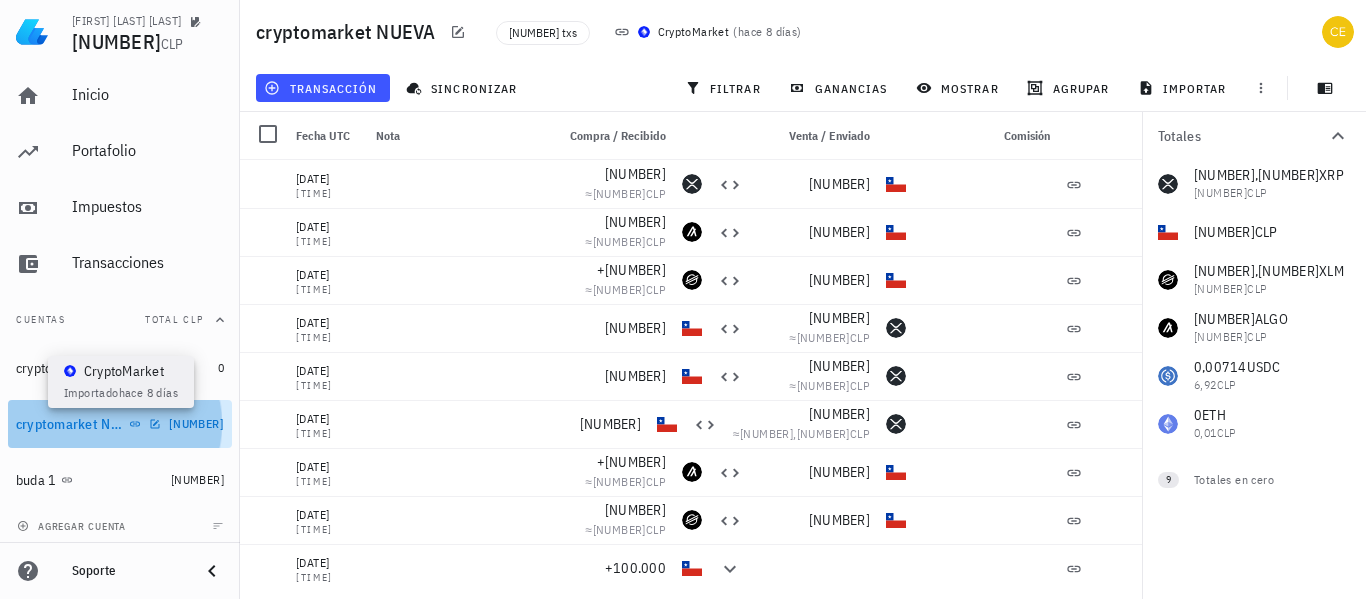 click 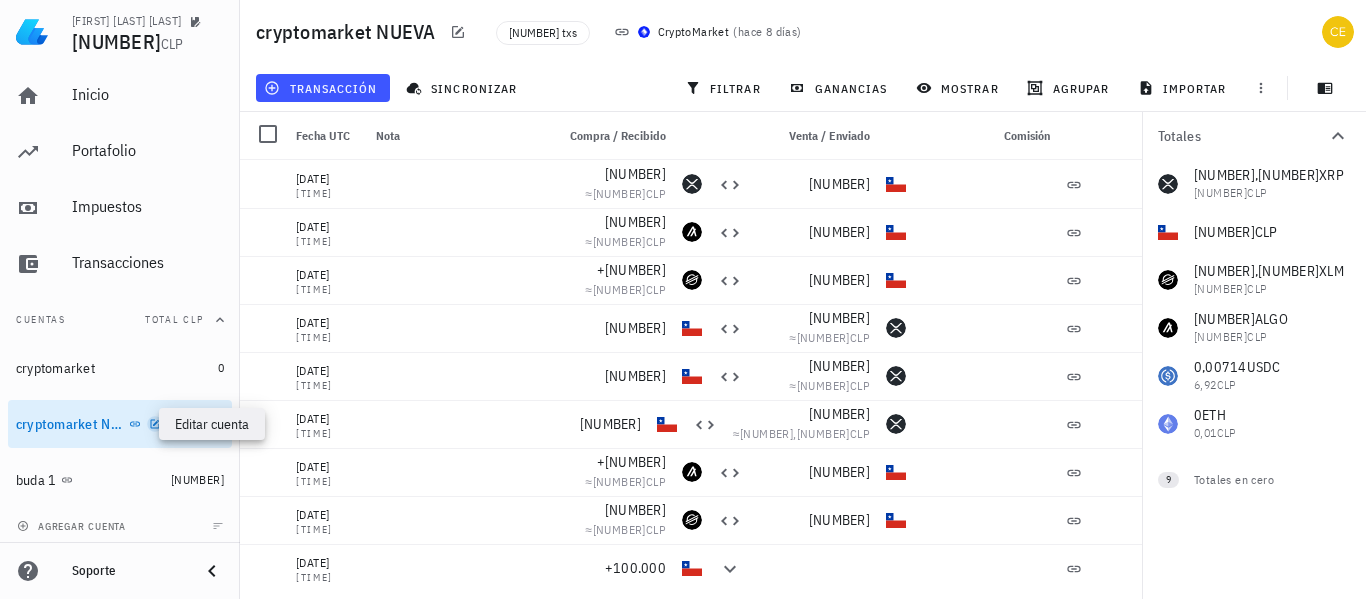 click 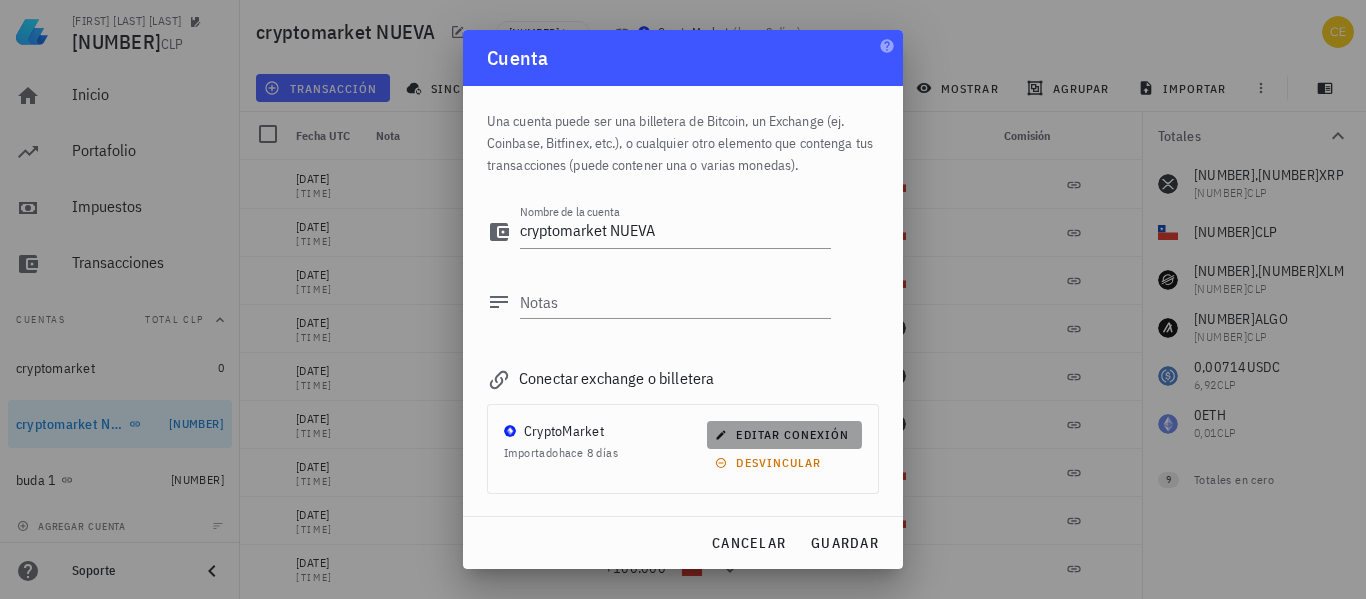 click on "editar conexión" at bounding box center (784, 434) 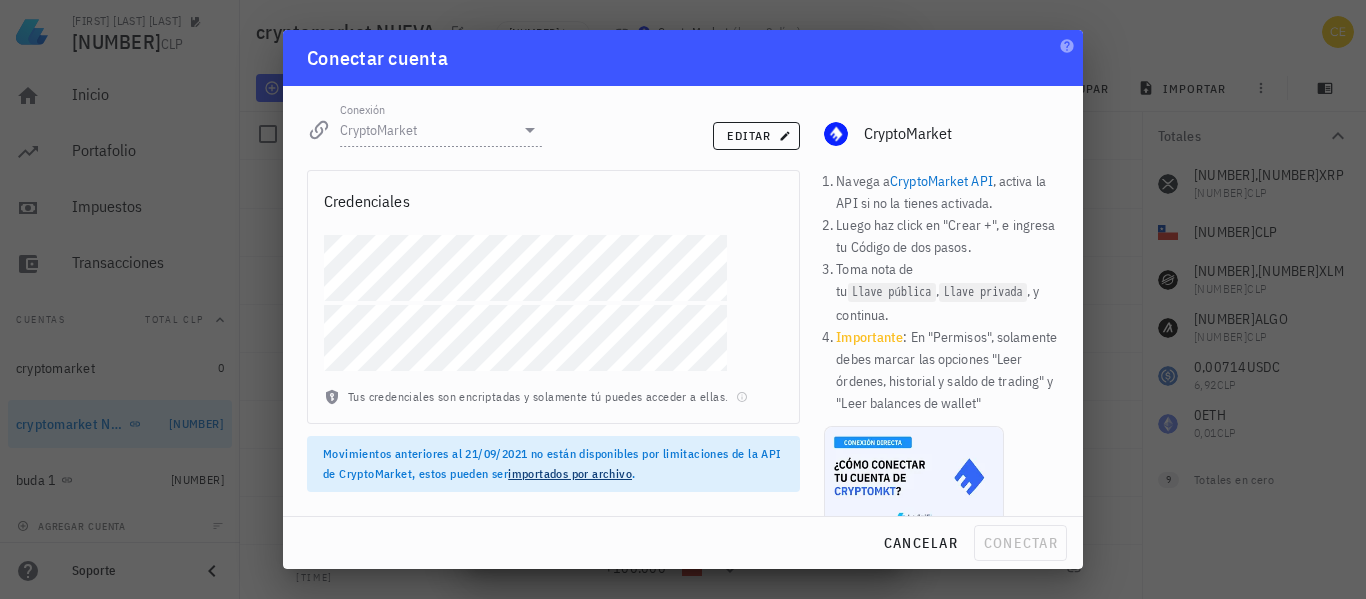click at bounding box center (530, 130) 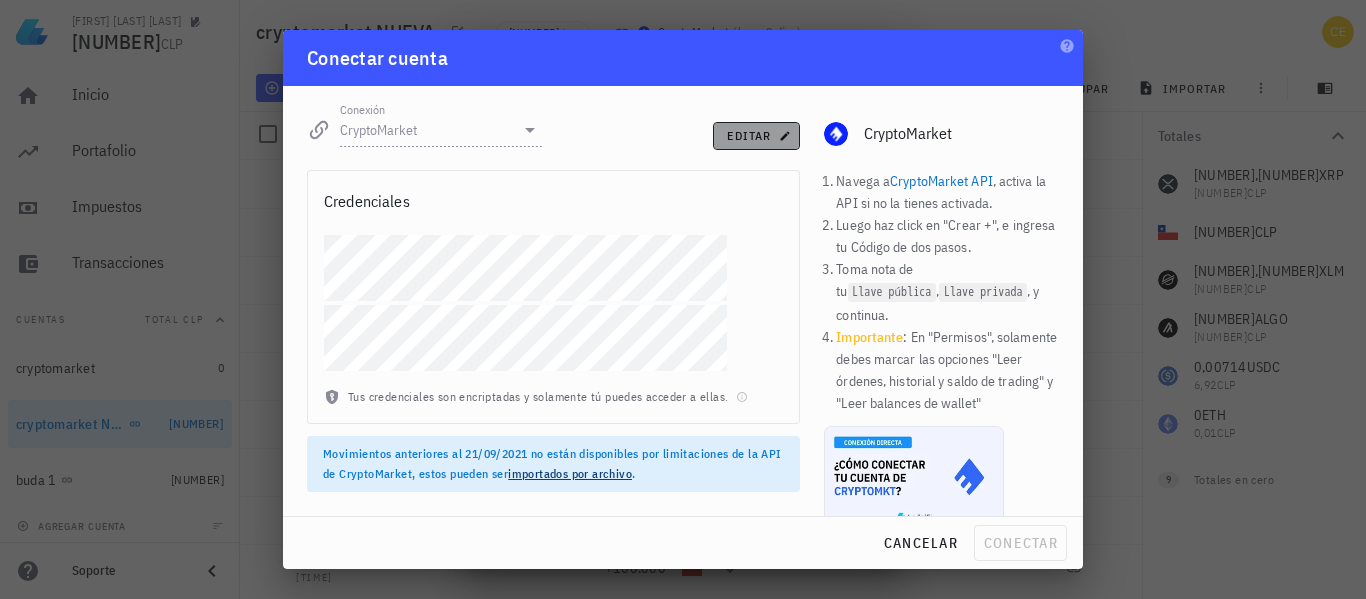 click on "editar" at bounding box center [756, 135] 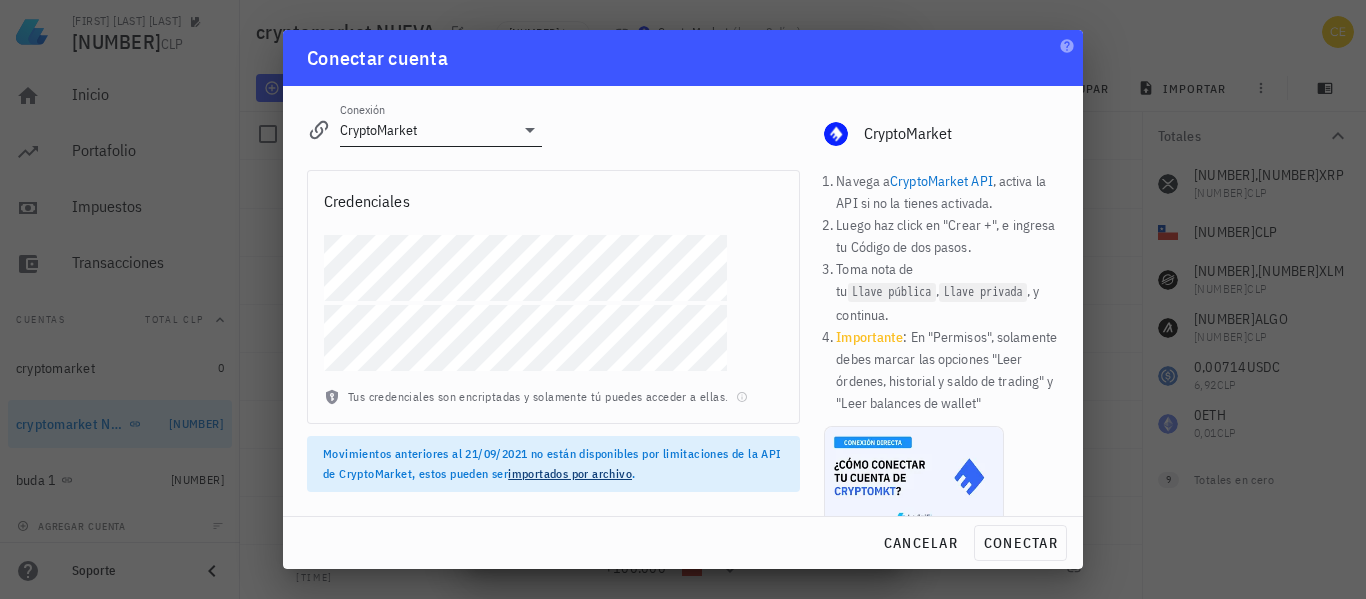 click 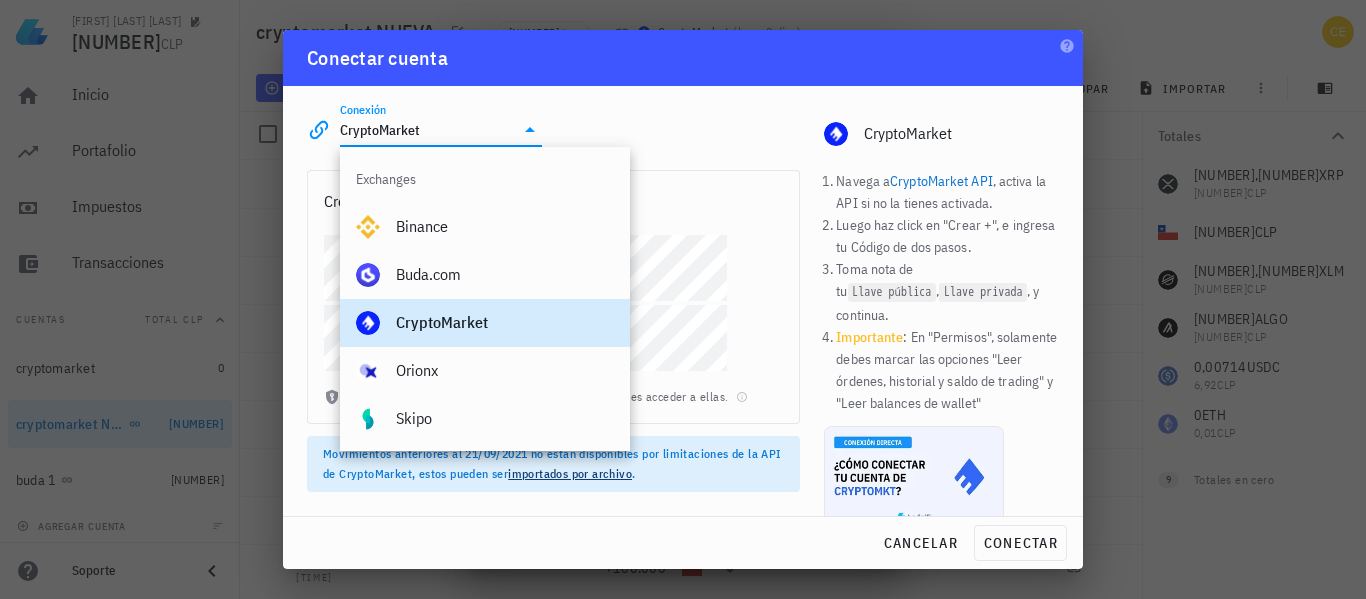 click on "CryptoMarket" at bounding box center (427, 130) 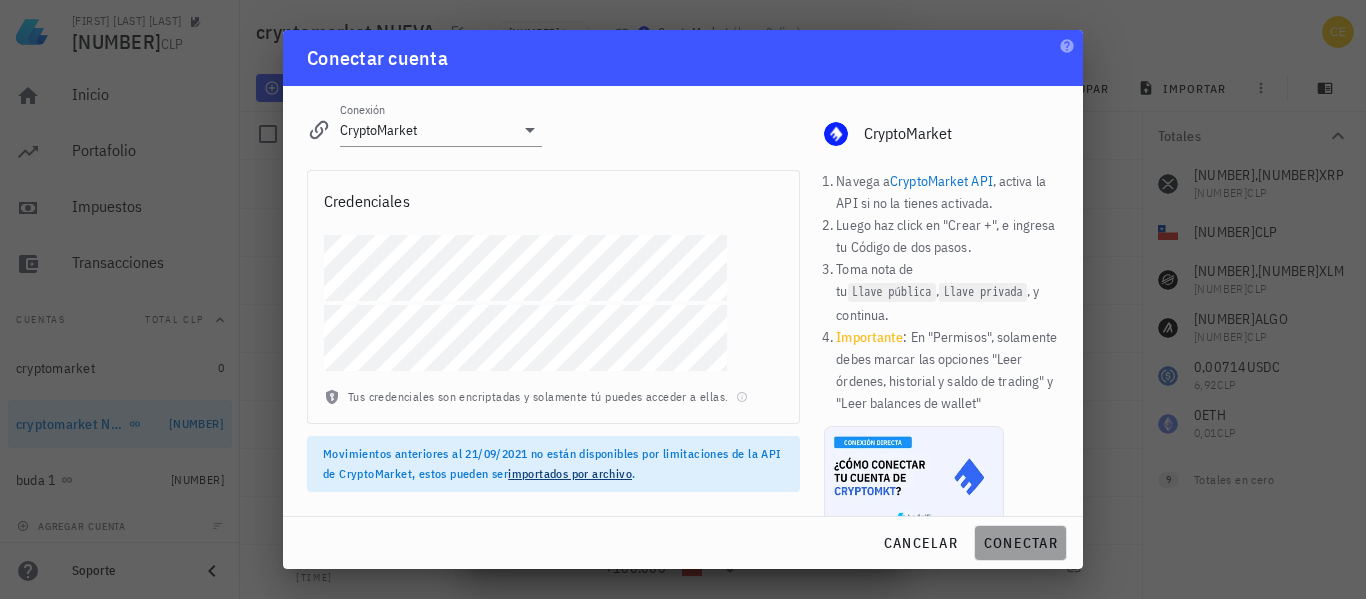 click on "conectar" at bounding box center (1020, 543) 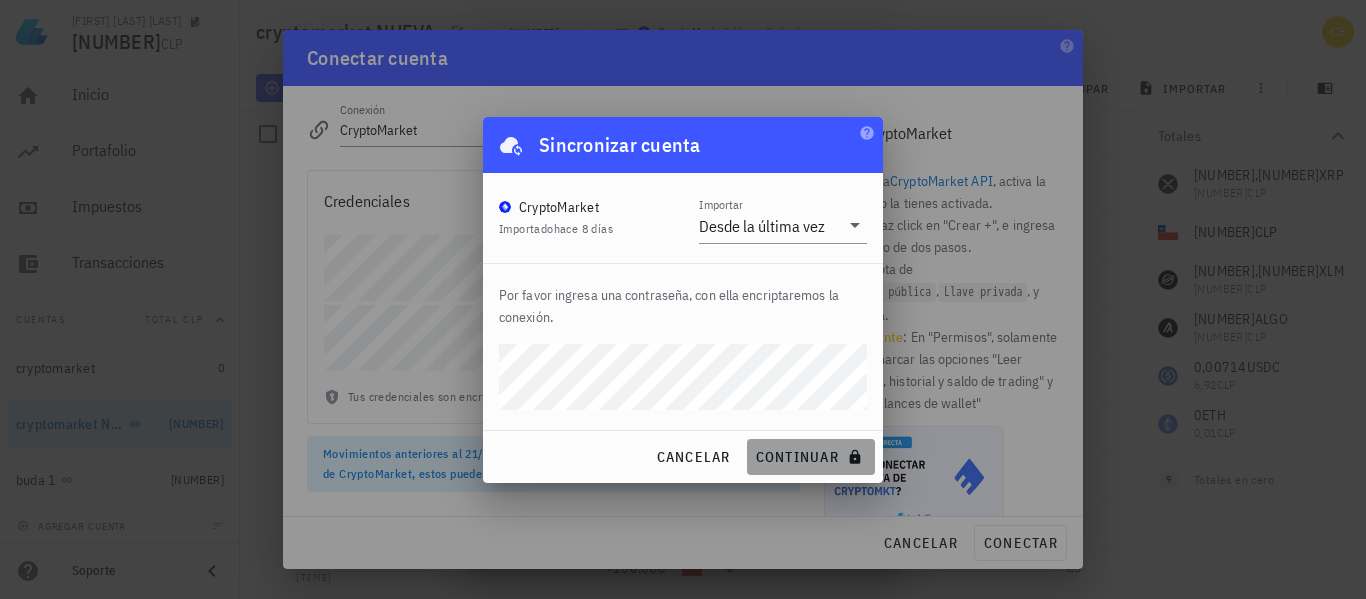 click on "continuar" at bounding box center [811, 457] 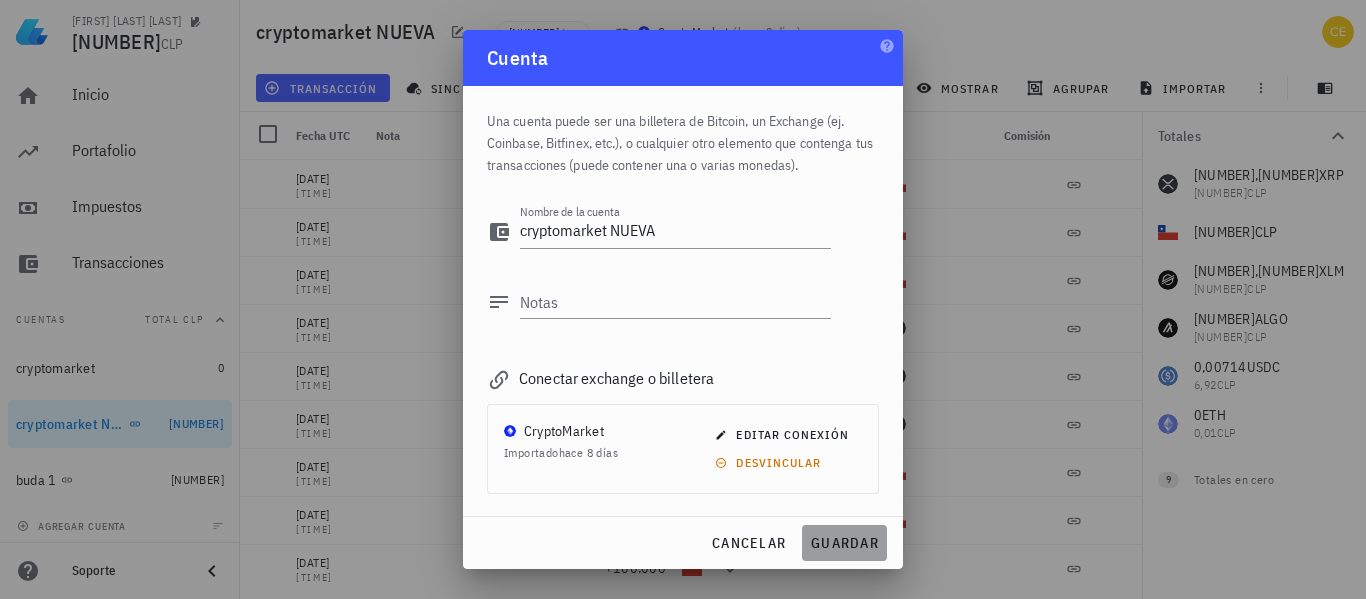 click on "guardar" at bounding box center [844, 543] 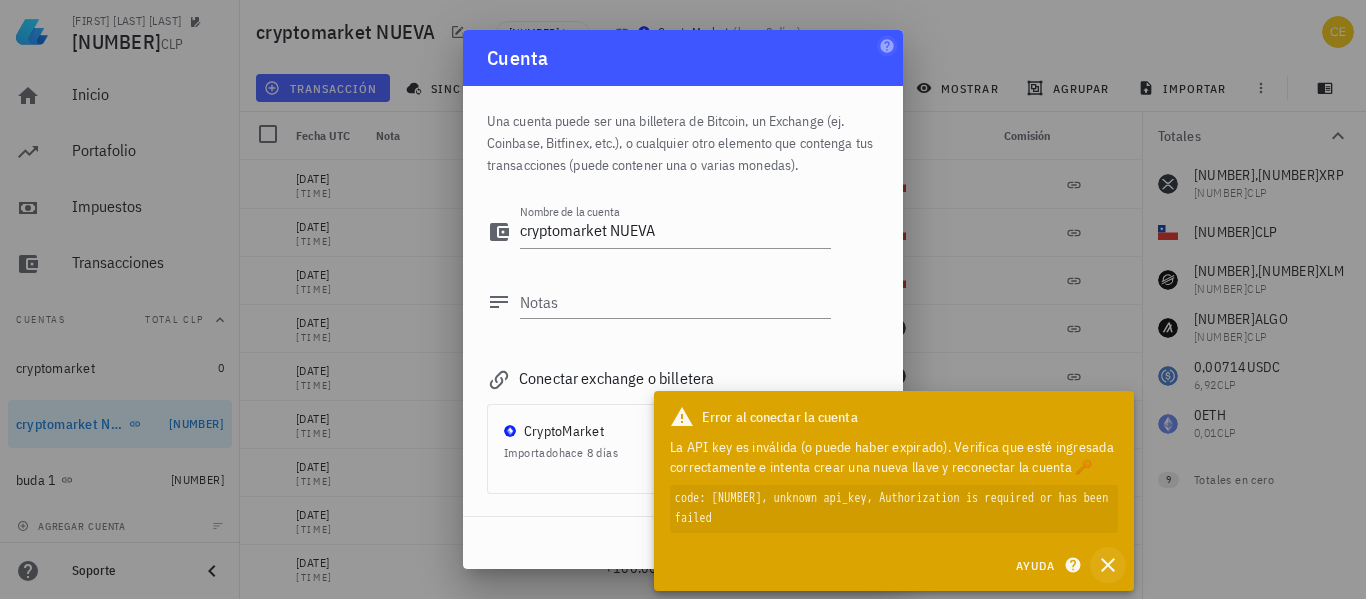 click 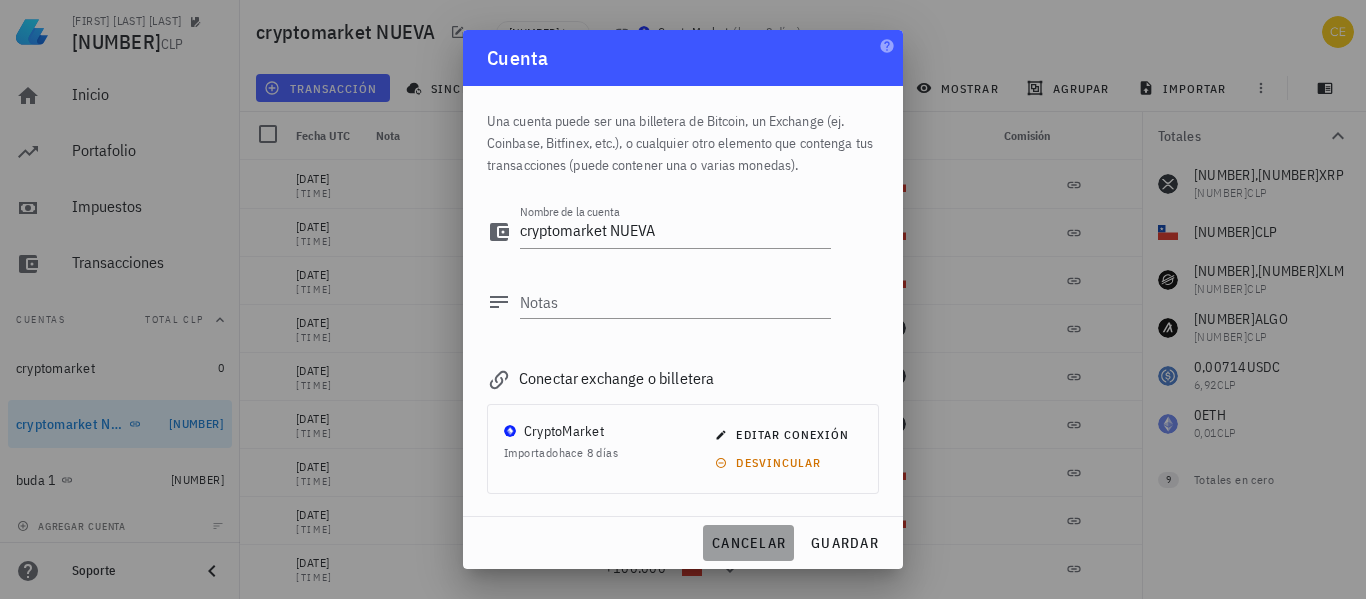 click on "cancelar" at bounding box center (748, 543) 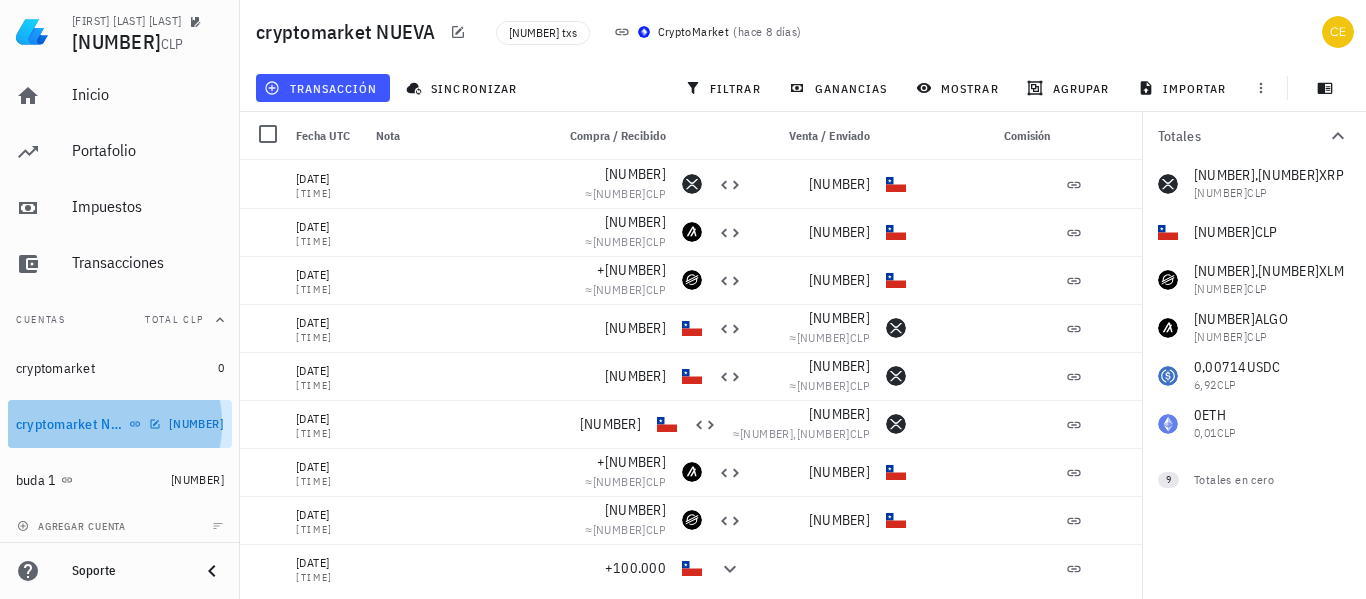 click on "cryptomarket NUEVA       4.433.820" at bounding box center (120, 424) 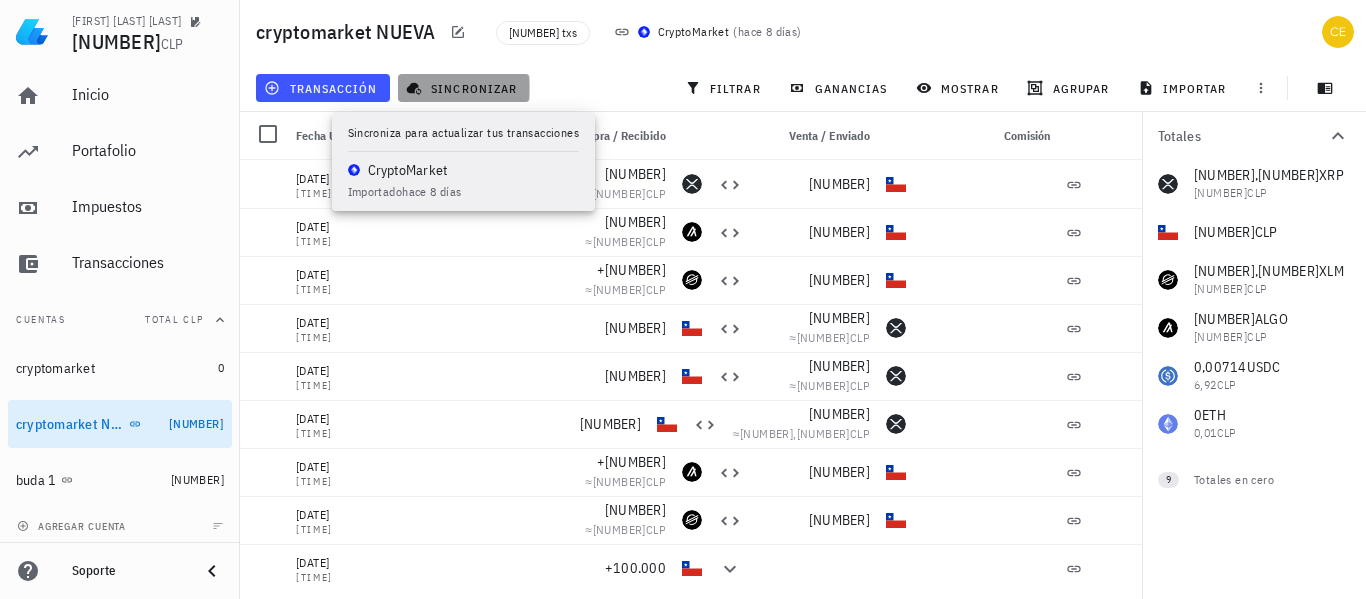 click on "sincronizar" at bounding box center (463, 88) 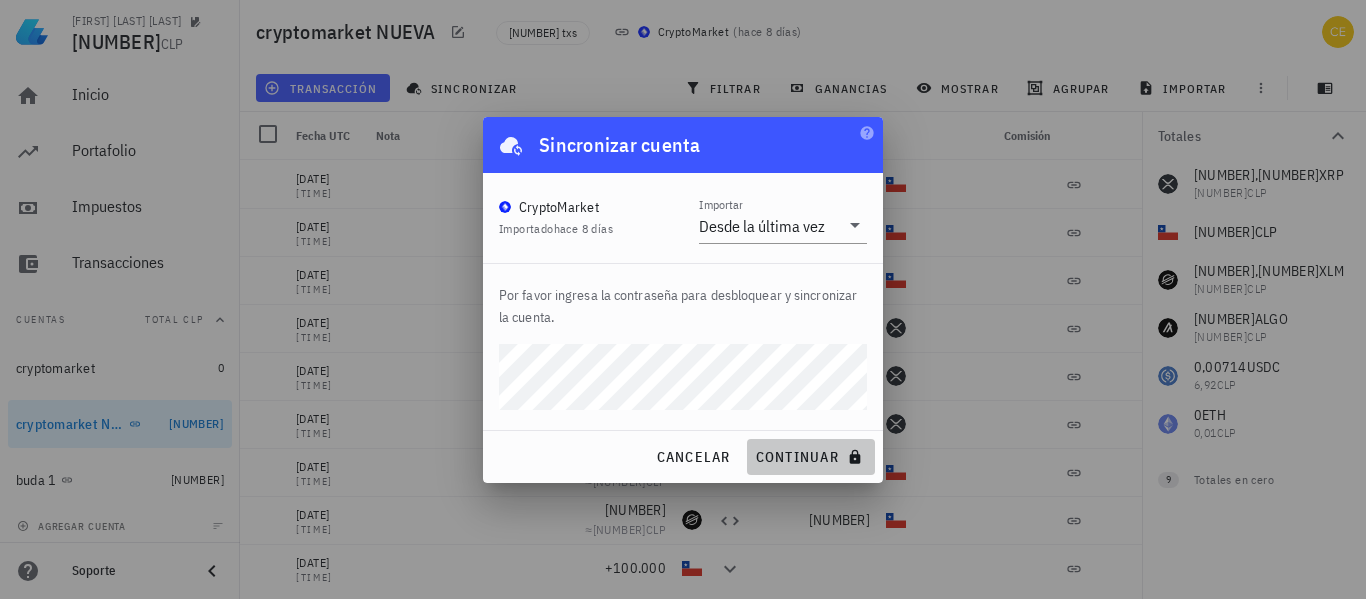 click on "continuar" at bounding box center [811, 457] 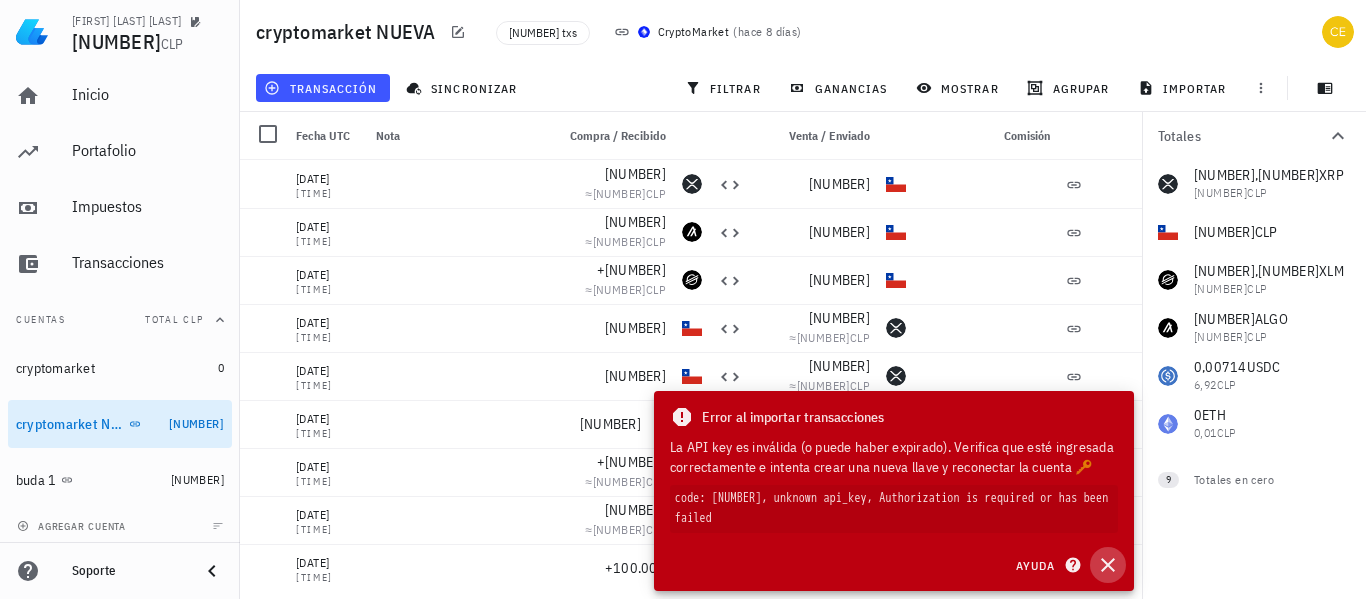 click 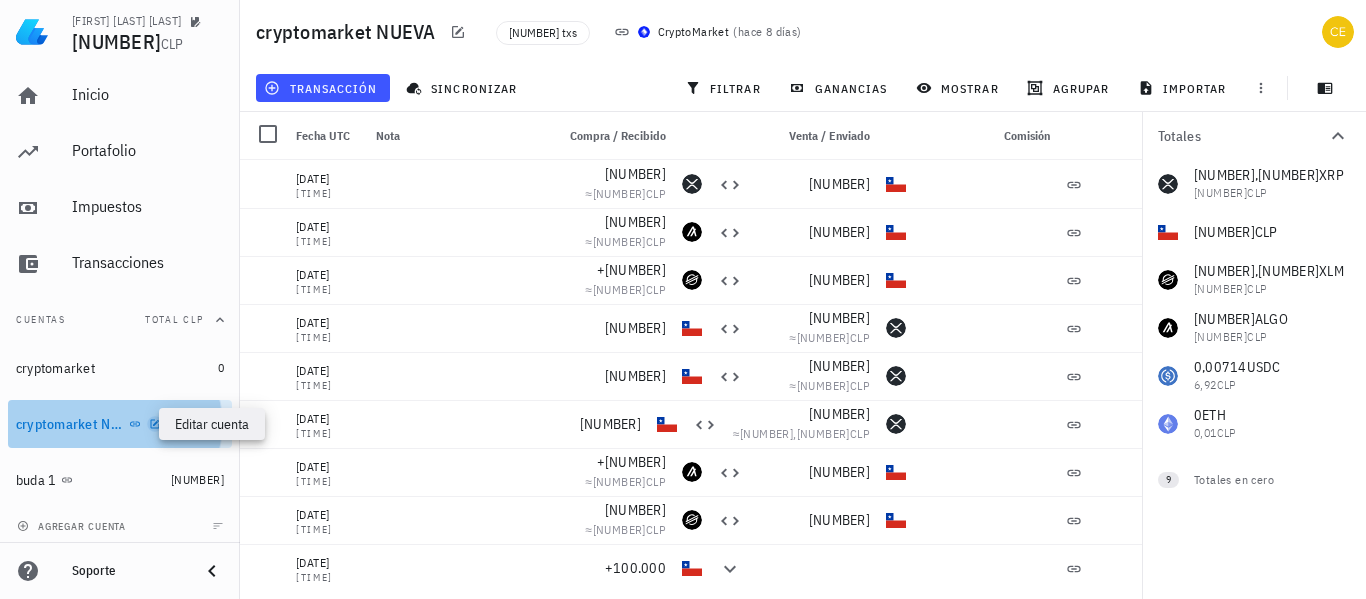 click 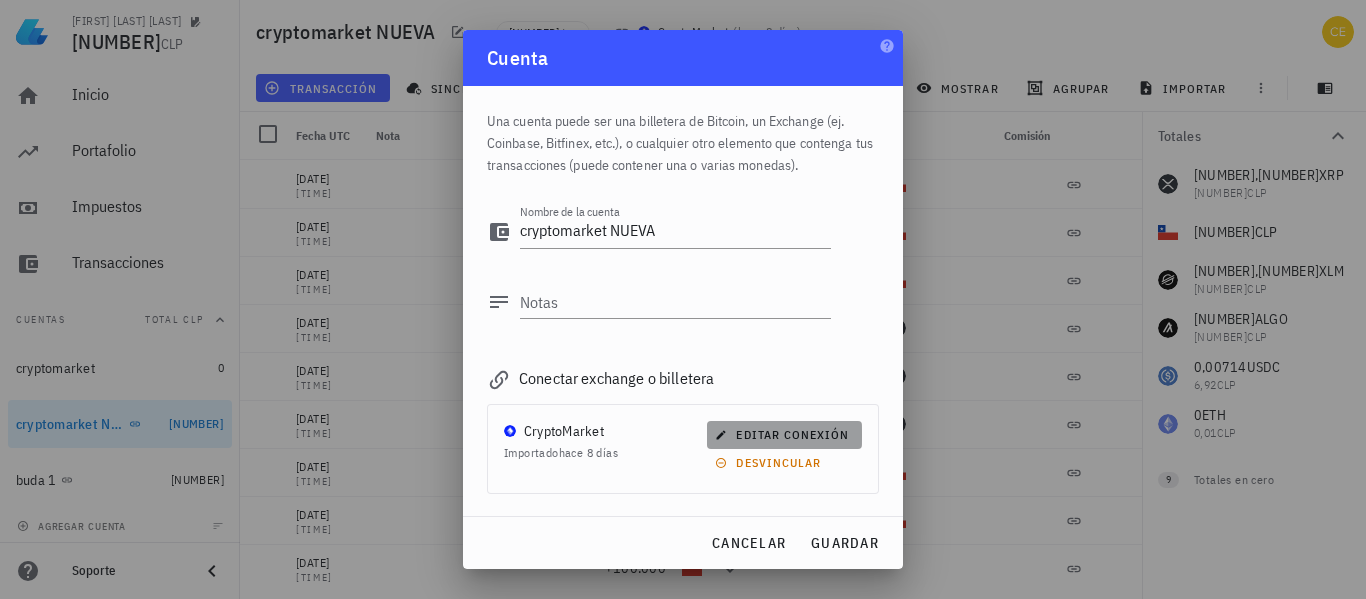 click on "editar conexión" at bounding box center [784, 434] 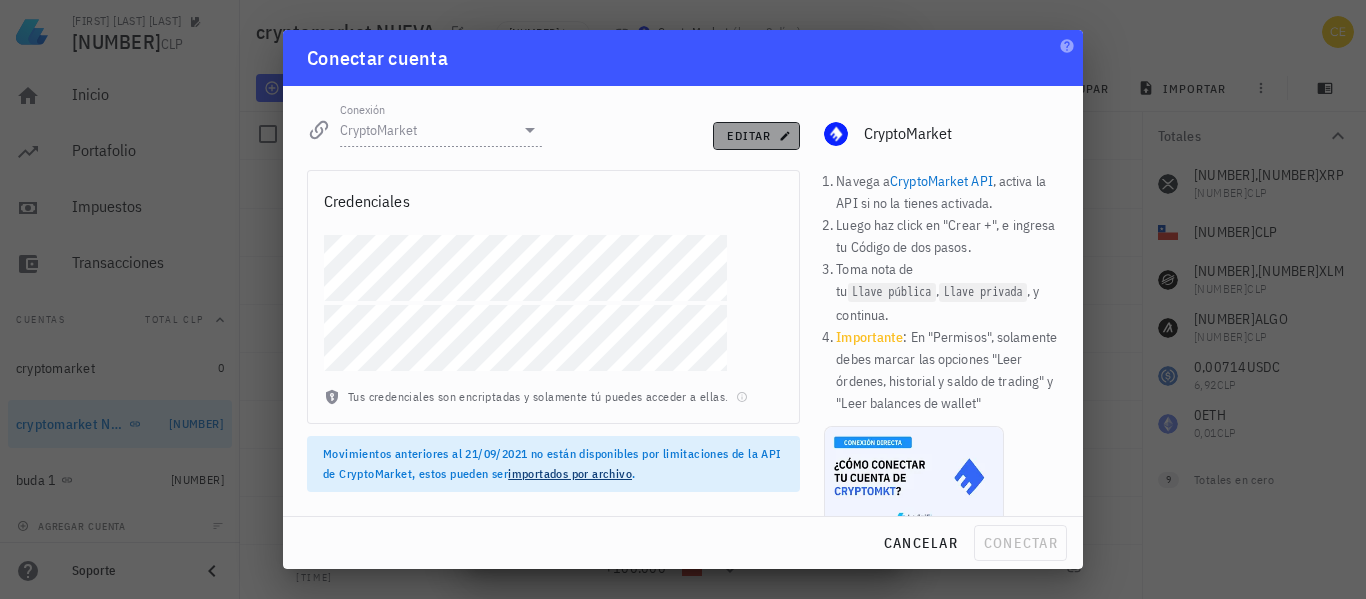 click 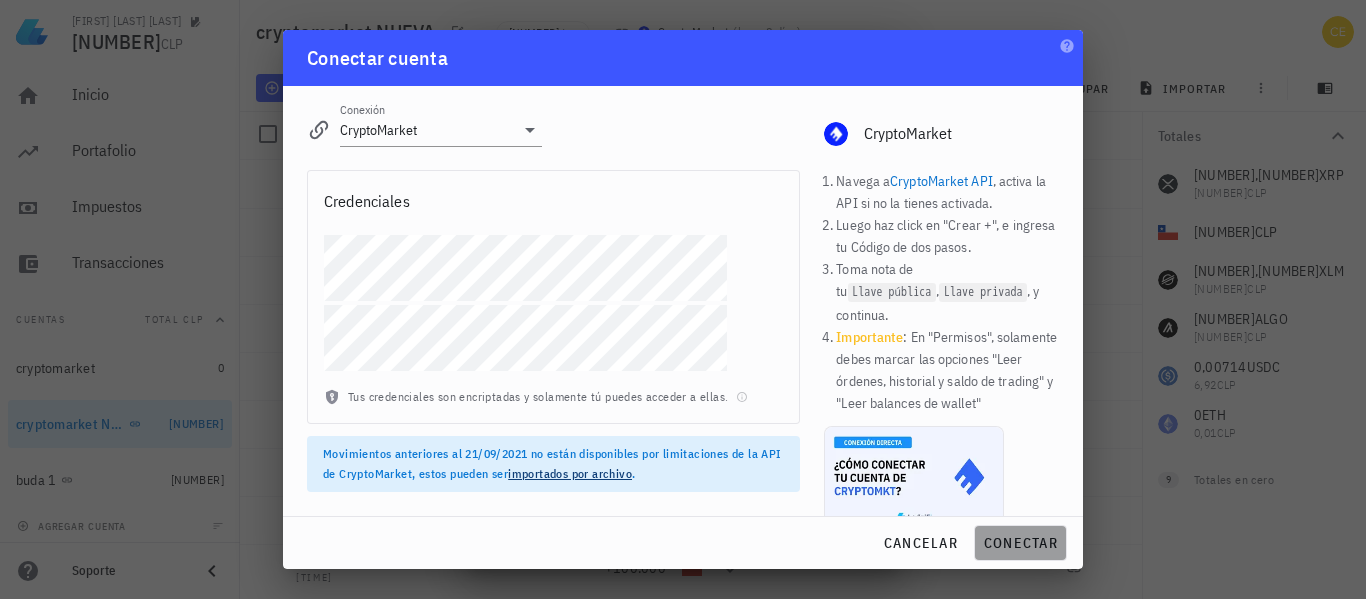 click on "conectar" at bounding box center (1020, 543) 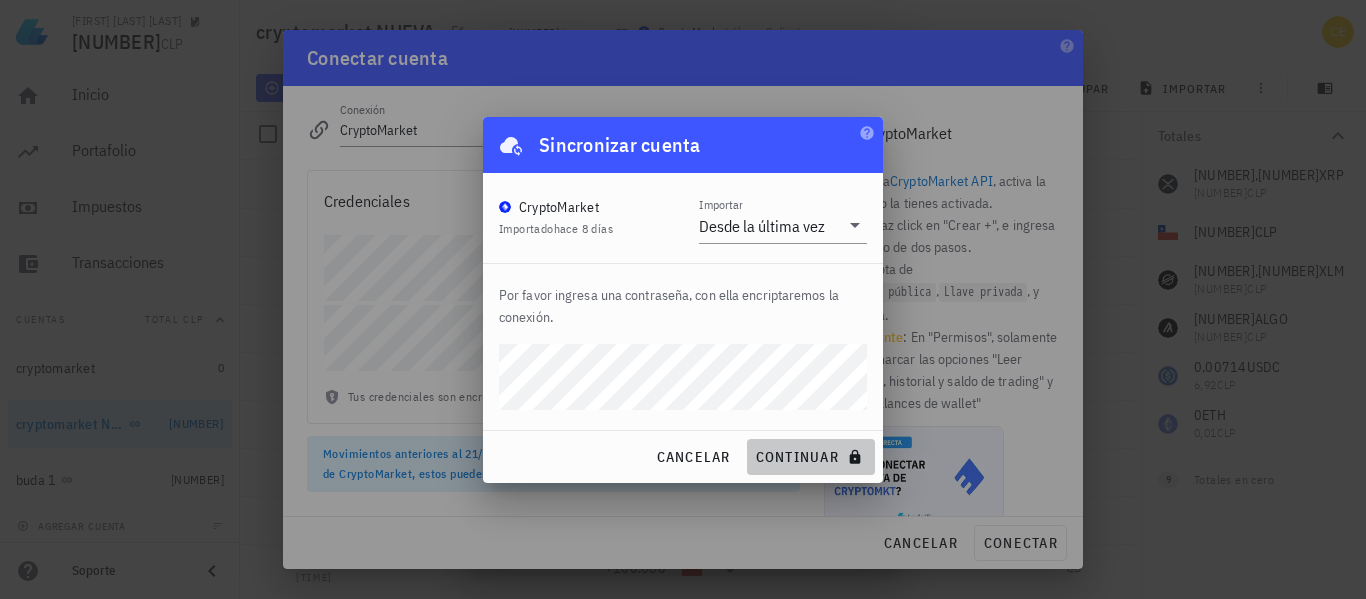 click on "continuar" at bounding box center [811, 457] 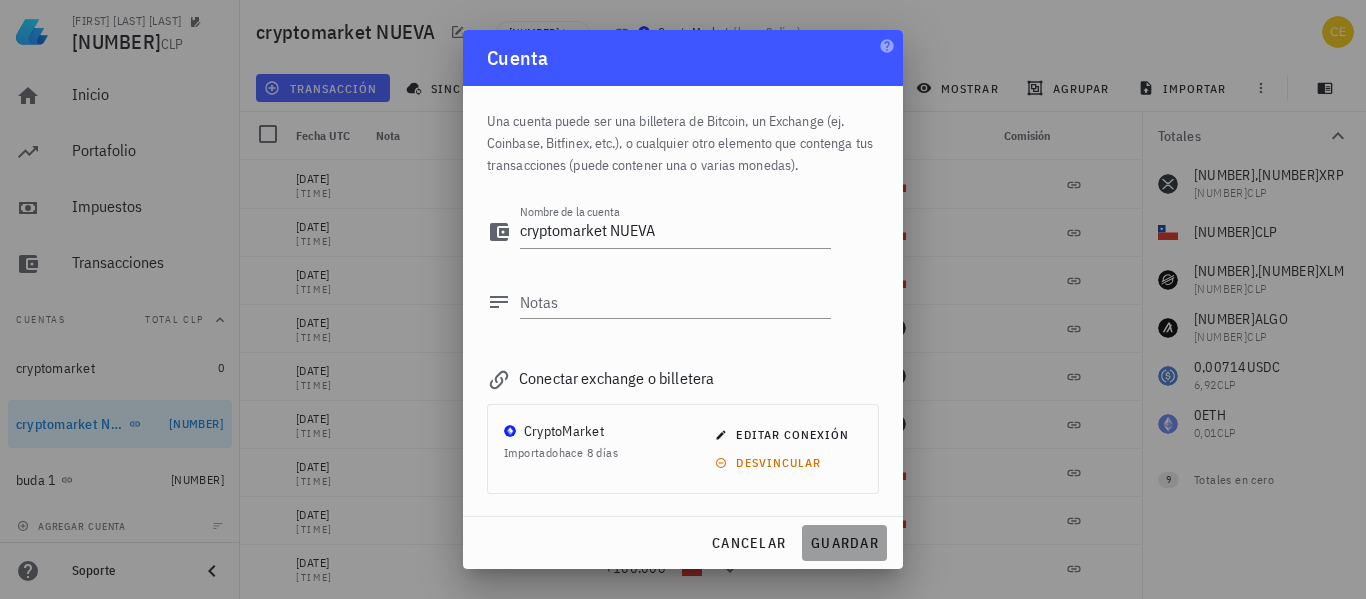 click on "guardar" at bounding box center (844, 543) 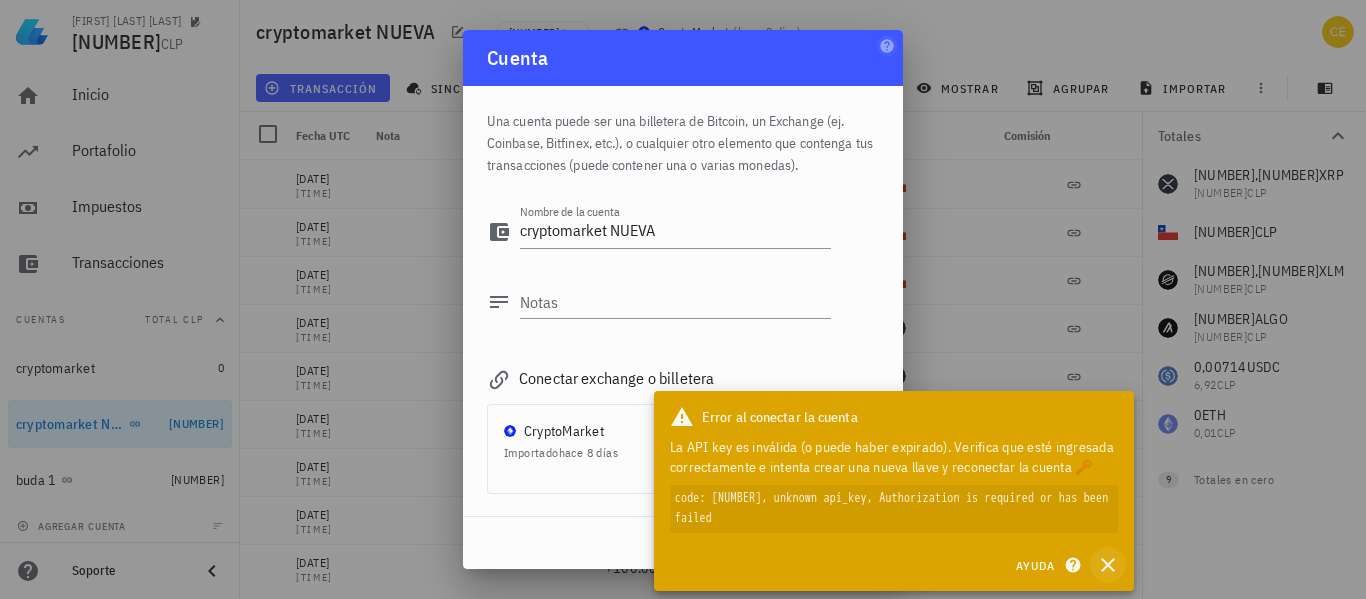 click 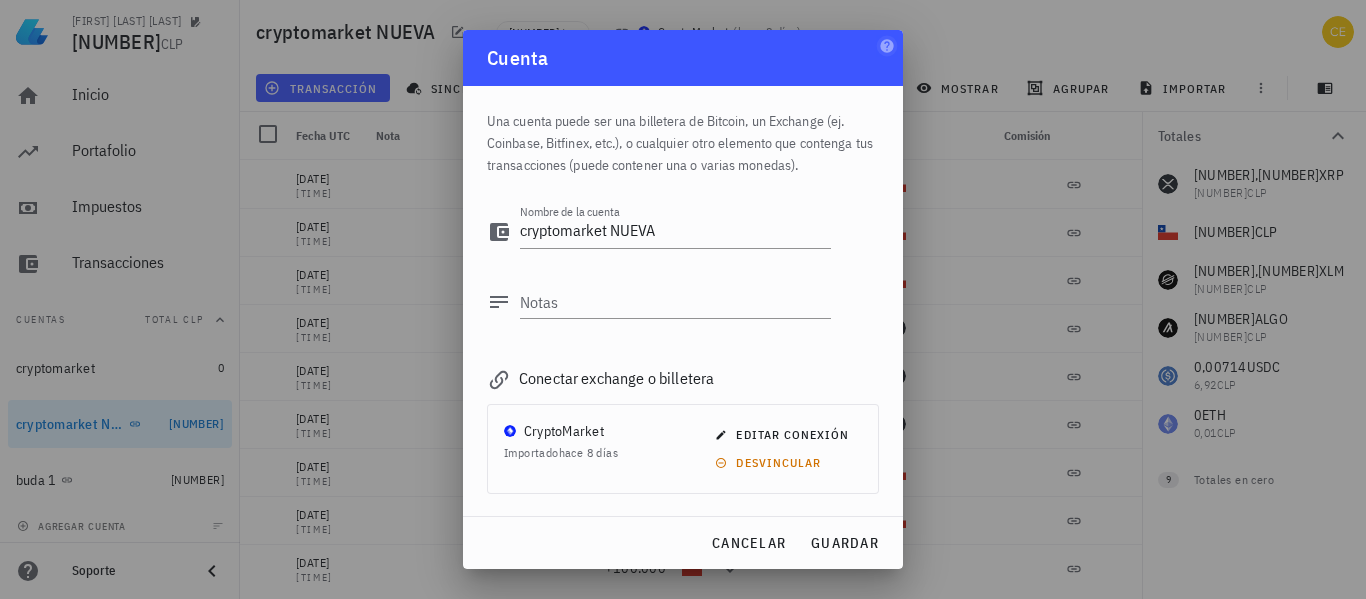 click on "celso oyarzun velazco
4.445.454  CLP
Inicio
Portafolio
Impuestos
Transacciones
Cuentas
Total
CLP
cryptomarket       0 cryptomarket NUEVA       4.433.820 buda 1       11.634,34
agregar cuenta
Soporte
cryptomarket NUEVA
384 txs
CryptoMarket   ( hace 8 días )
transacción
sincronizar
filtrar
ganancias
mostrar
agrupar
importar
Totales
729,043443  XRP   2.329.689  CLP     1.892.473,7  CLP       246,9099403  XLM   108.346,26  CLP     402,043189  ALGO   103.303,99  CLP     0,00714  USDC   6,92  CLP" at bounding box center [683, 299] 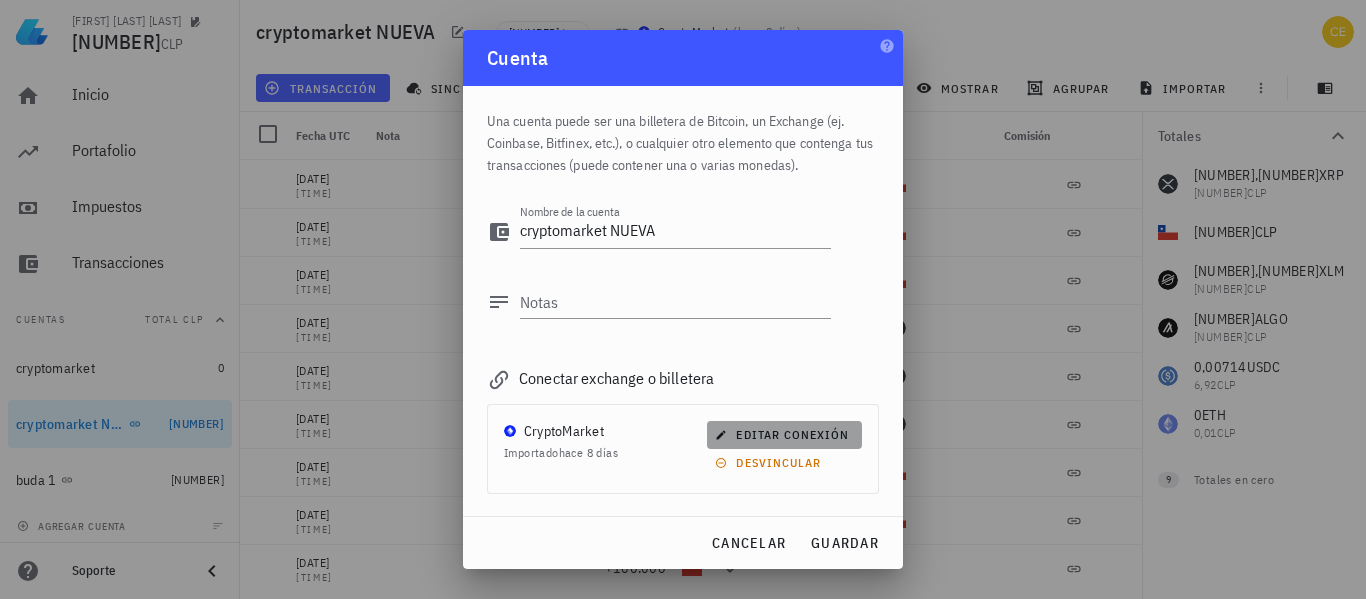 click on "editar conexión" at bounding box center [784, 434] 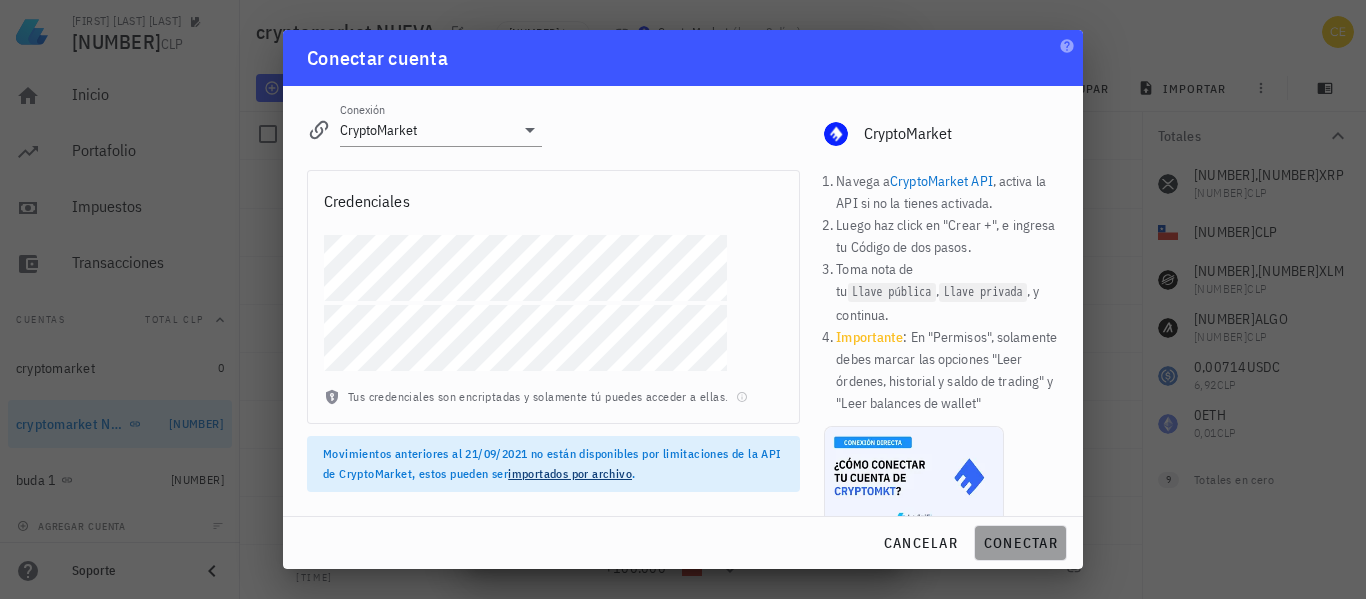 click on "conectar" at bounding box center [1020, 543] 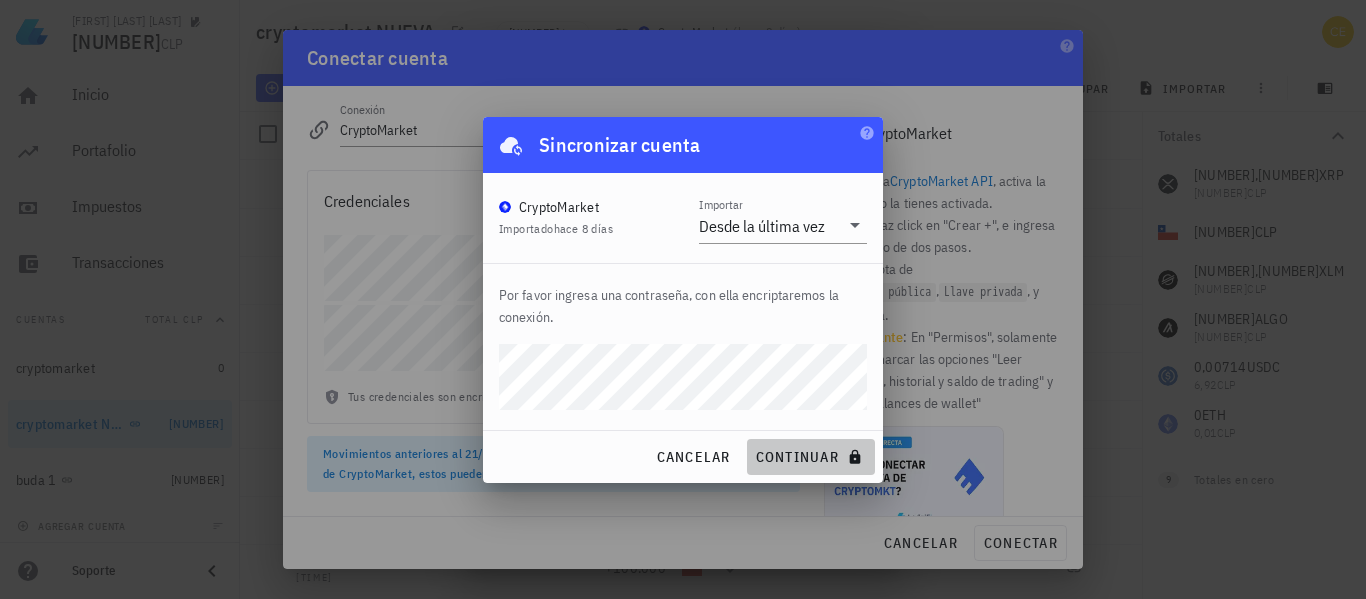 click on "continuar" at bounding box center [811, 457] 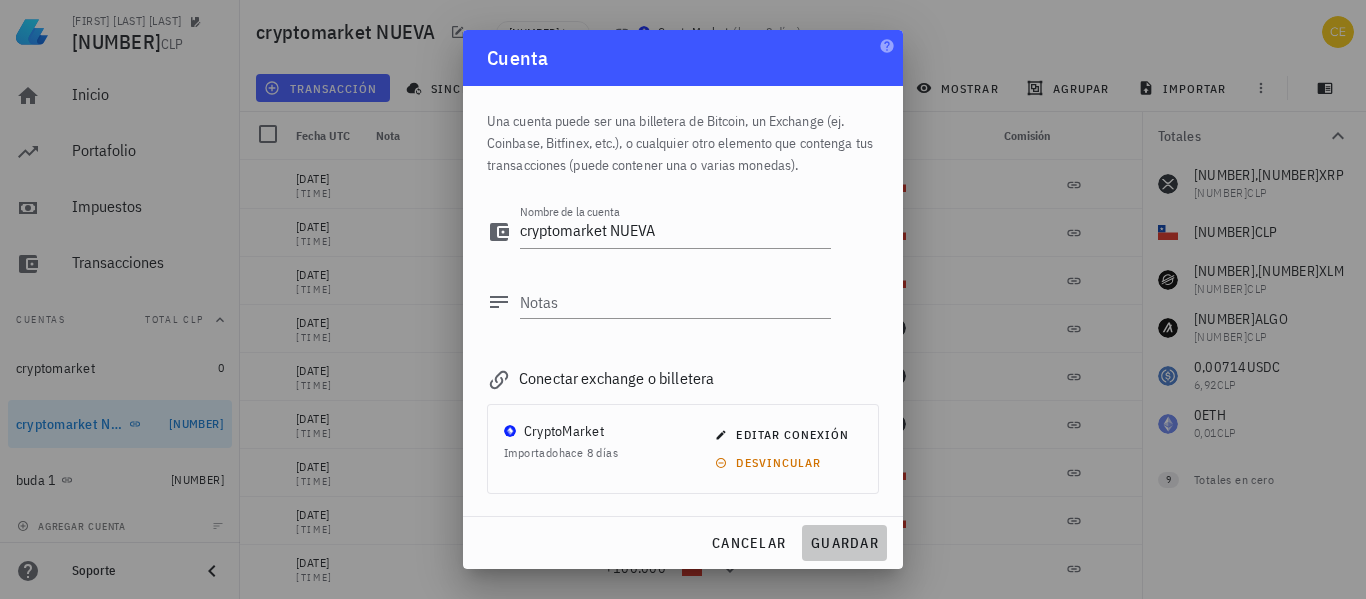 click on "guardar" at bounding box center [844, 543] 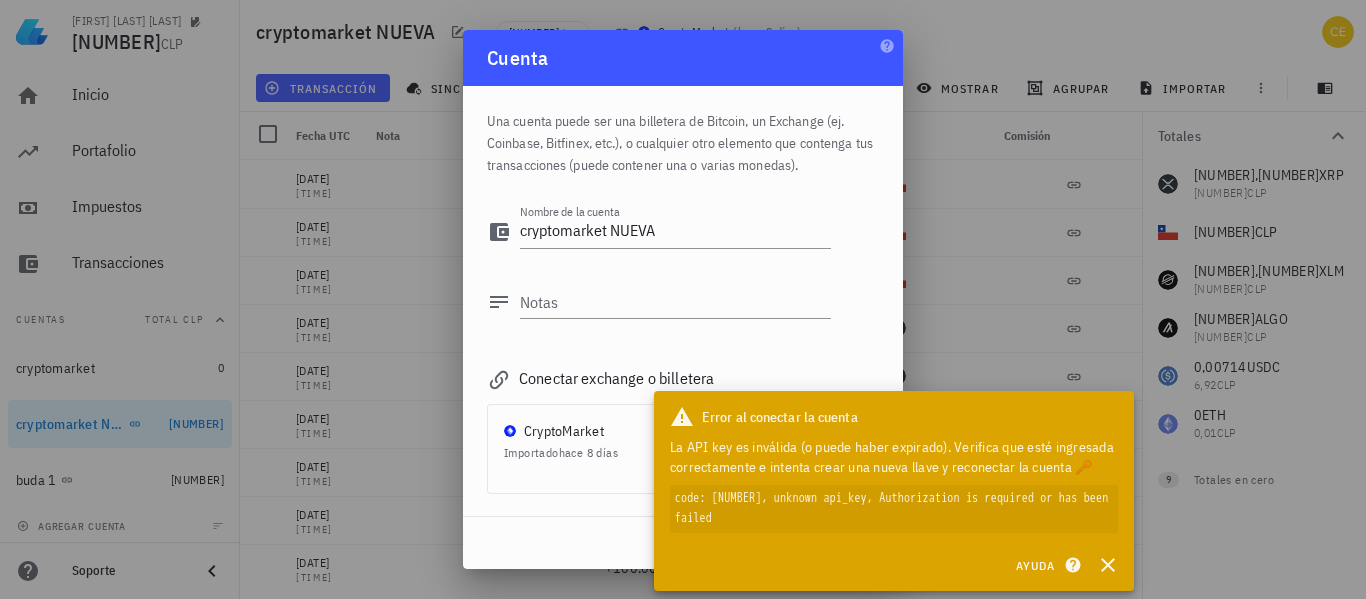 click at bounding box center (683, 299) 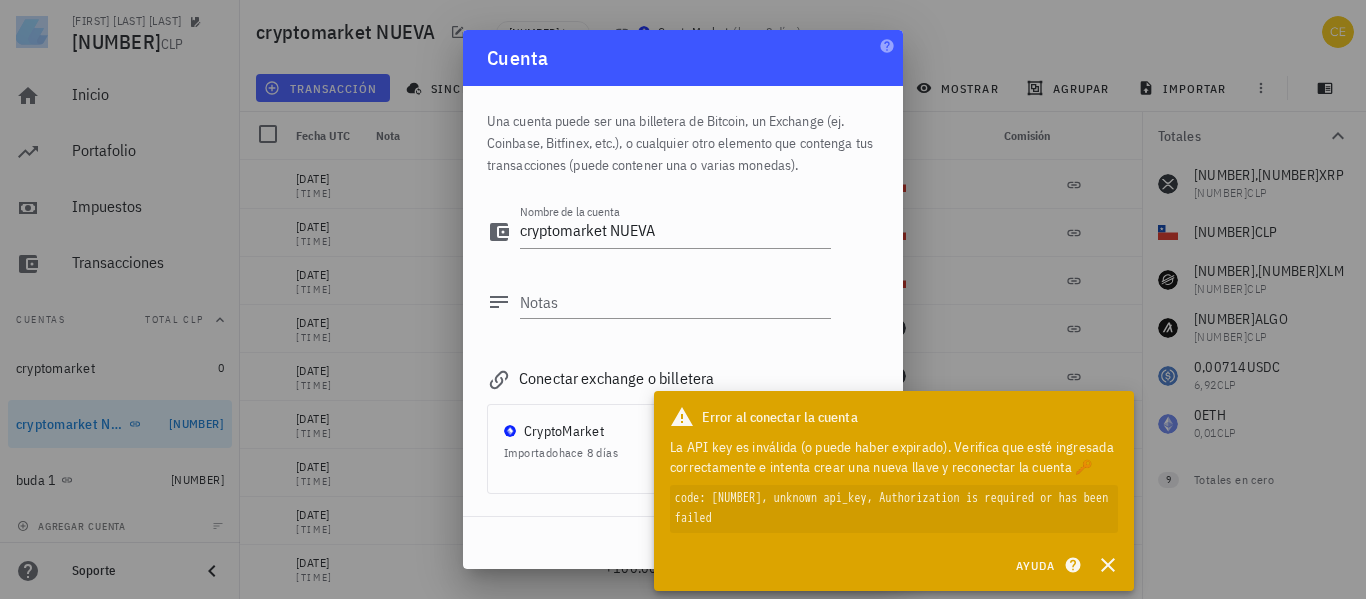 click at bounding box center [683, 299] 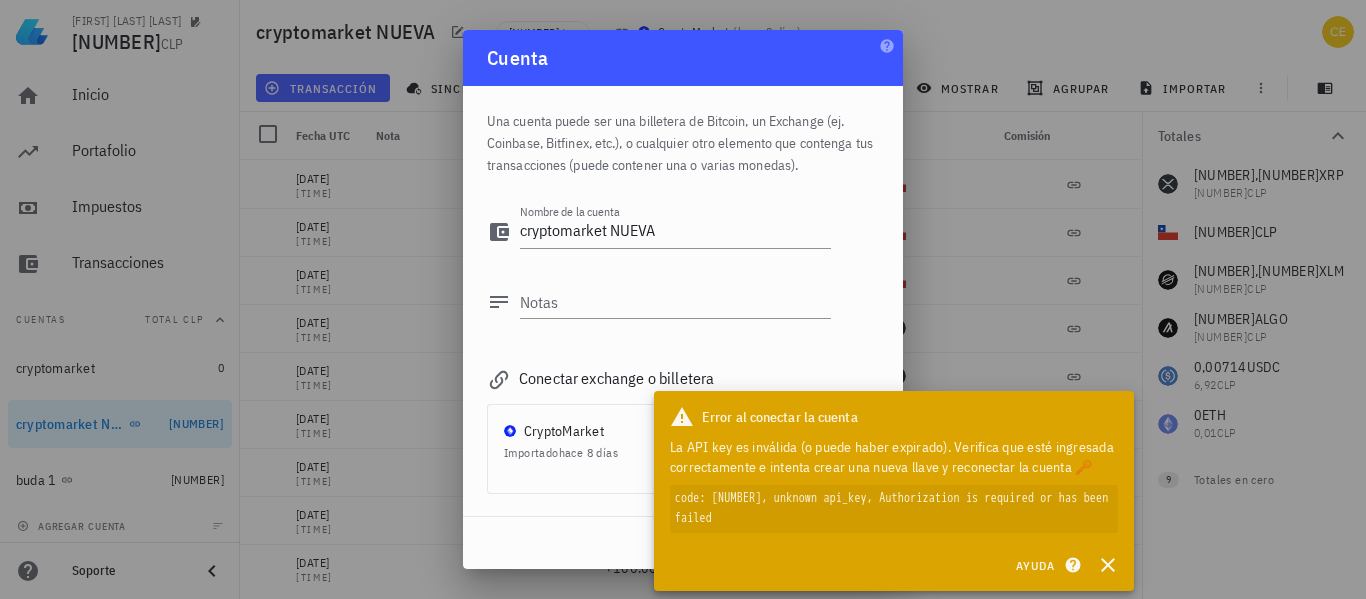 click on "cancelar
guardar" at bounding box center [683, 543] 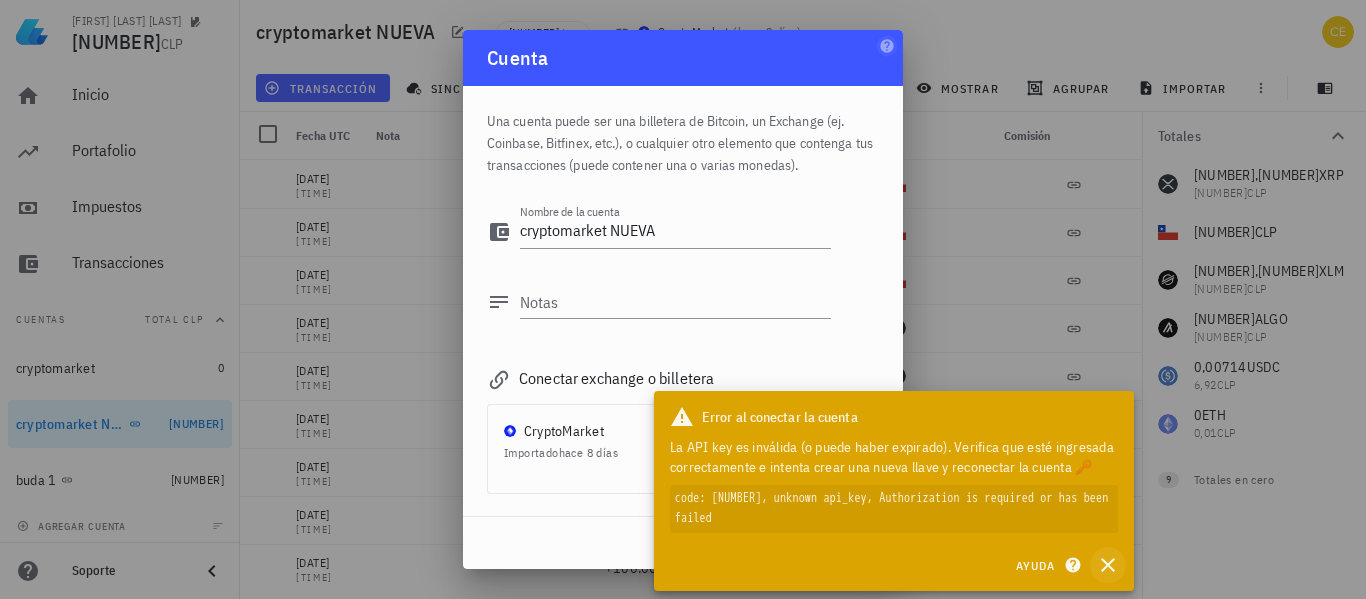 click 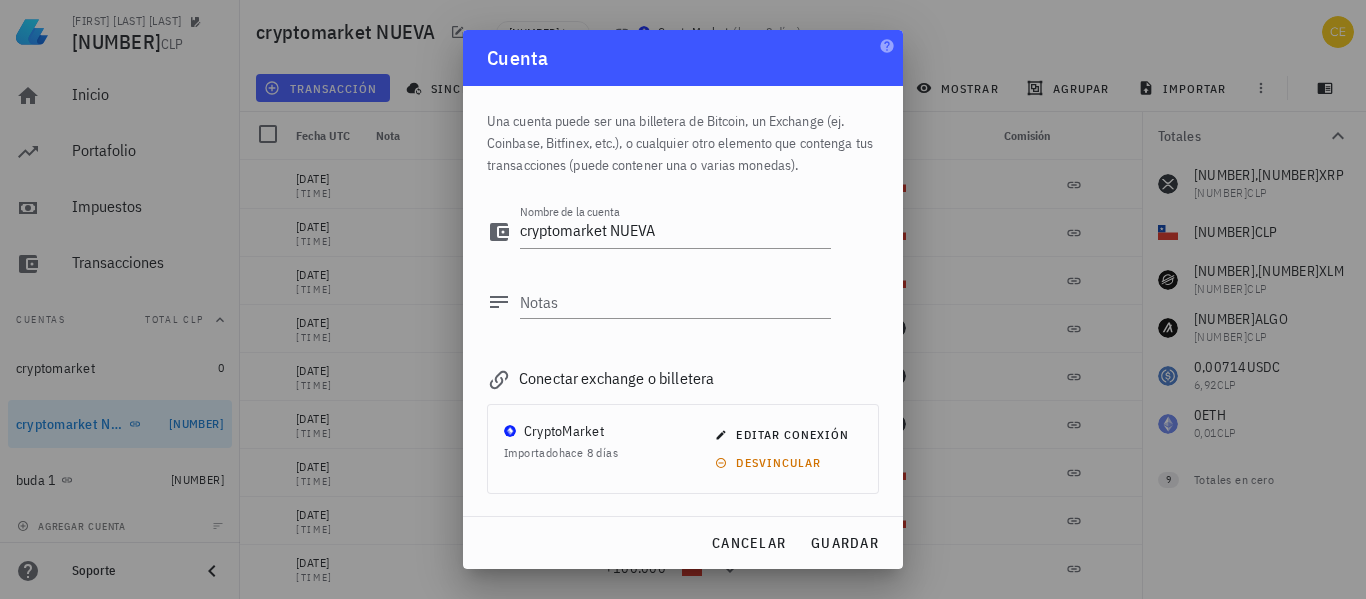 click at bounding box center [683, 299] 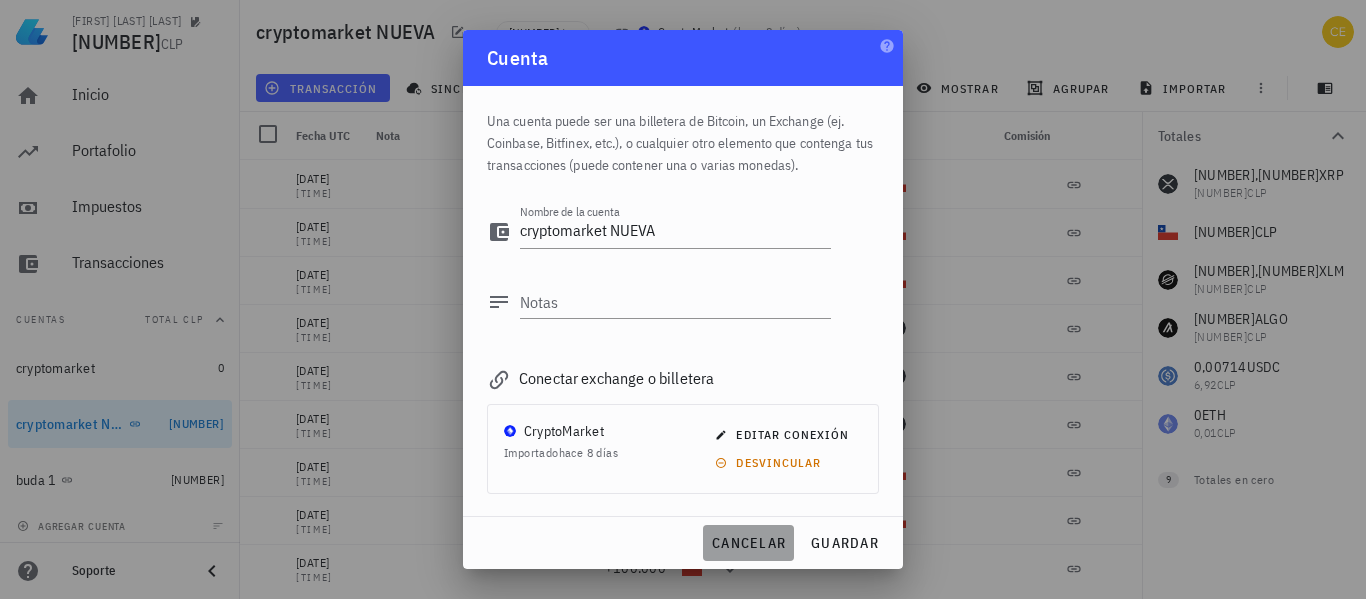 click on "cancelar" at bounding box center (748, 543) 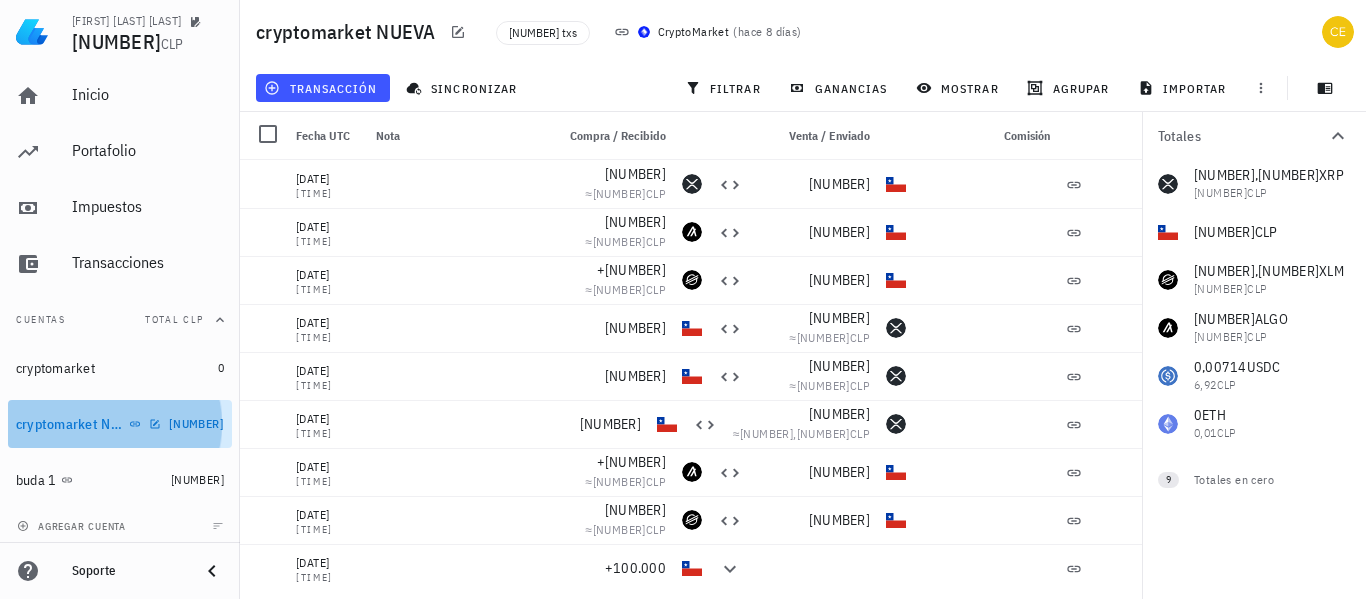 click on "cryptomarket NUEVA" at bounding box center (70, 424) 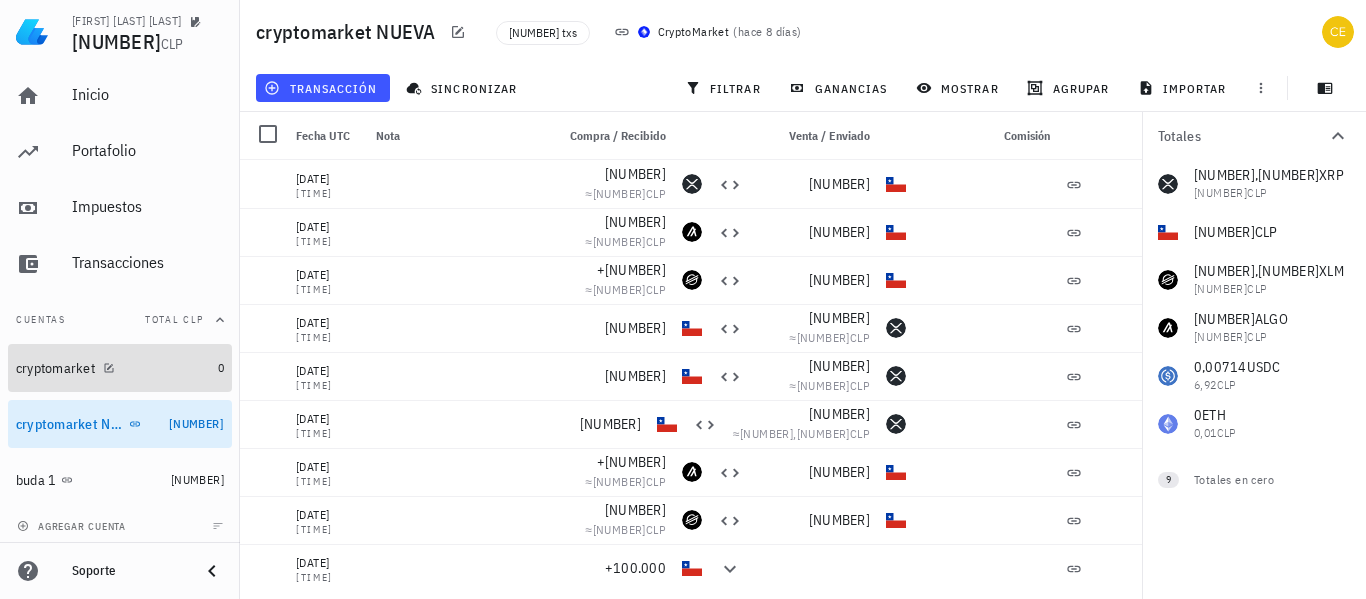 click on "cryptomarket" at bounding box center (55, 368) 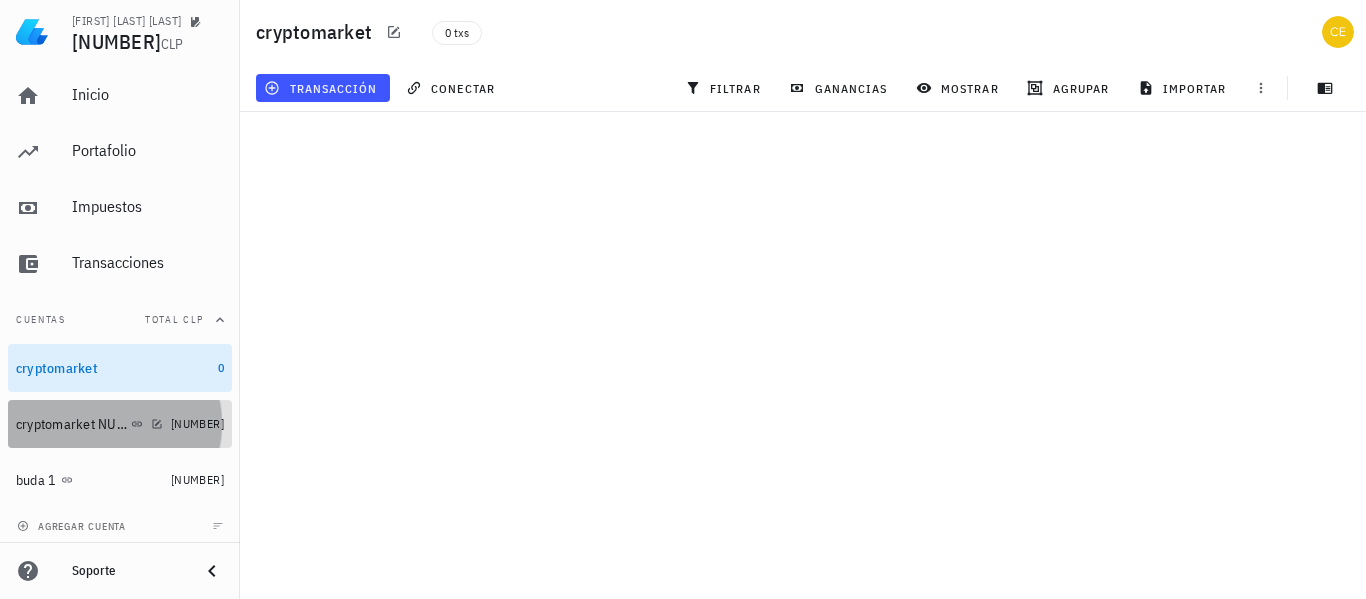 click on "cryptomarket NUEVA" at bounding box center [71, 424] 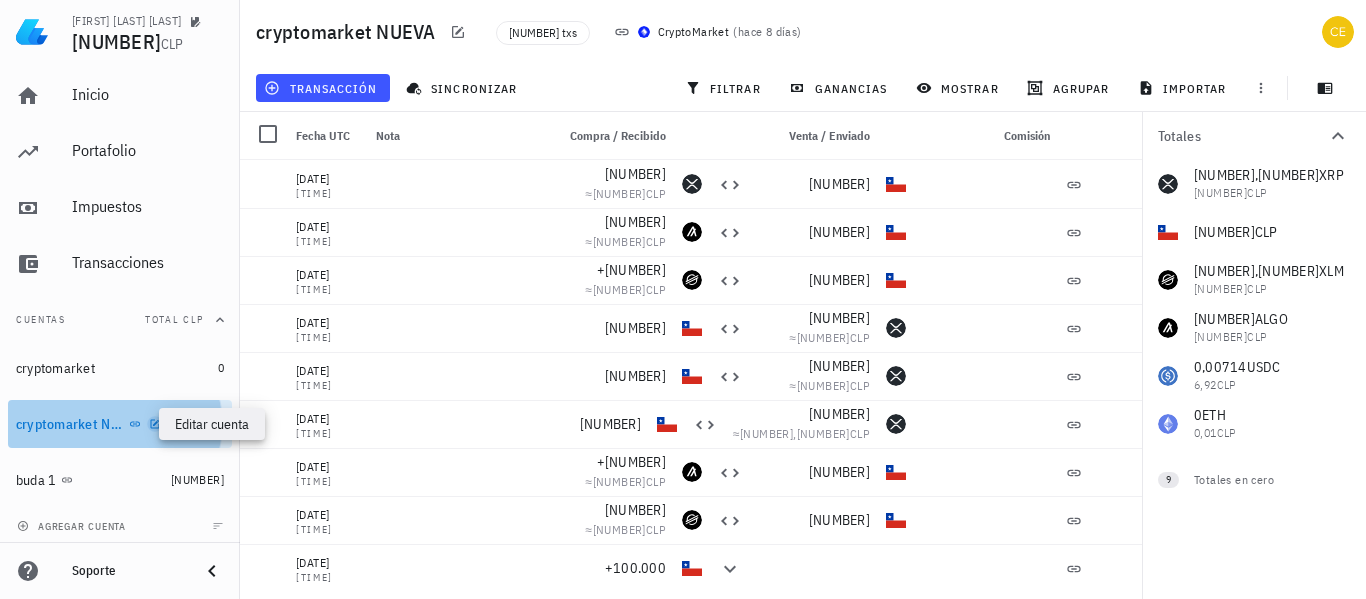 click 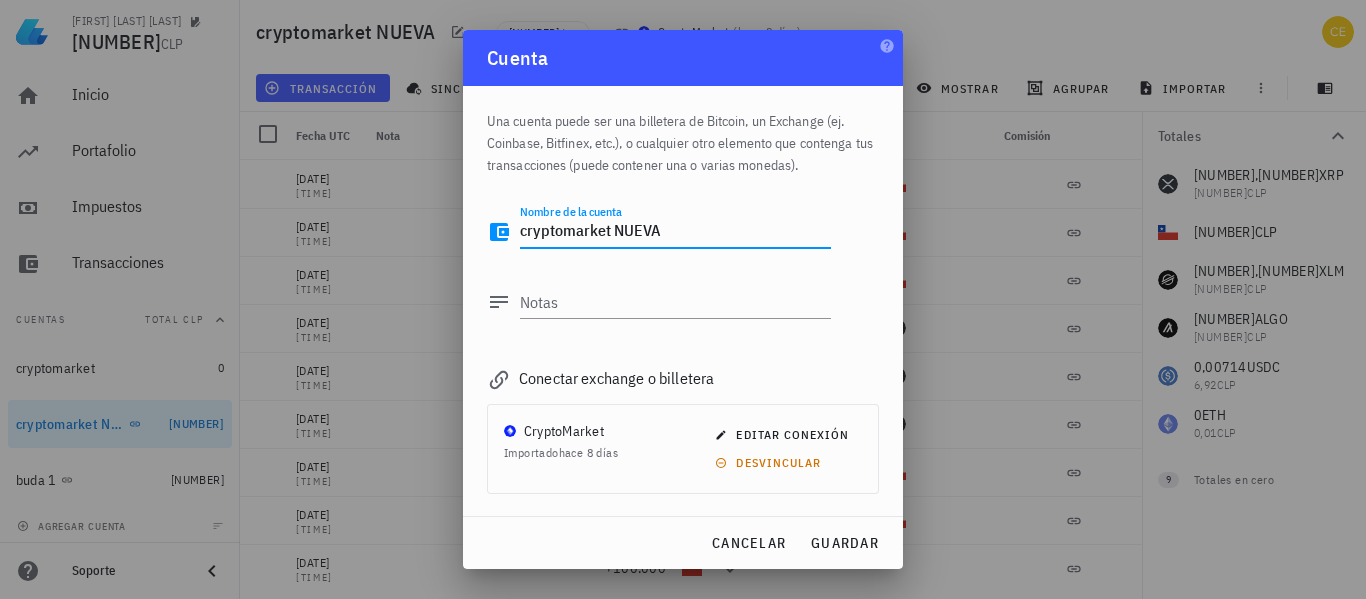 click on "cryptomarket NUEVA" at bounding box center [675, 232] 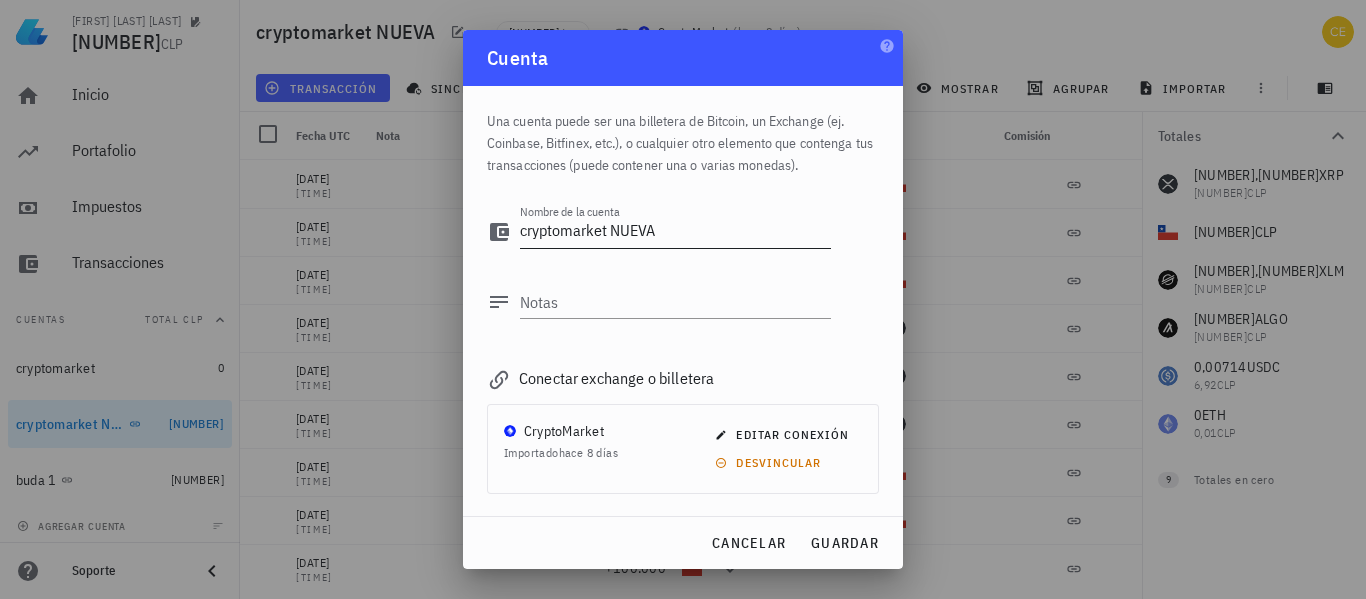 click 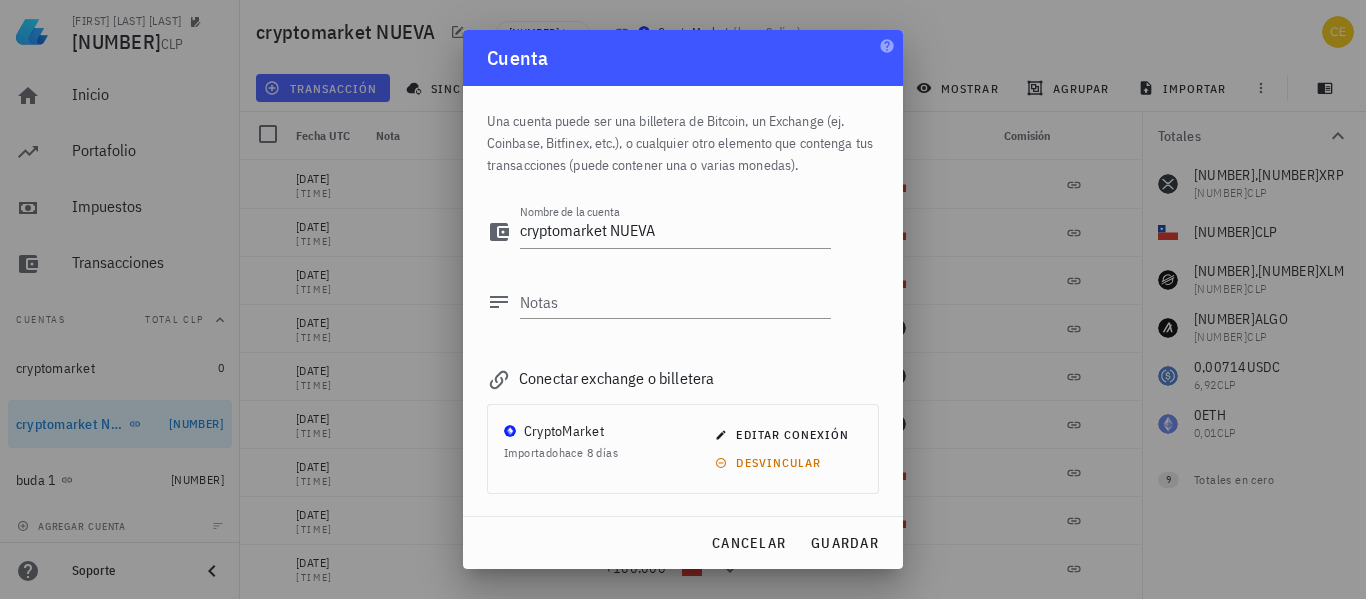 click 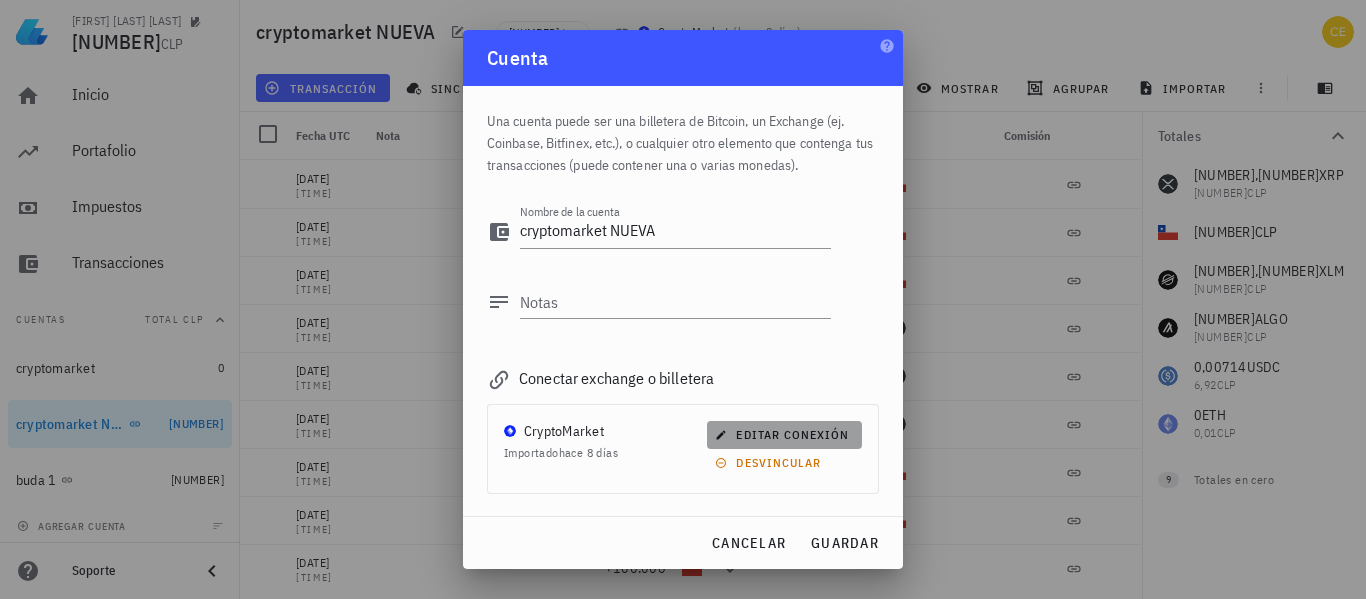 click on "editar conexión" at bounding box center [784, 434] 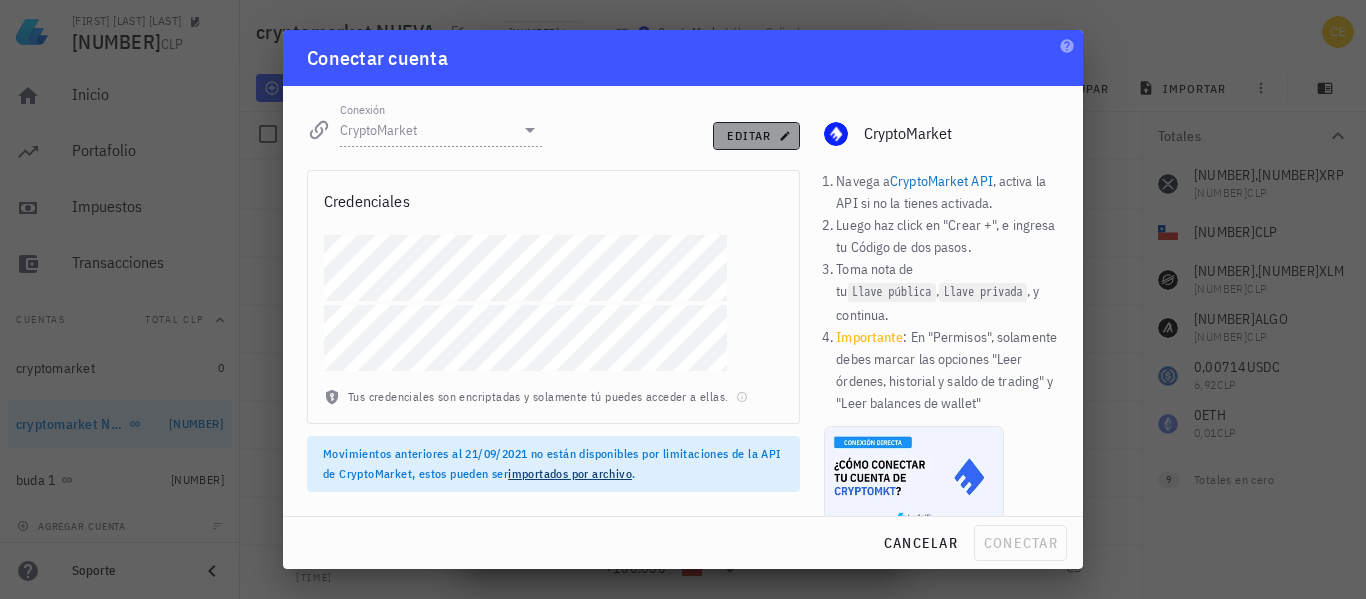 click 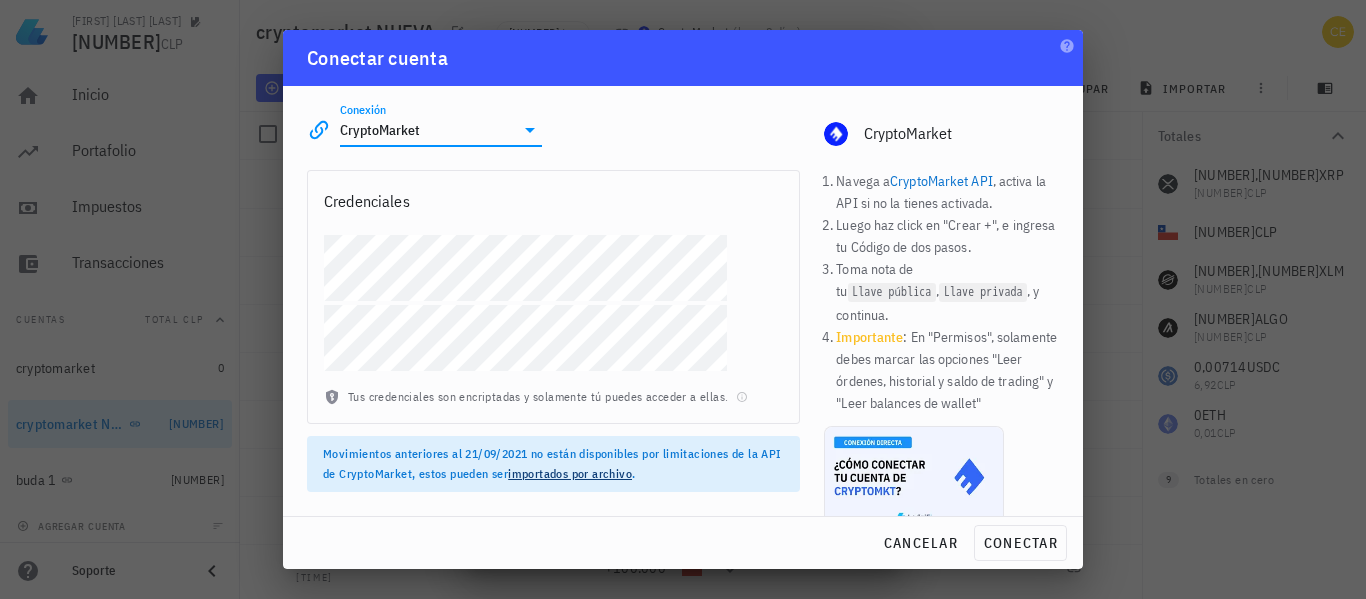 click on "CryptoMarket" at bounding box center [427, 130] 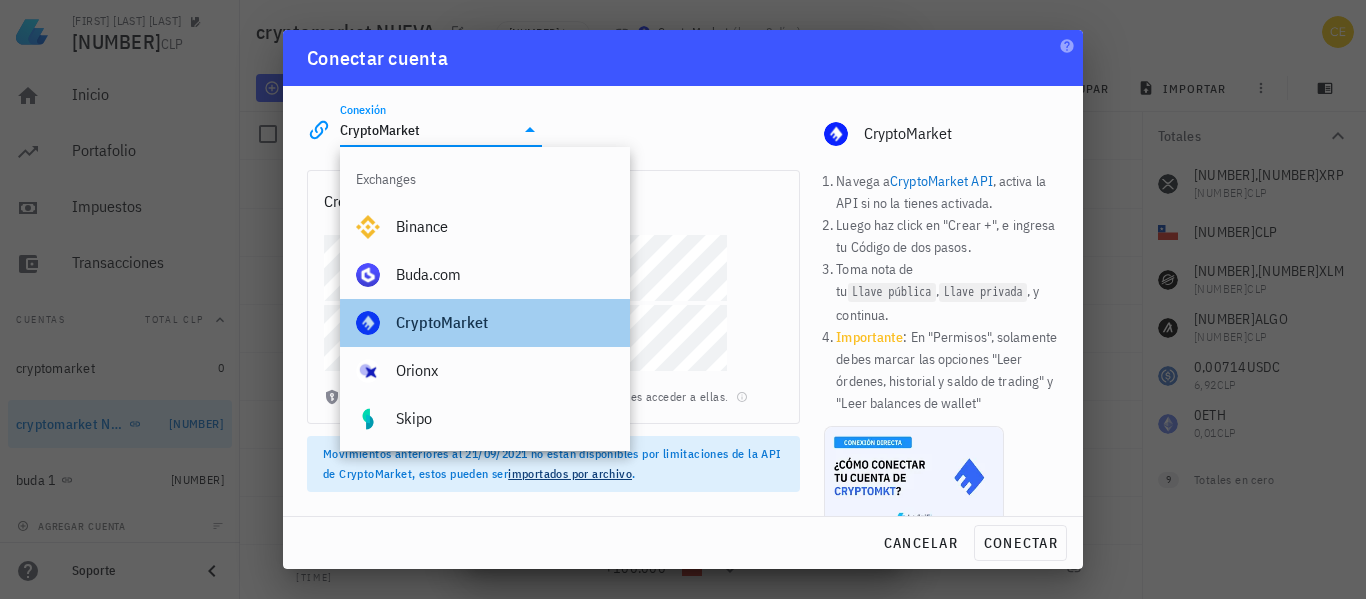 click on "CryptoMarket" at bounding box center (505, 322) 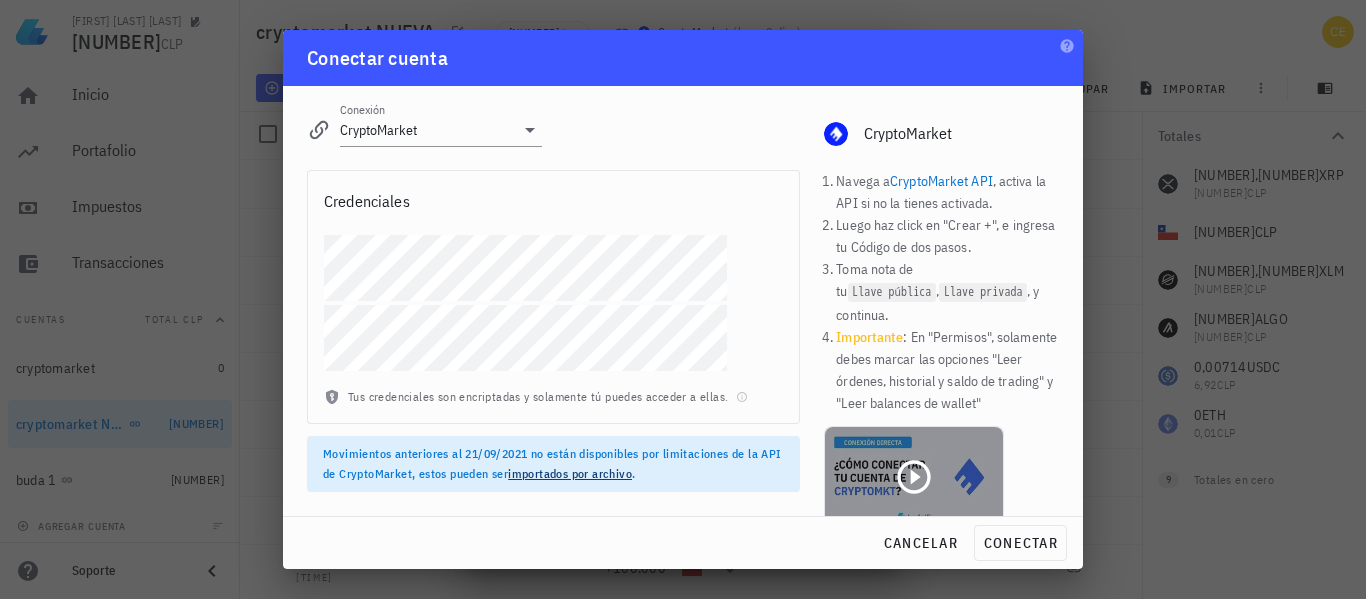 click 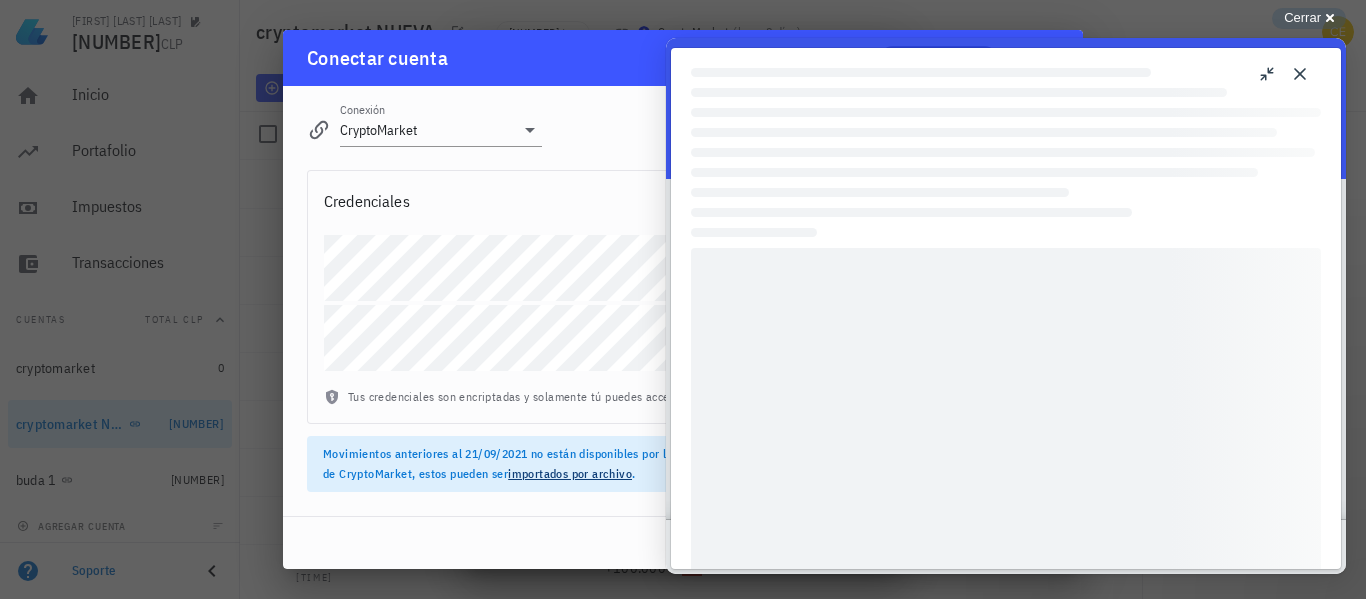 scroll, scrollTop: 0, scrollLeft: 0, axis: both 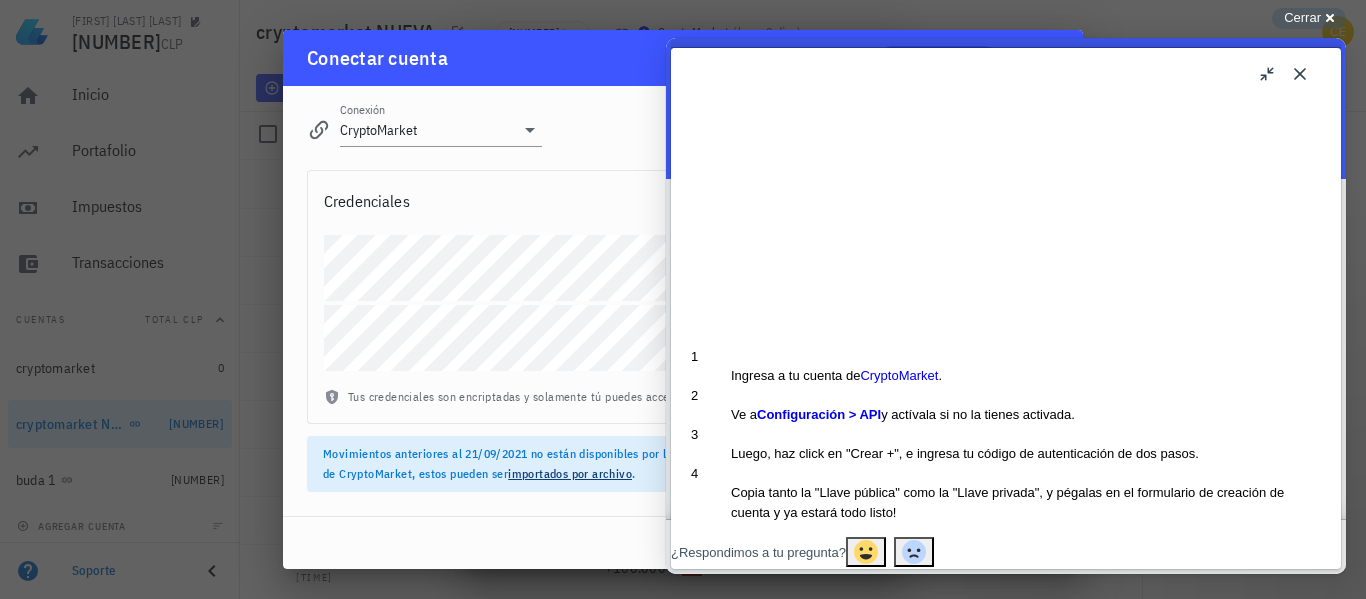 click on "u" at bounding box center [1268, 74] 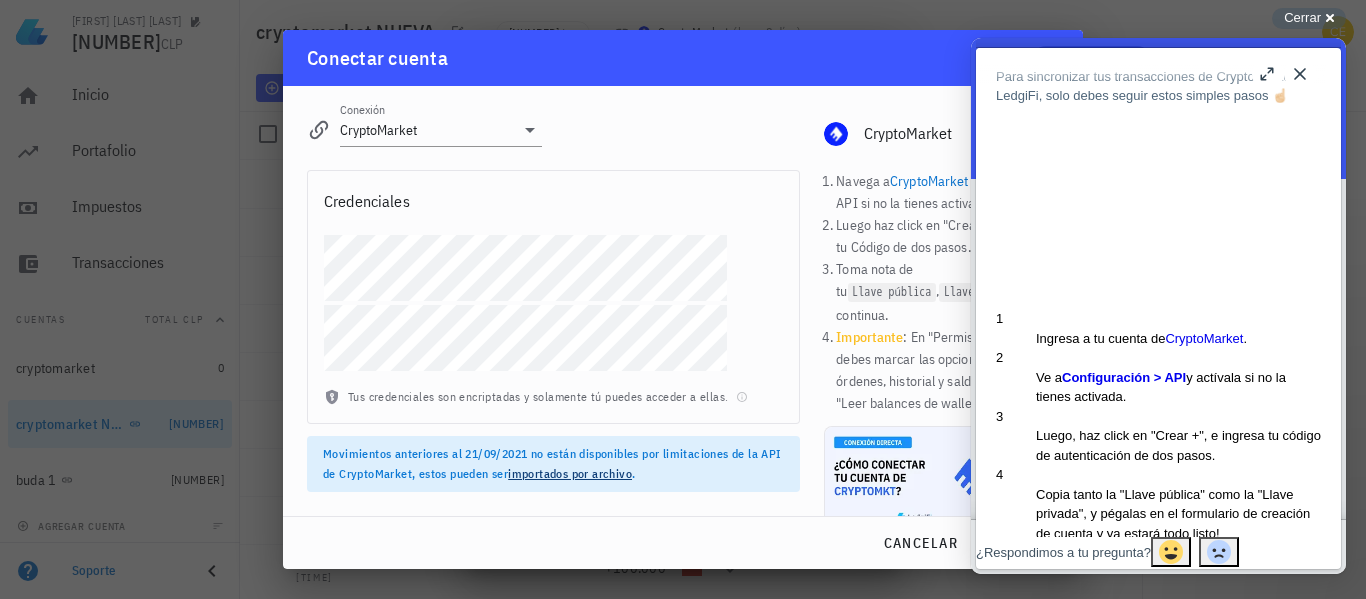 click on "b" at bounding box center [1268, 74] 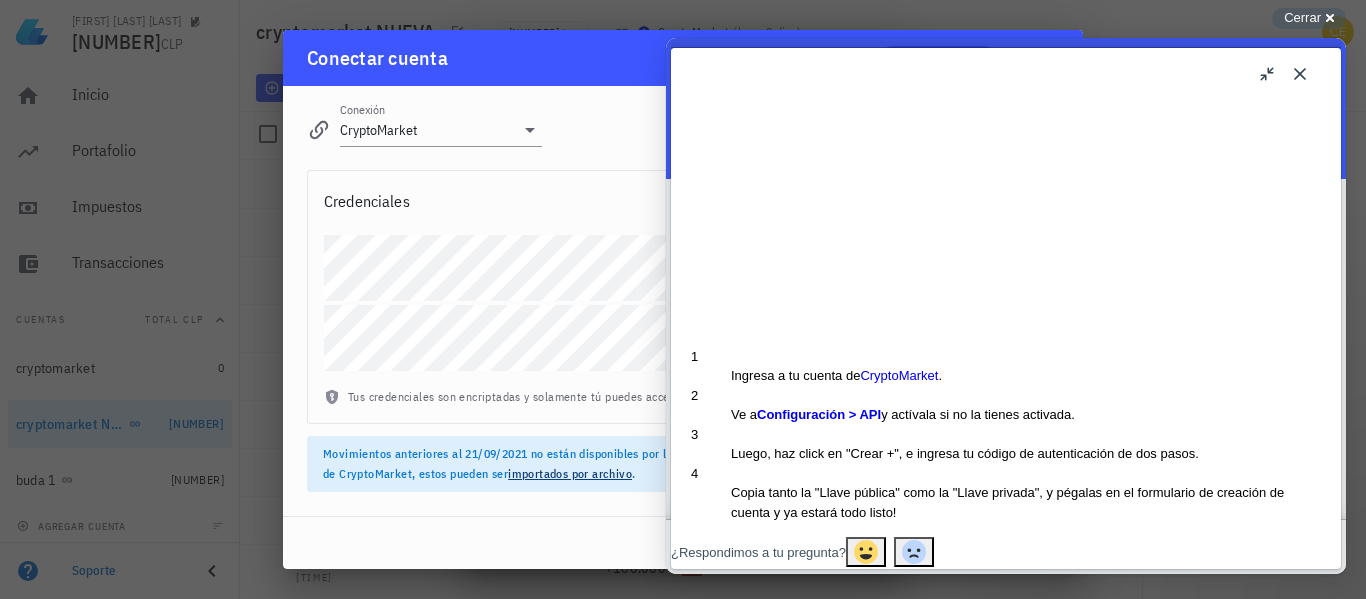 click on "Close" at bounding box center (1300, 74) 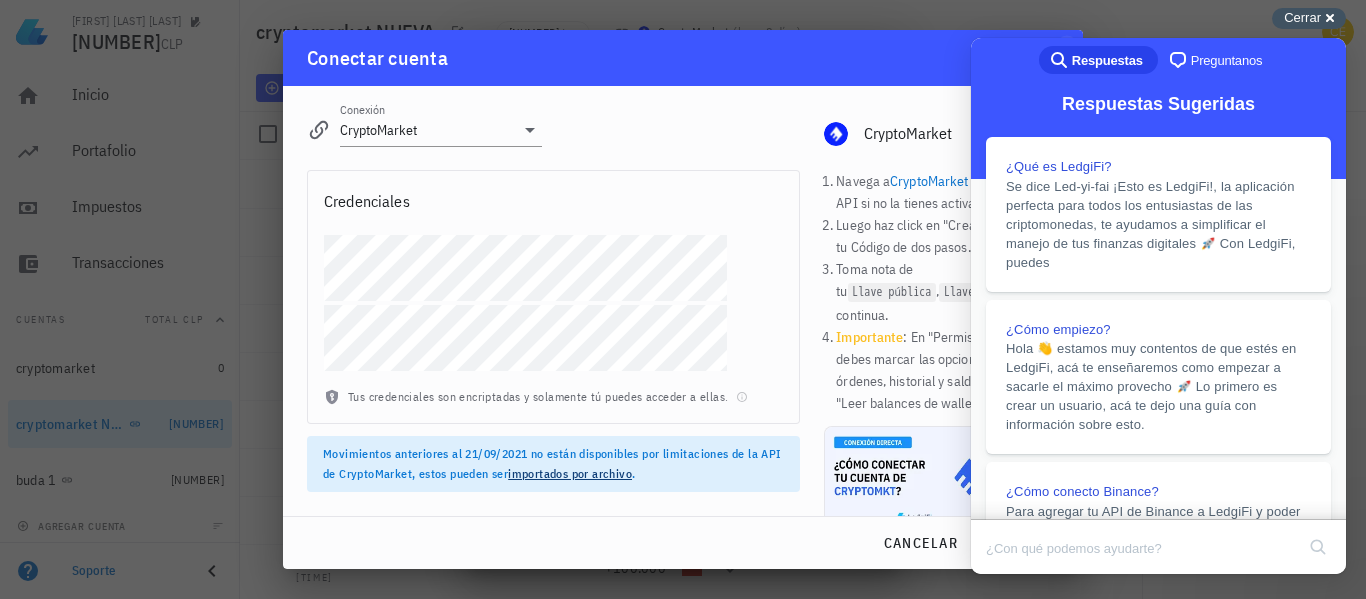 click on "Cerrar cross-small" at bounding box center [1309, 18] 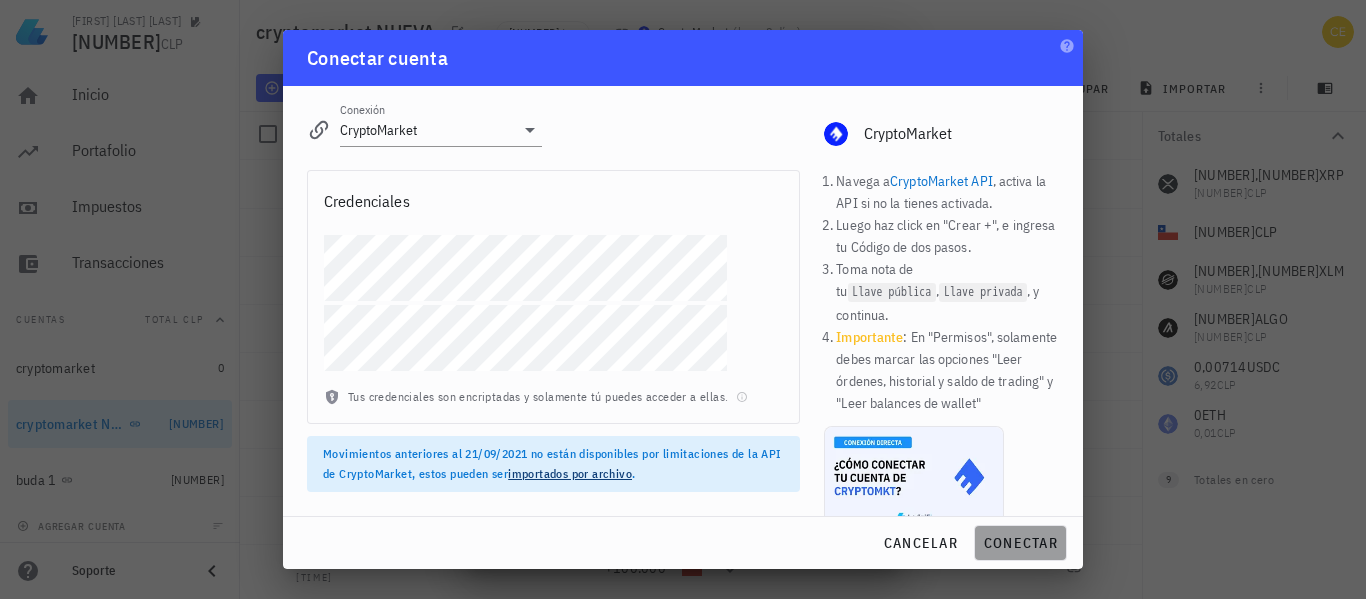 click on "conectar" at bounding box center [1020, 543] 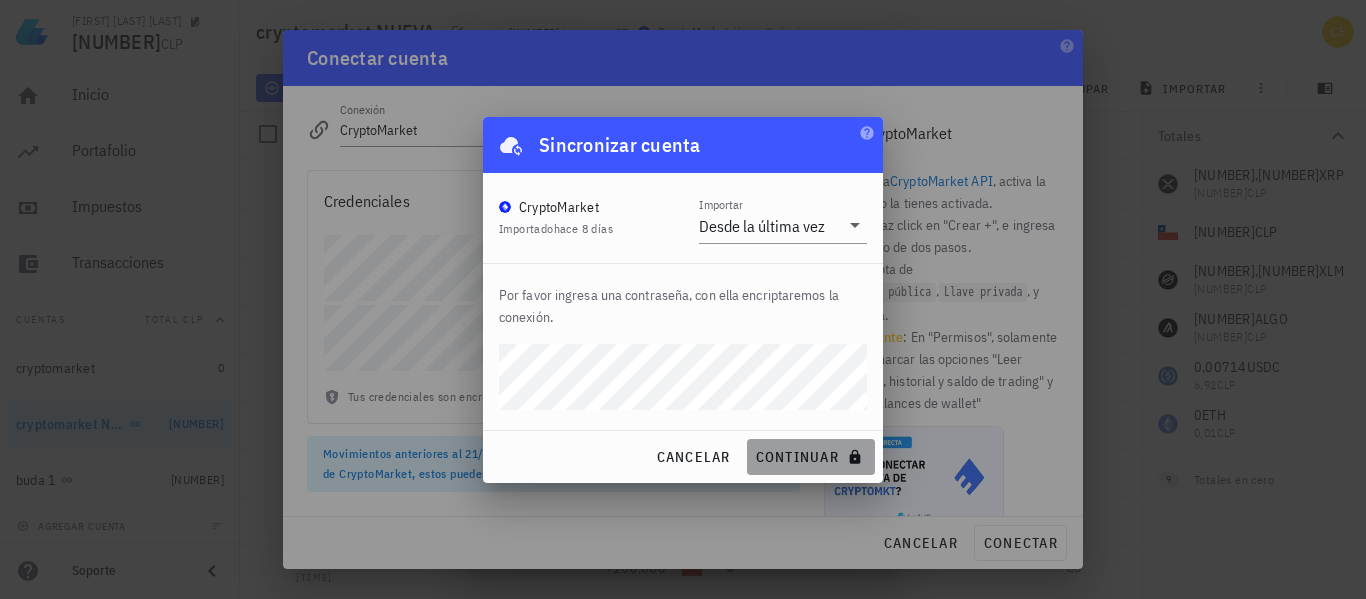 click on "continuar" at bounding box center [811, 457] 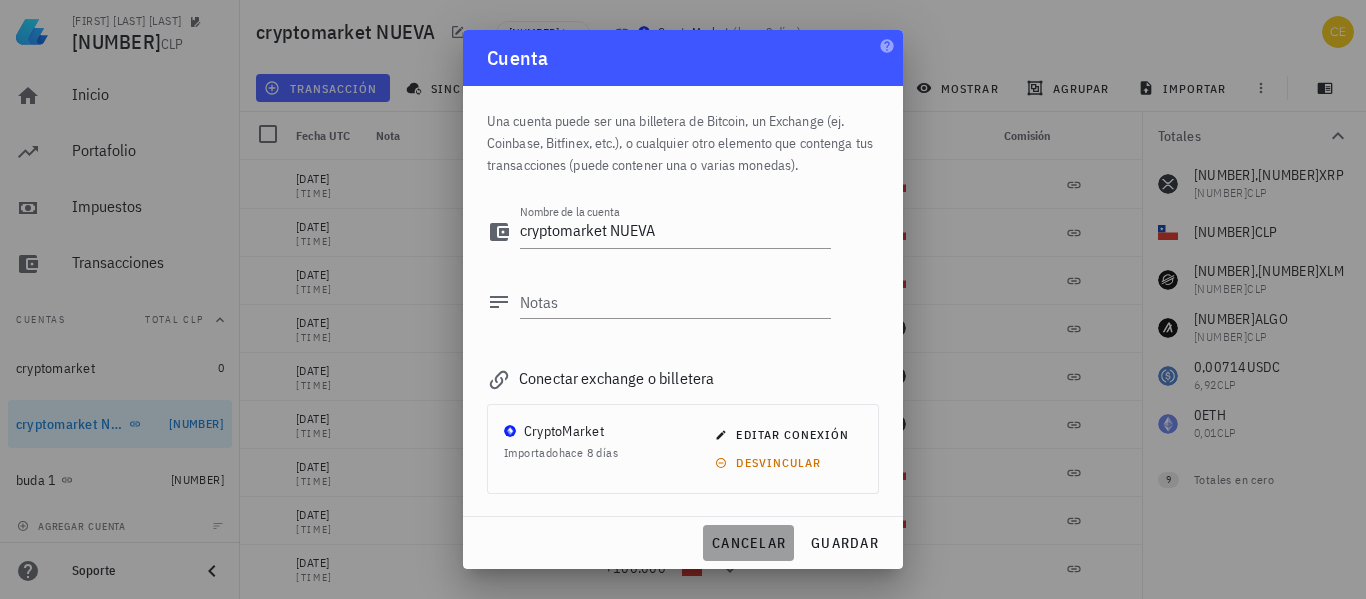 click on "cancelar" at bounding box center (748, 543) 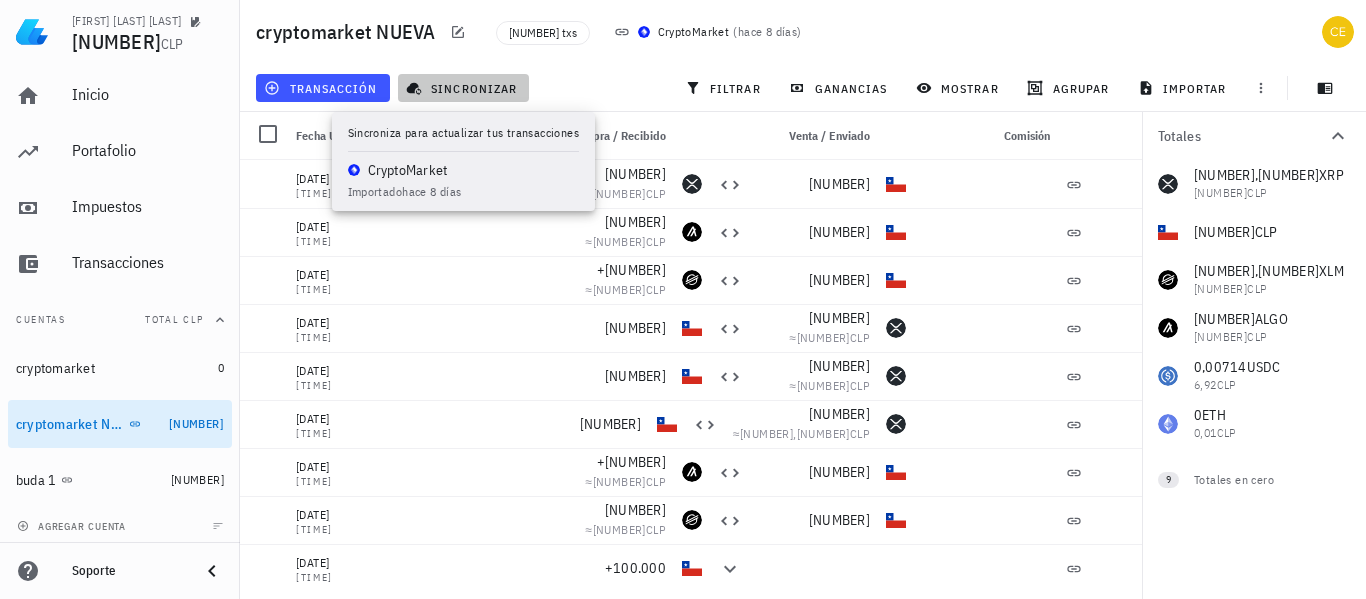 click on "sincronizar" at bounding box center (463, 88) 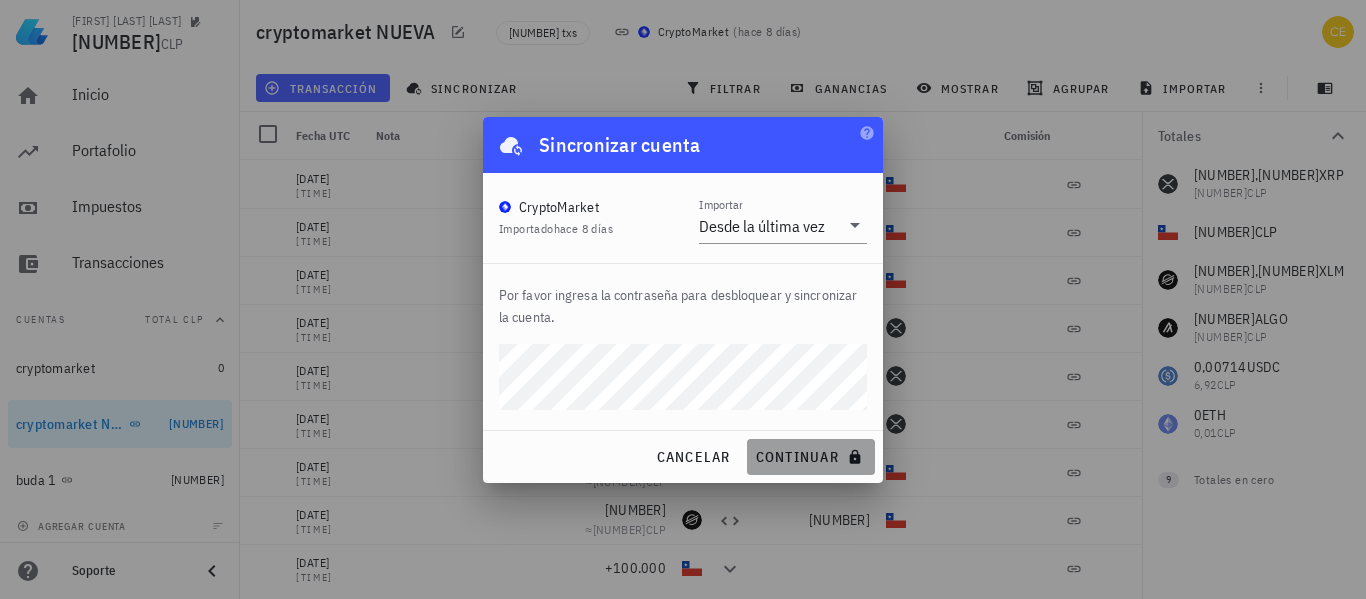 click on "continuar" at bounding box center [811, 457] 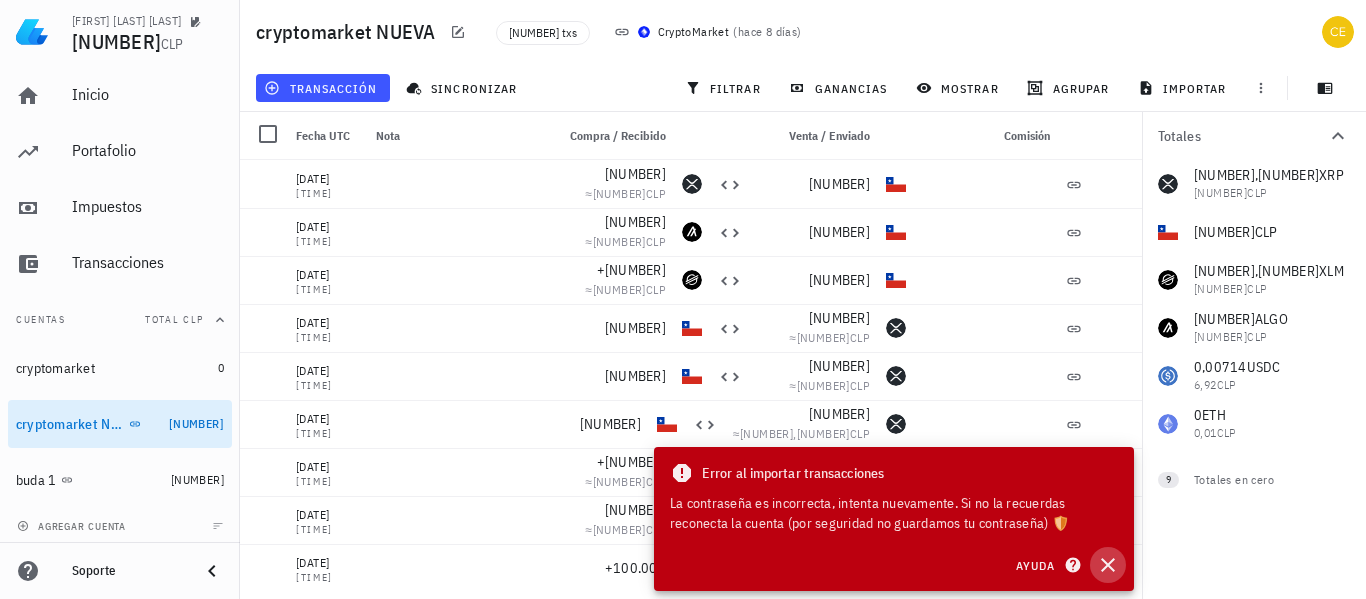 click 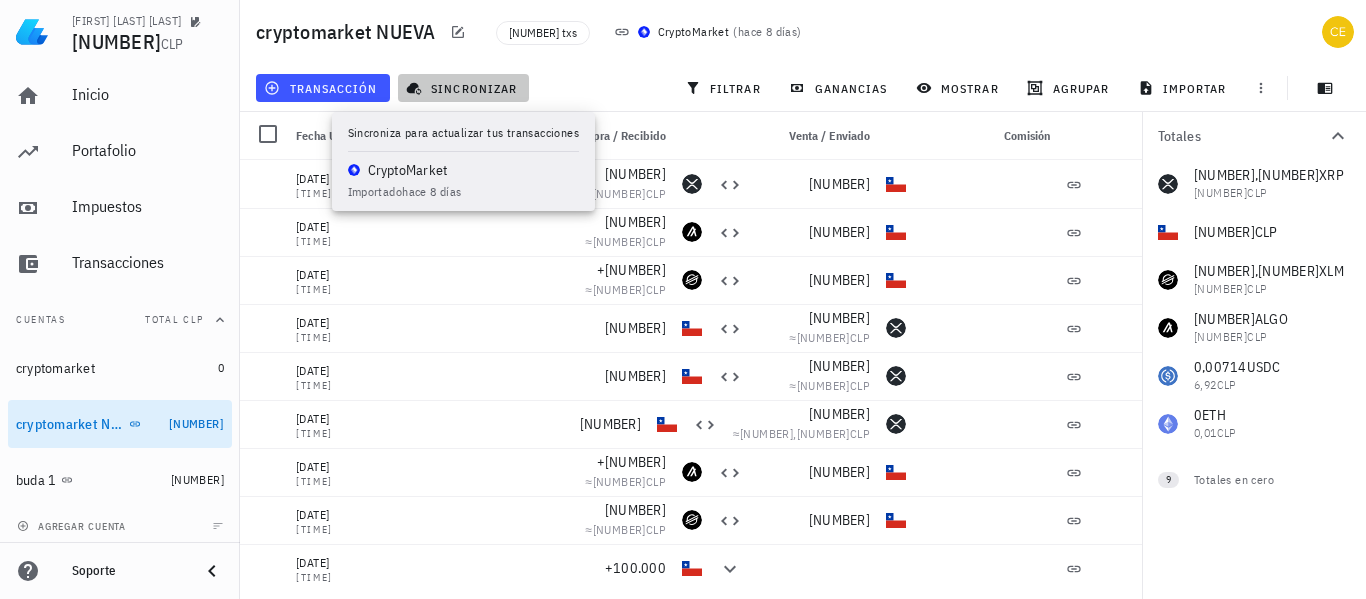 click on "sincronizar" at bounding box center (463, 88) 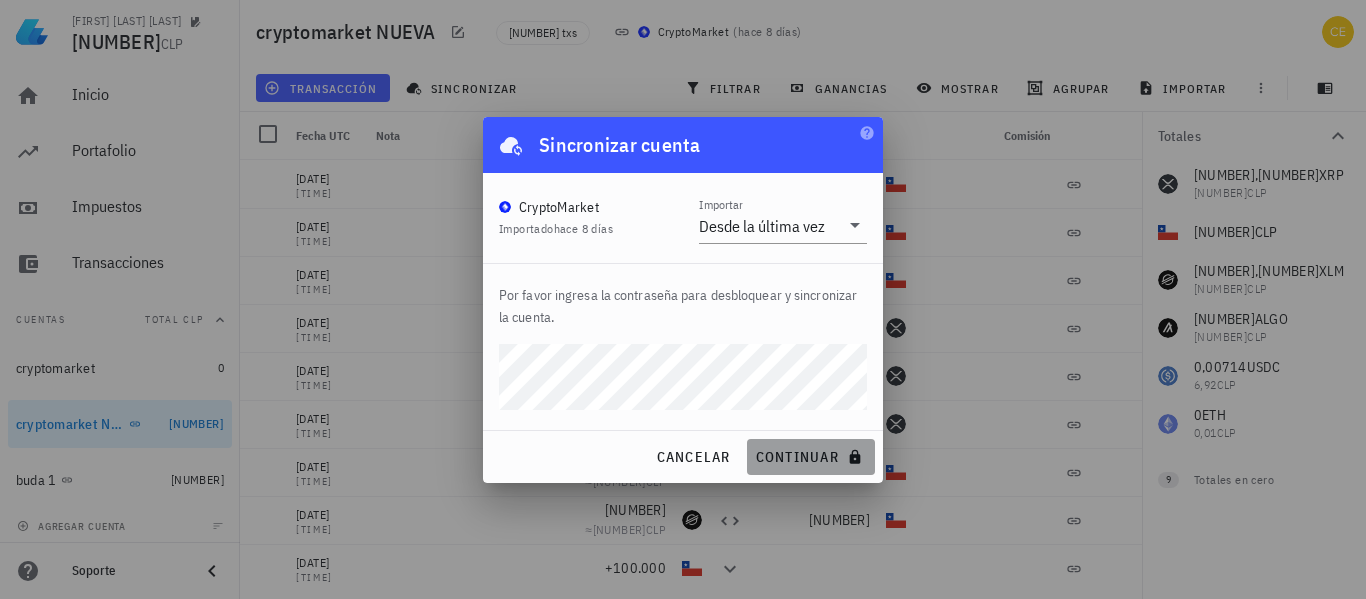 click on "continuar" at bounding box center (811, 457) 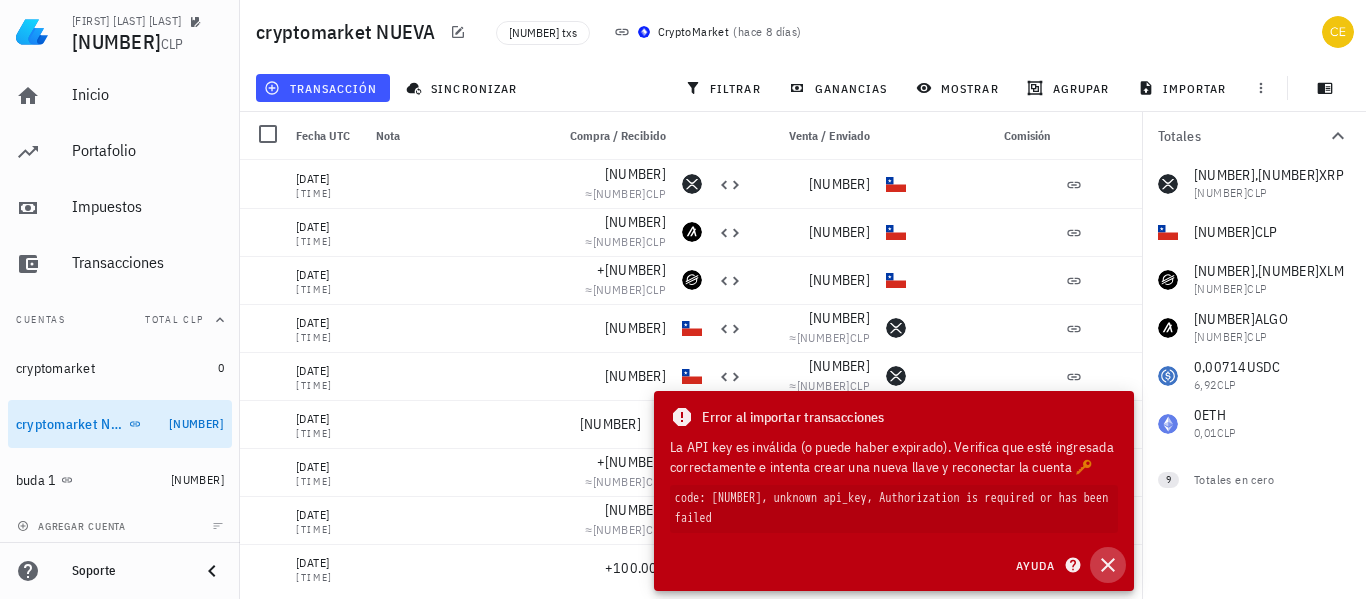 click 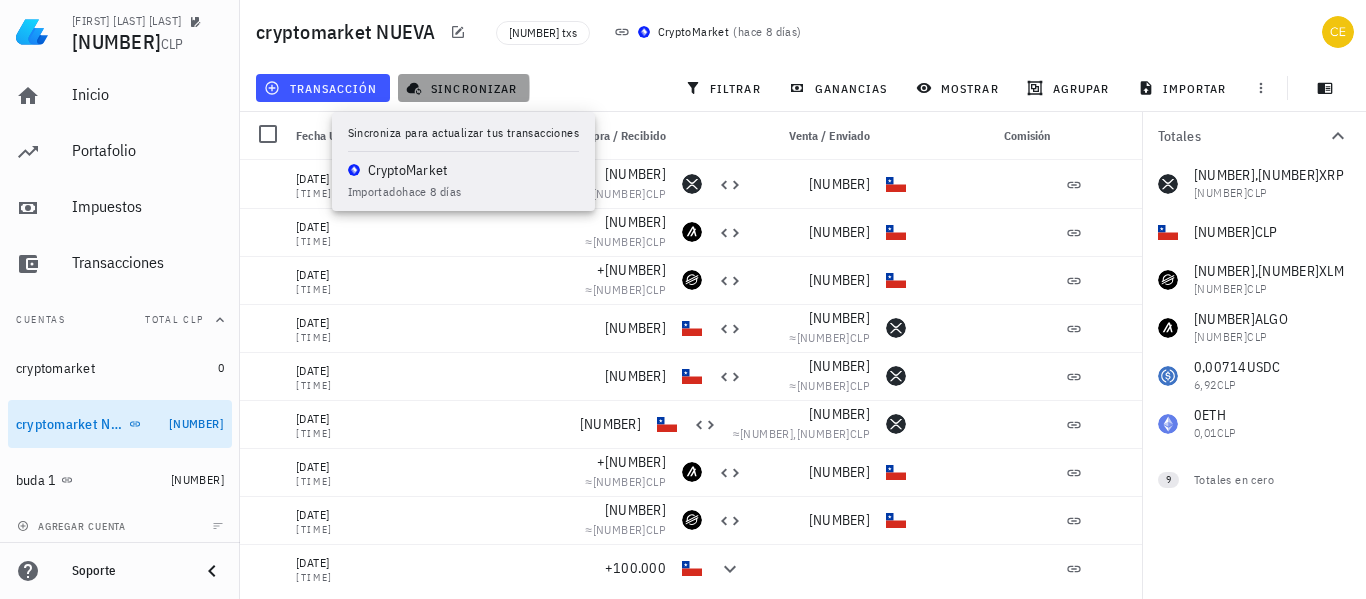 click on "sincronizar" at bounding box center (463, 88) 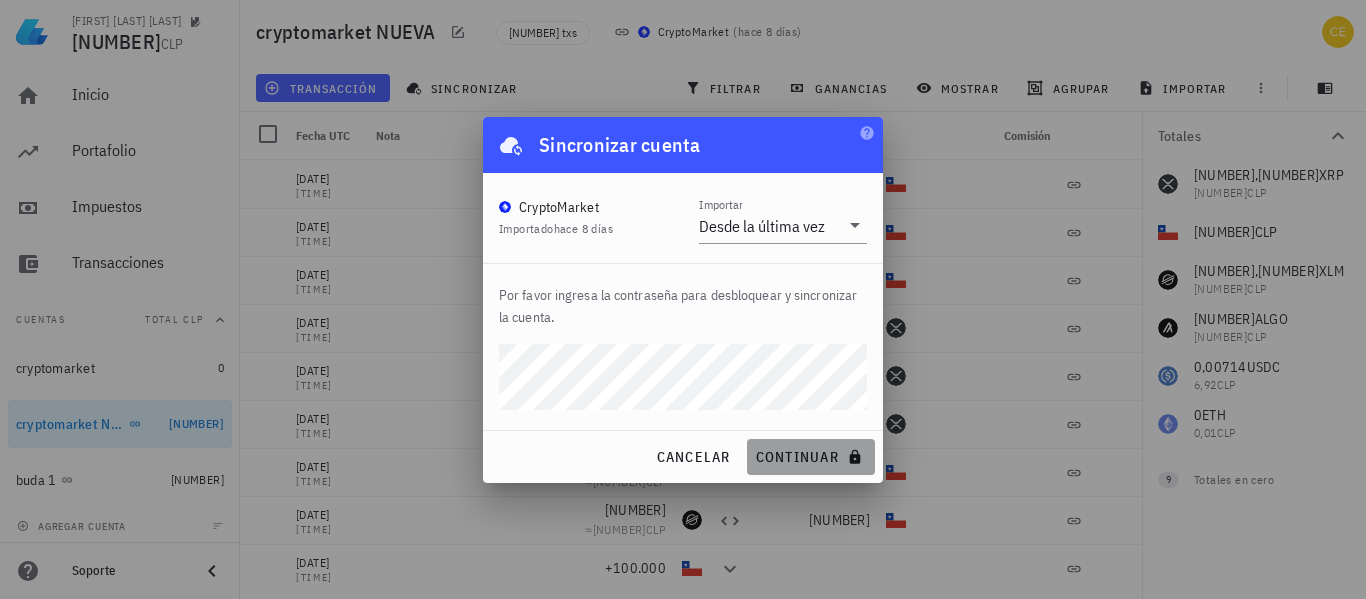 click on "continuar" at bounding box center (811, 457) 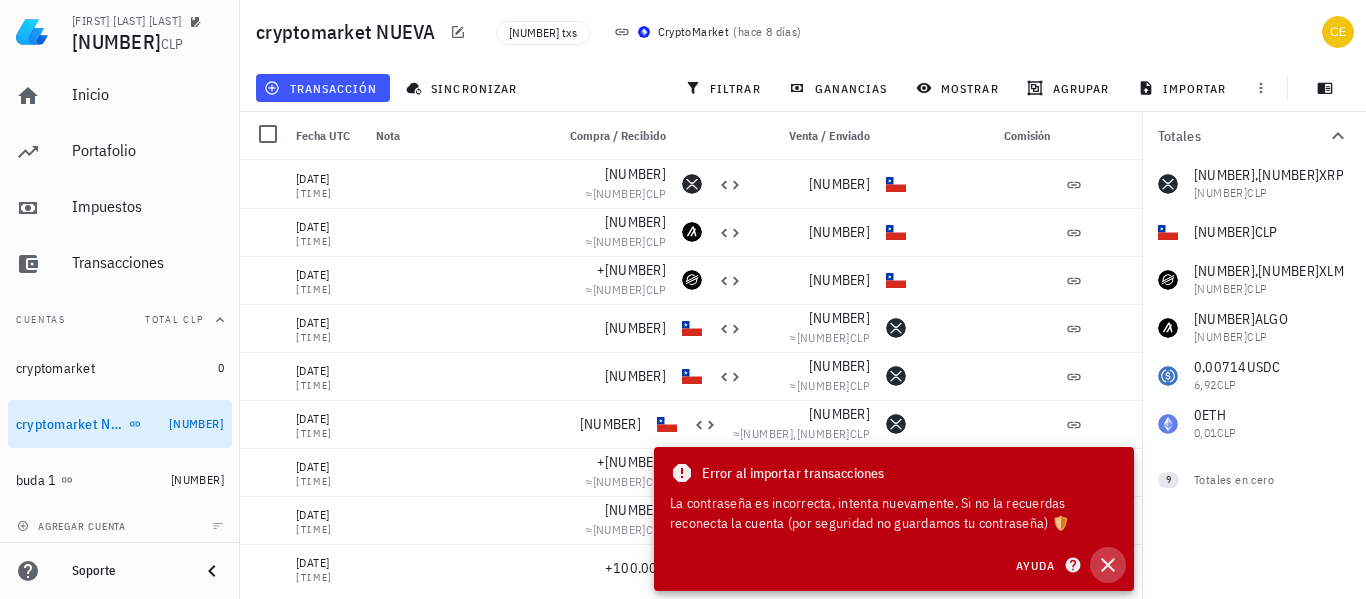 click 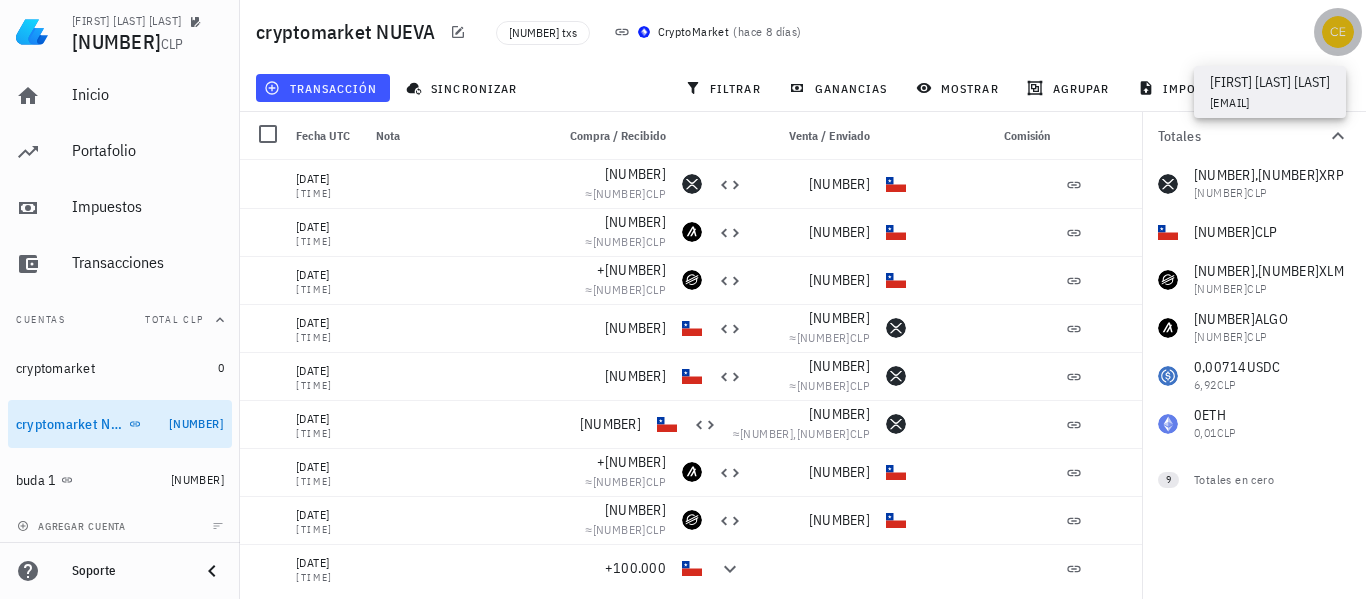 click at bounding box center (1338, 32) 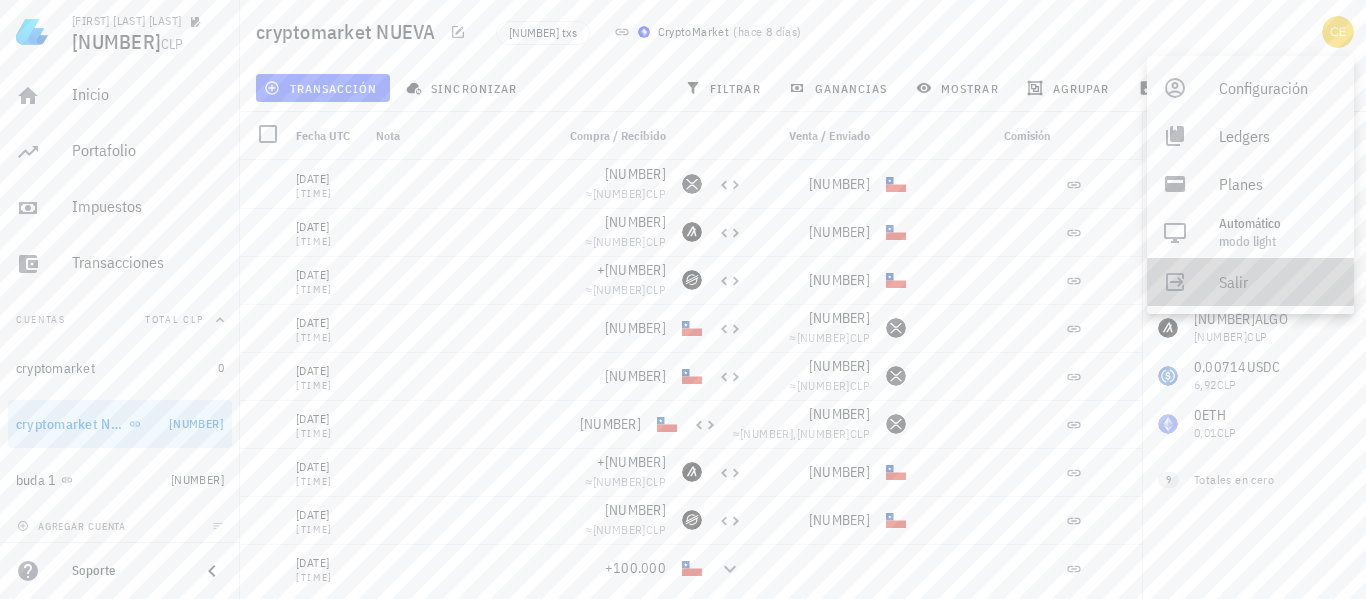 click on "Salir" at bounding box center [1278, 282] 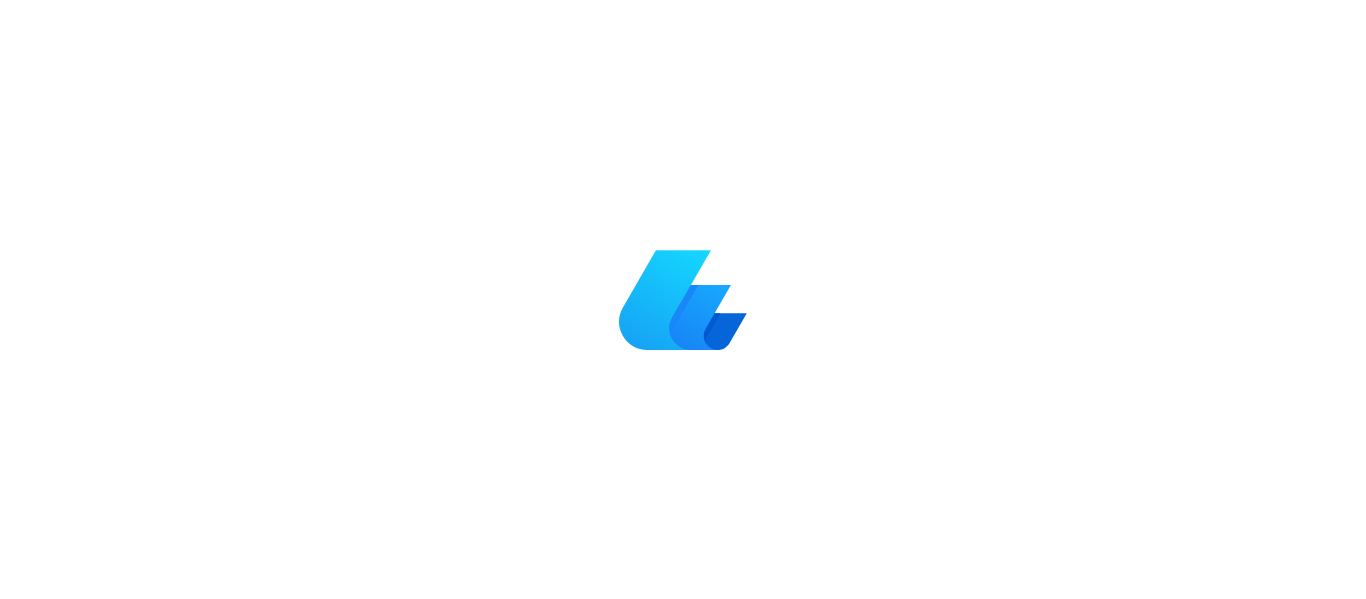 scroll, scrollTop: 0, scrollLeft: 0, axis: both 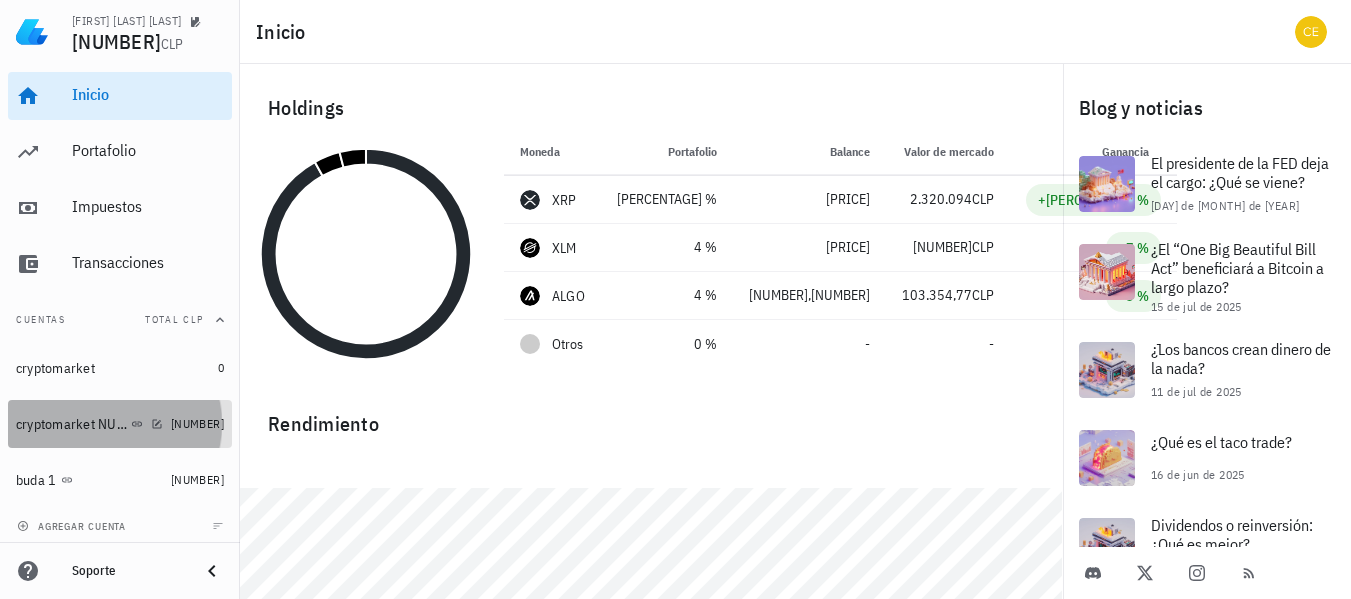 click on "cryptomarket NUEVA" at bounding box center [71, 424] 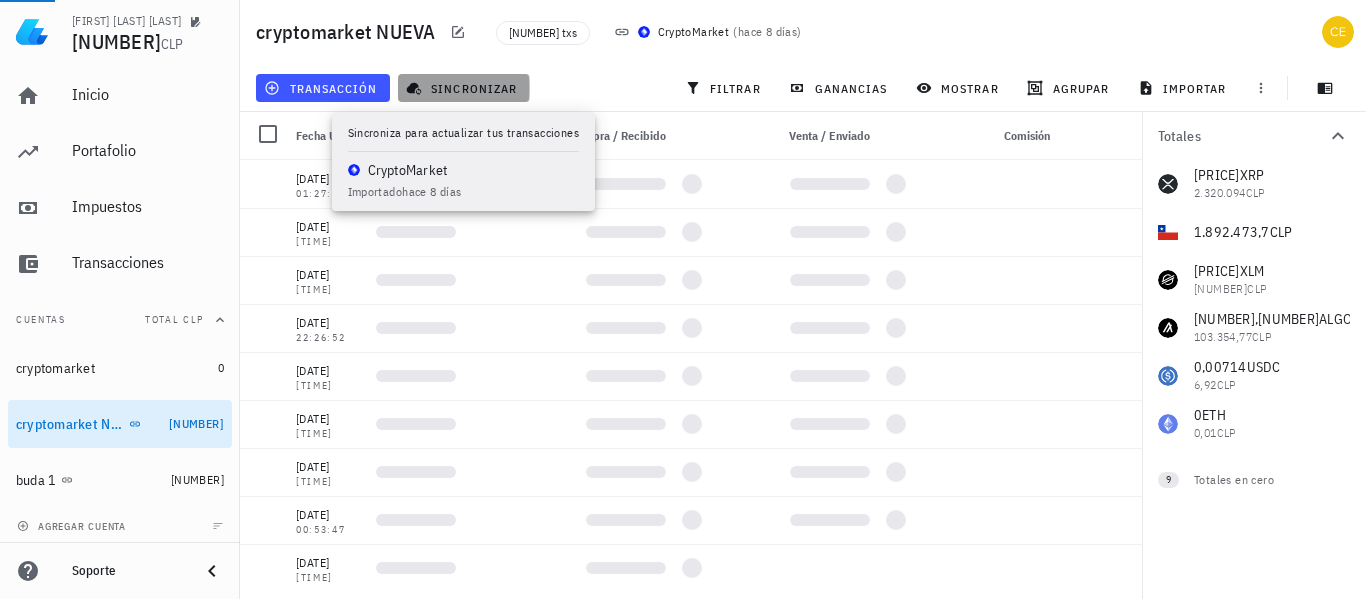 click on "sincronizar" at bounding box center [463, 88] 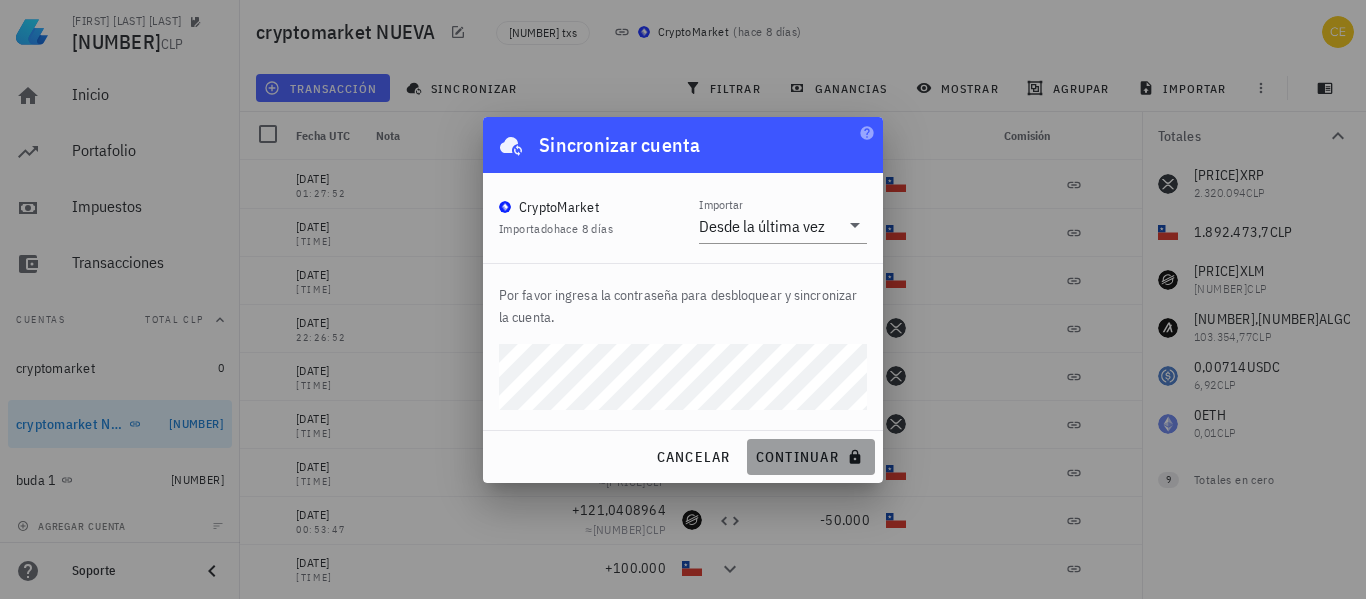 click on "continuar" at bounding box center (811, 457) 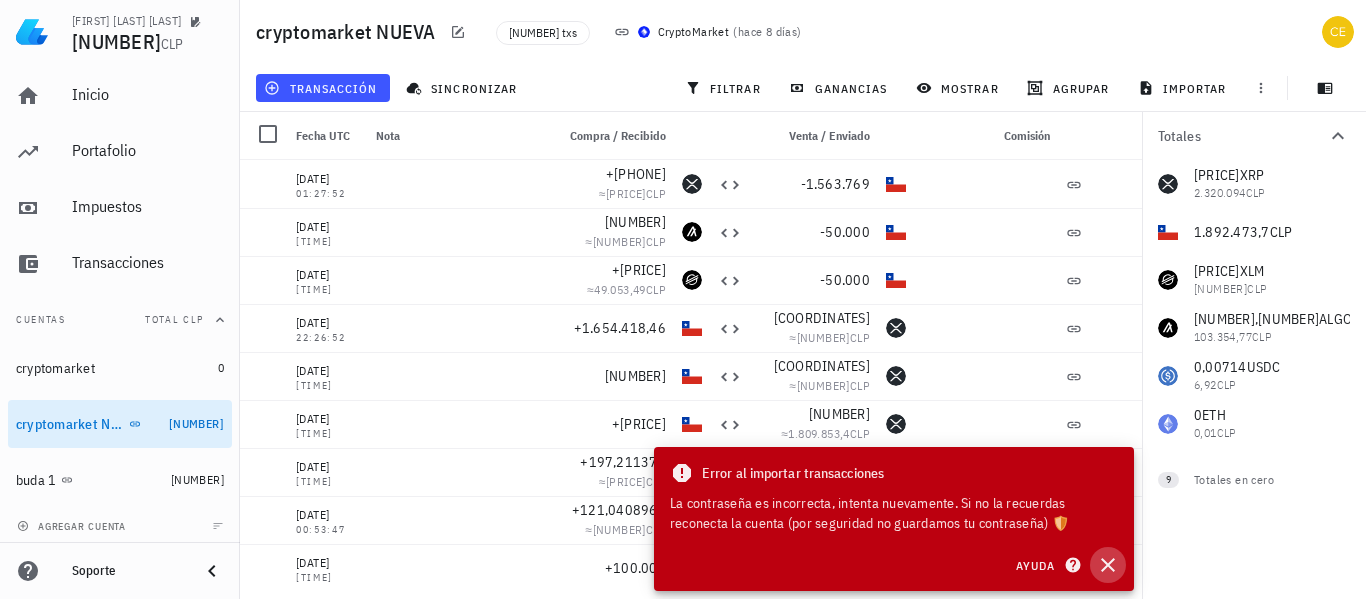 click 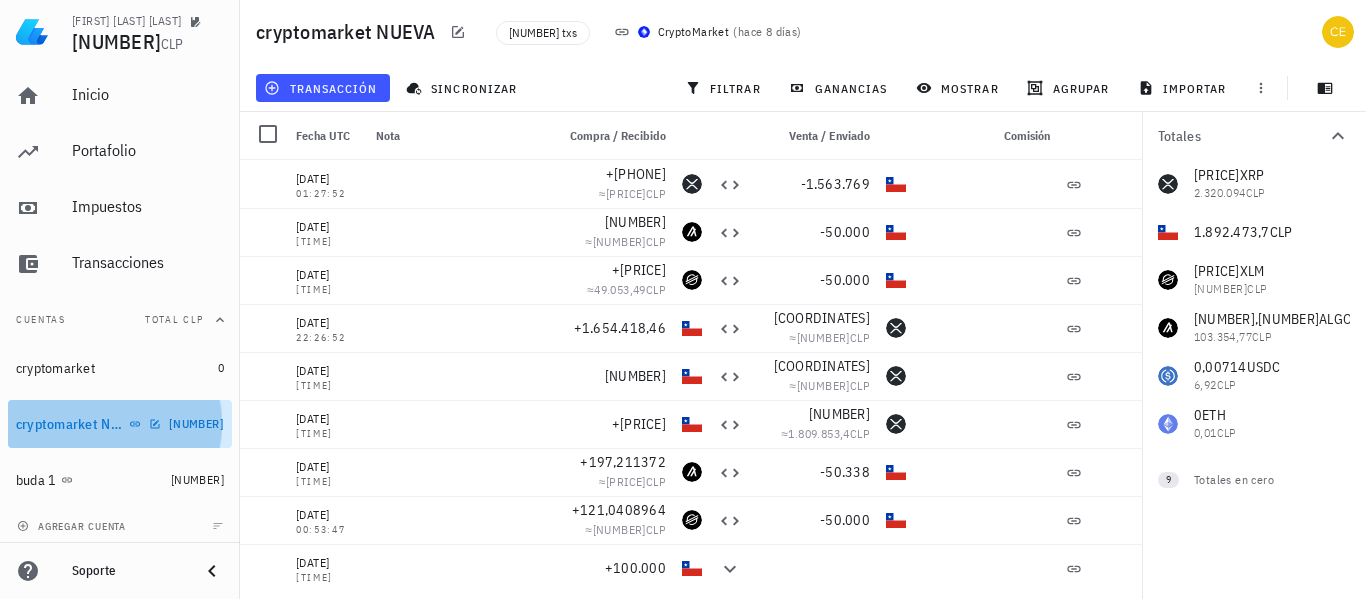 click on "[NUMBER]" at bounding box center (196, 424) 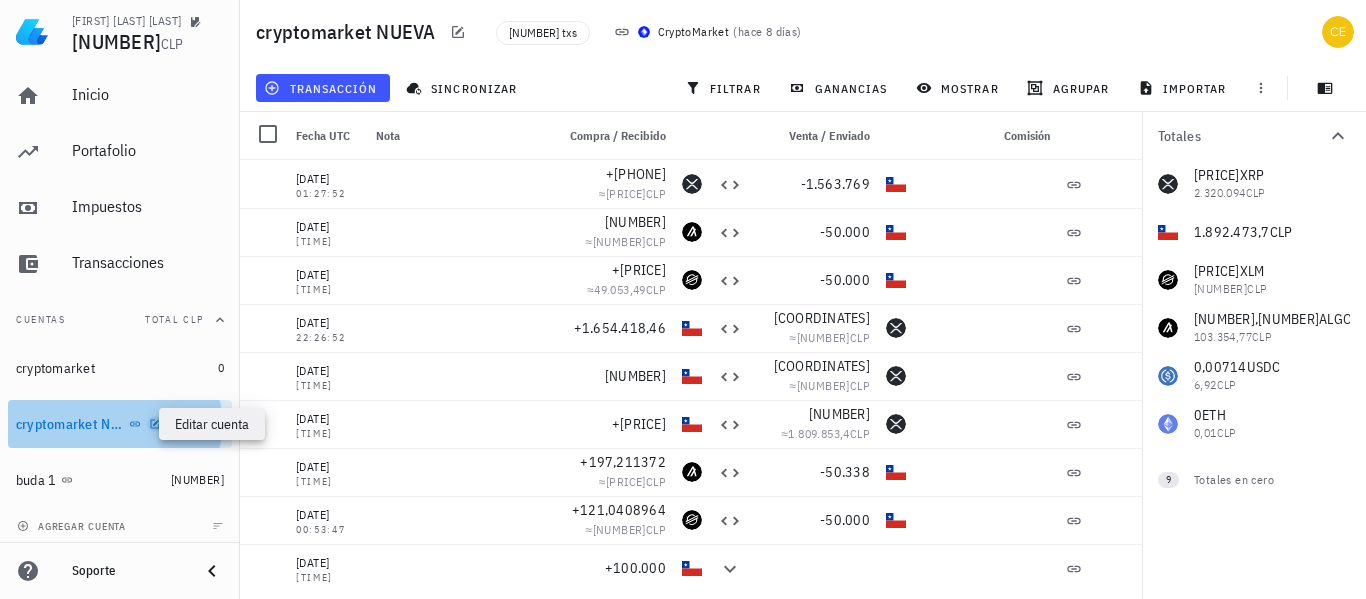 click 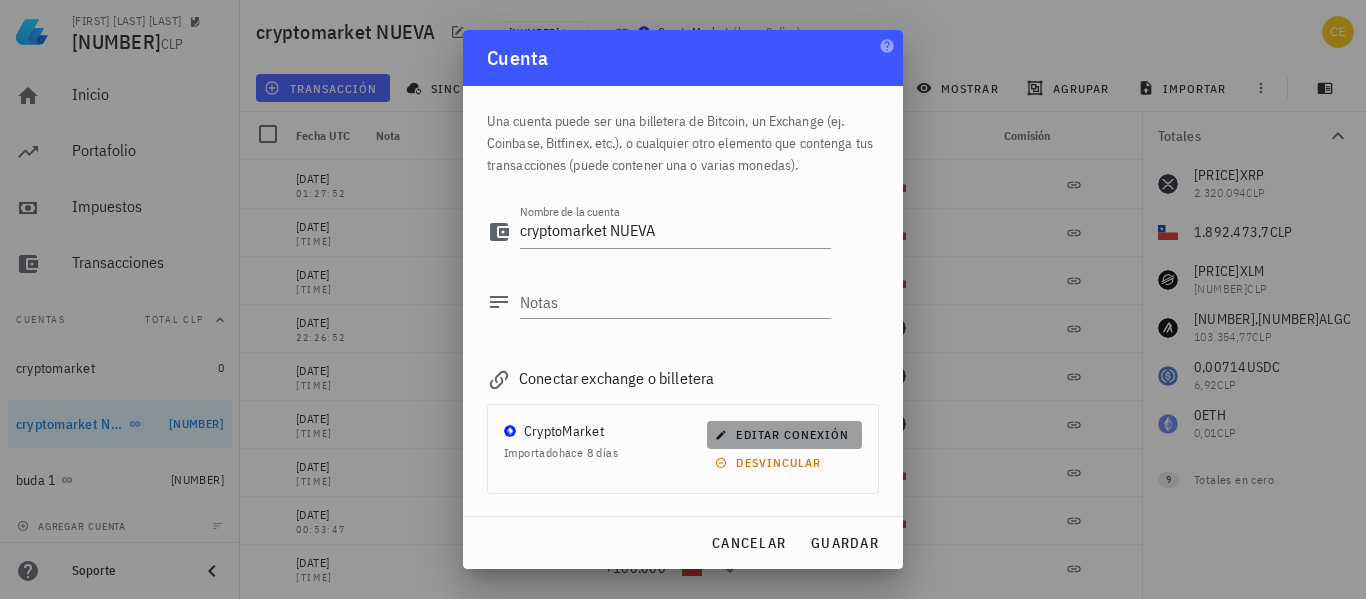 click on "editar conexión" at bounding box center [784, 434] 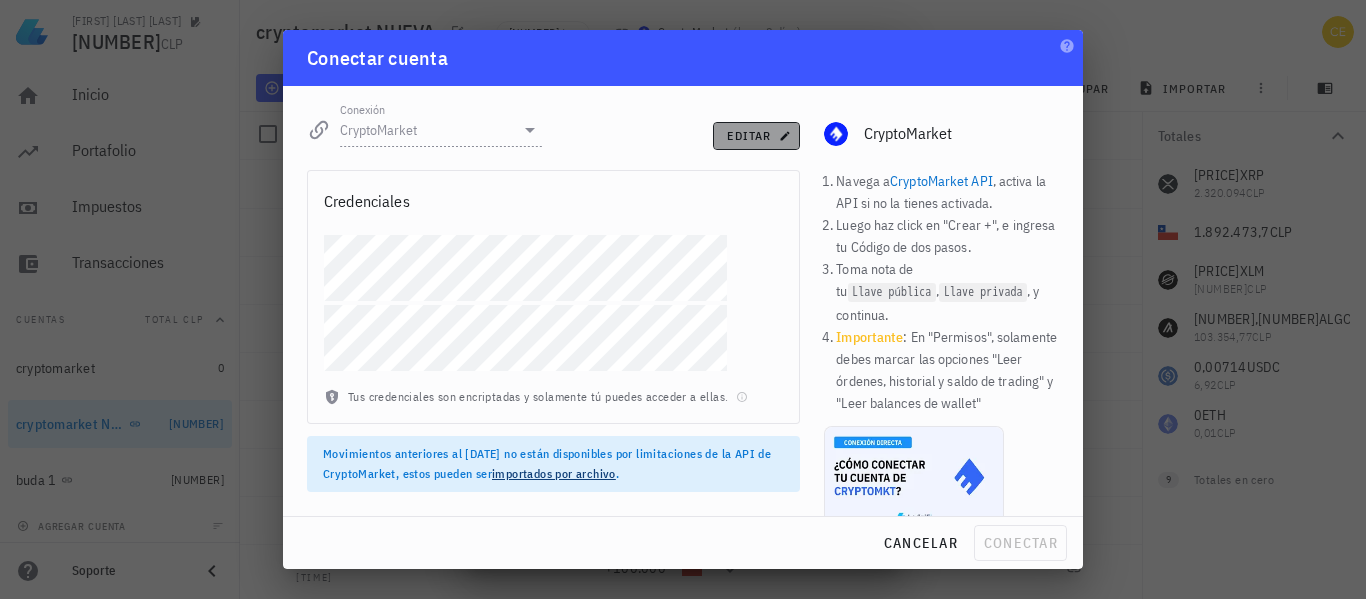 click 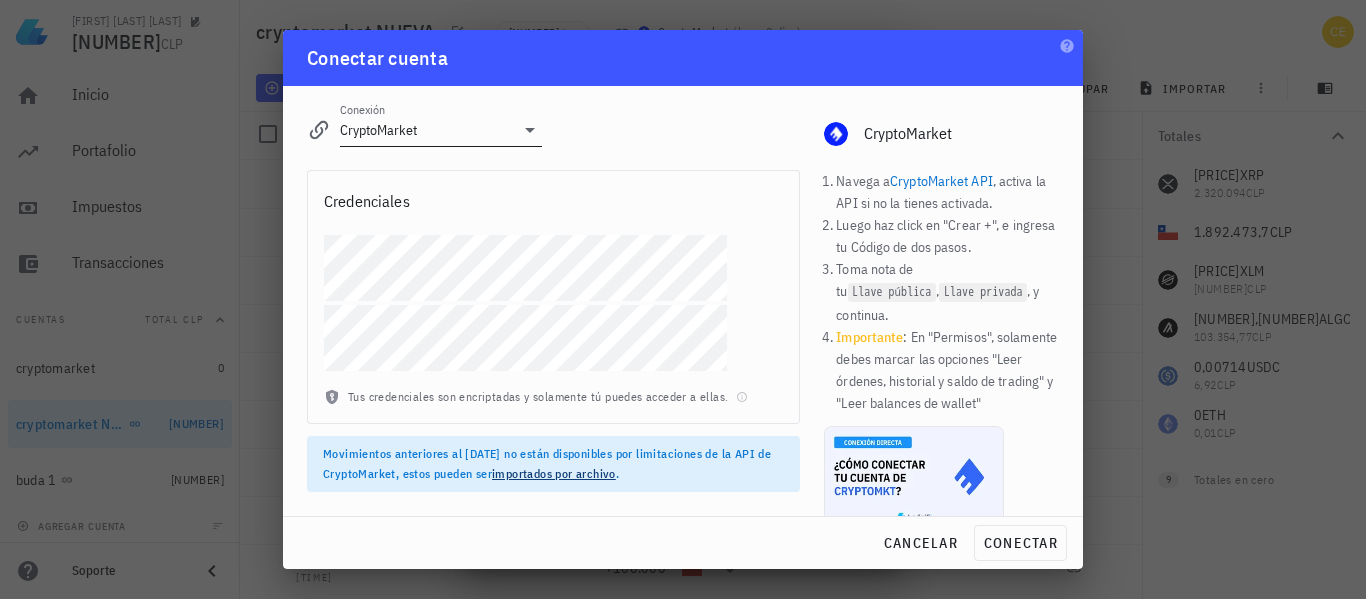 click 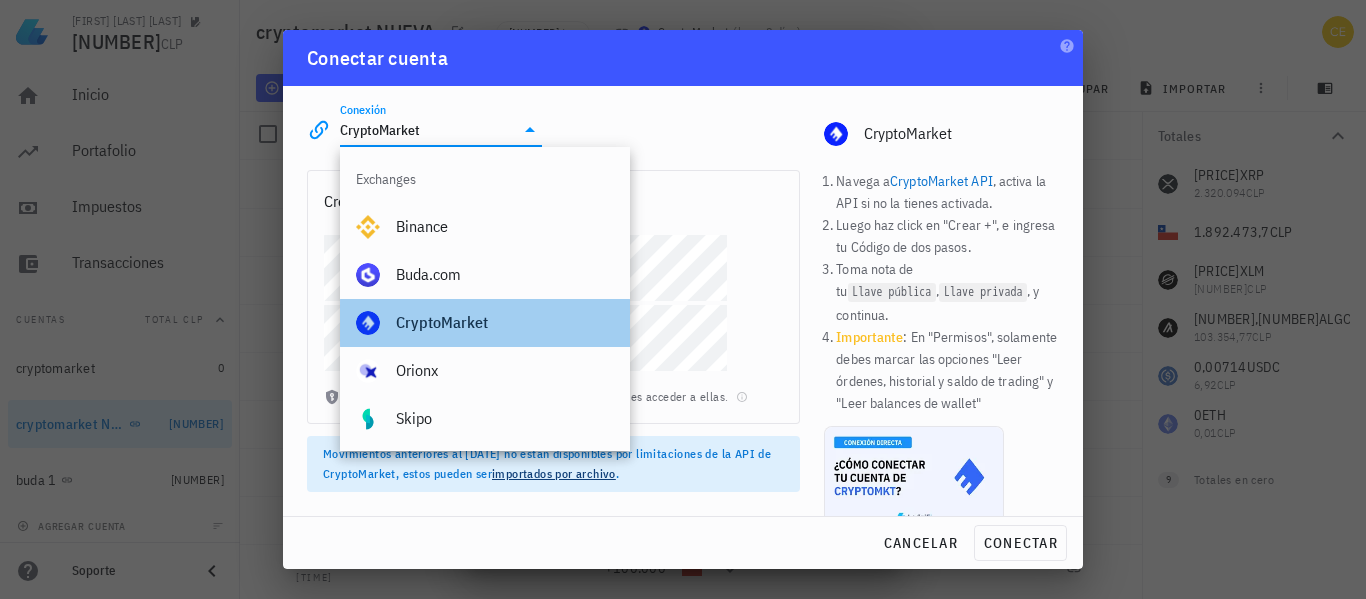 click on "CryptoMarket" at bounding box center [505, 322] 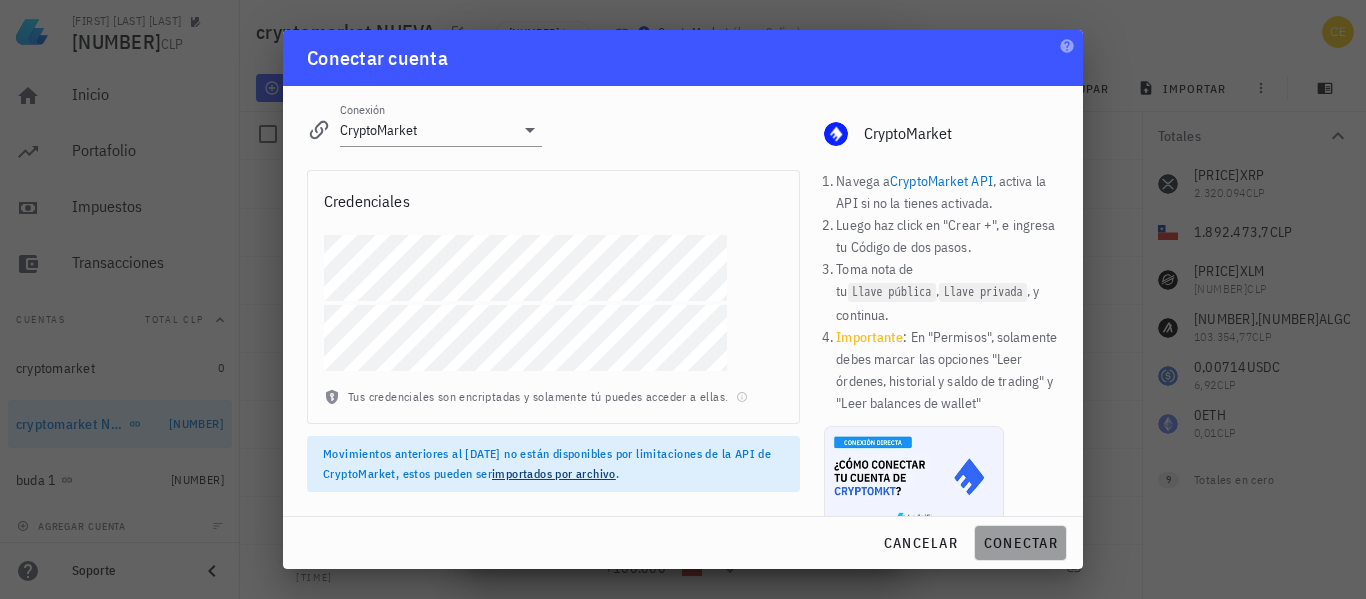 click on "conectar" at bounding box center (1020, 543) 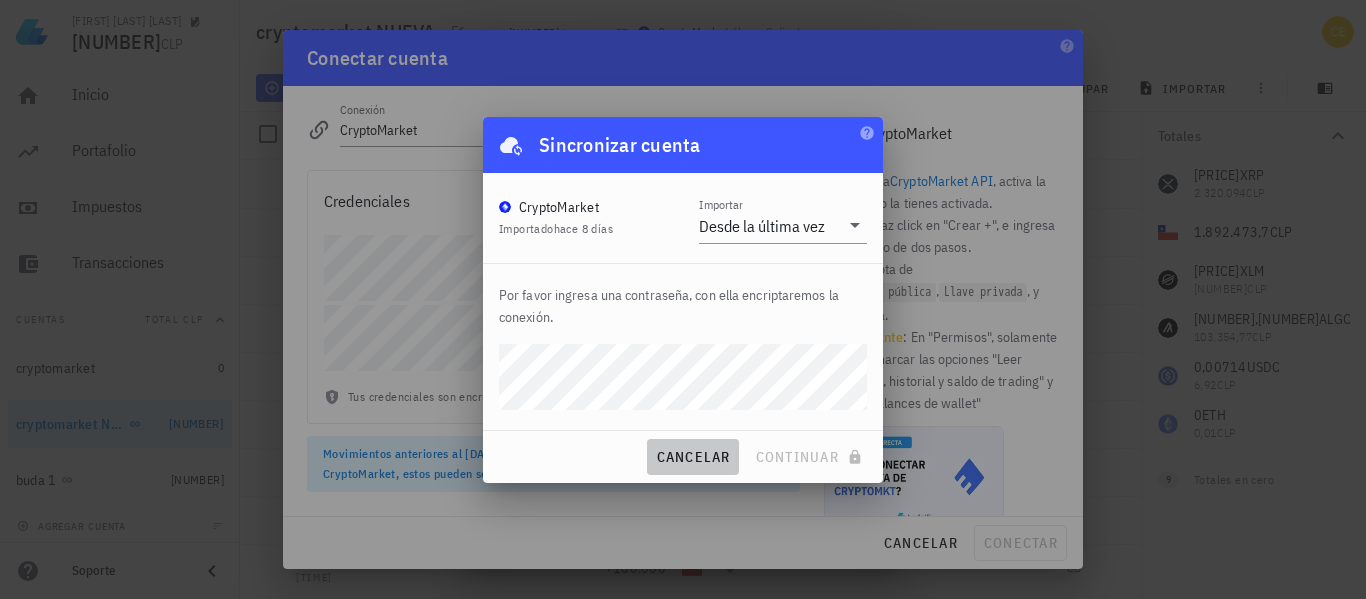 type 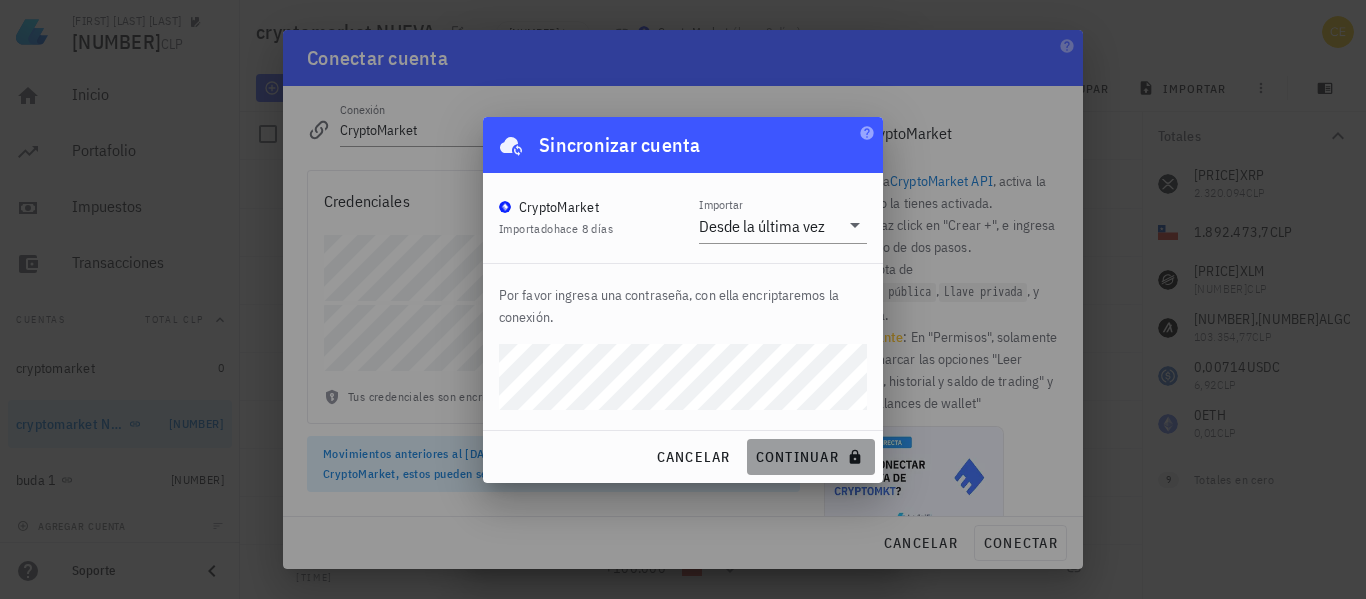 click on "continuar" at bounding box center [811, 457] 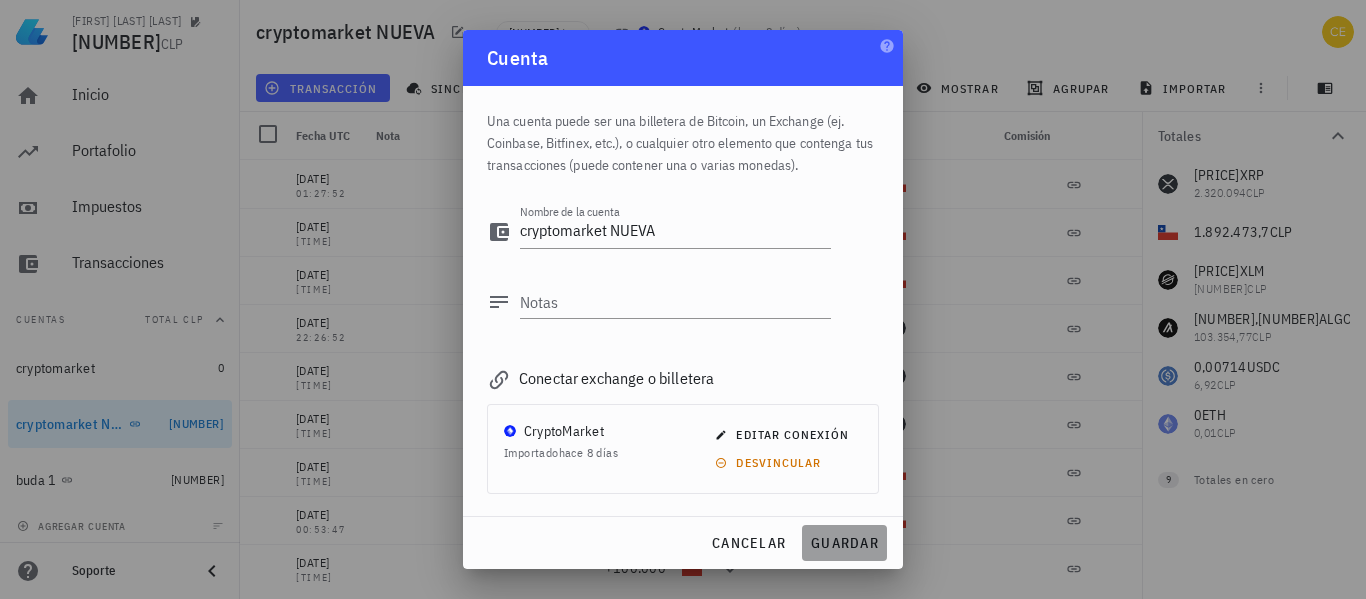 click on "guardar" at bounding box center (844, 543) 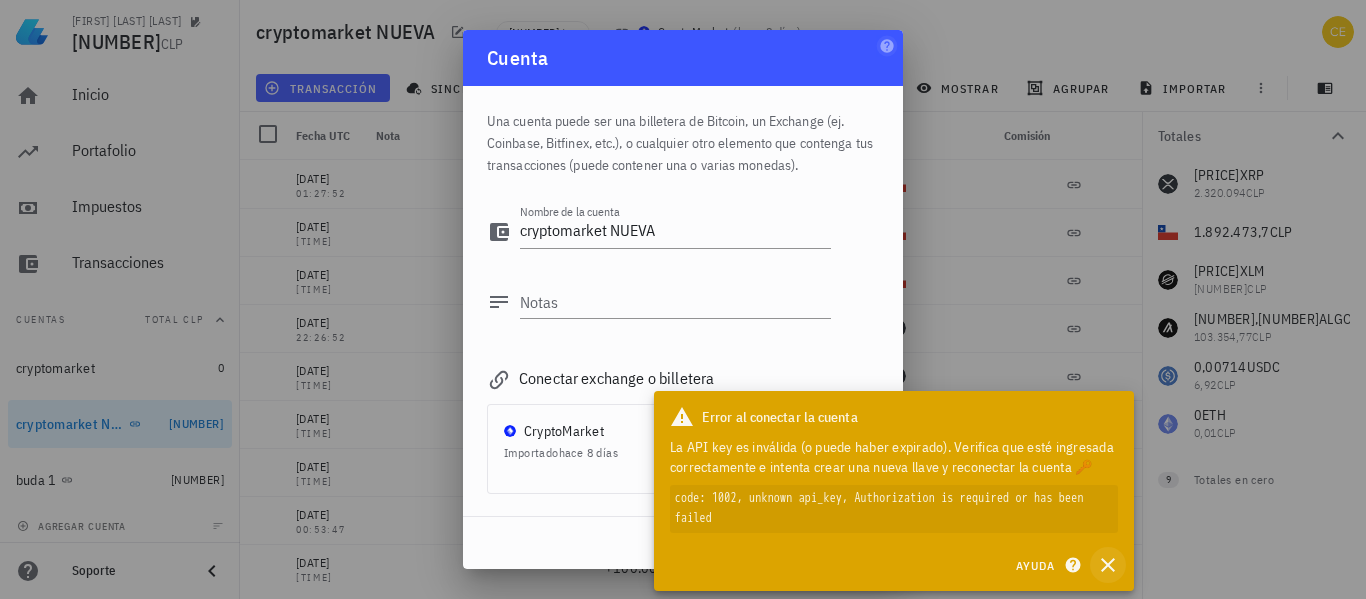 click 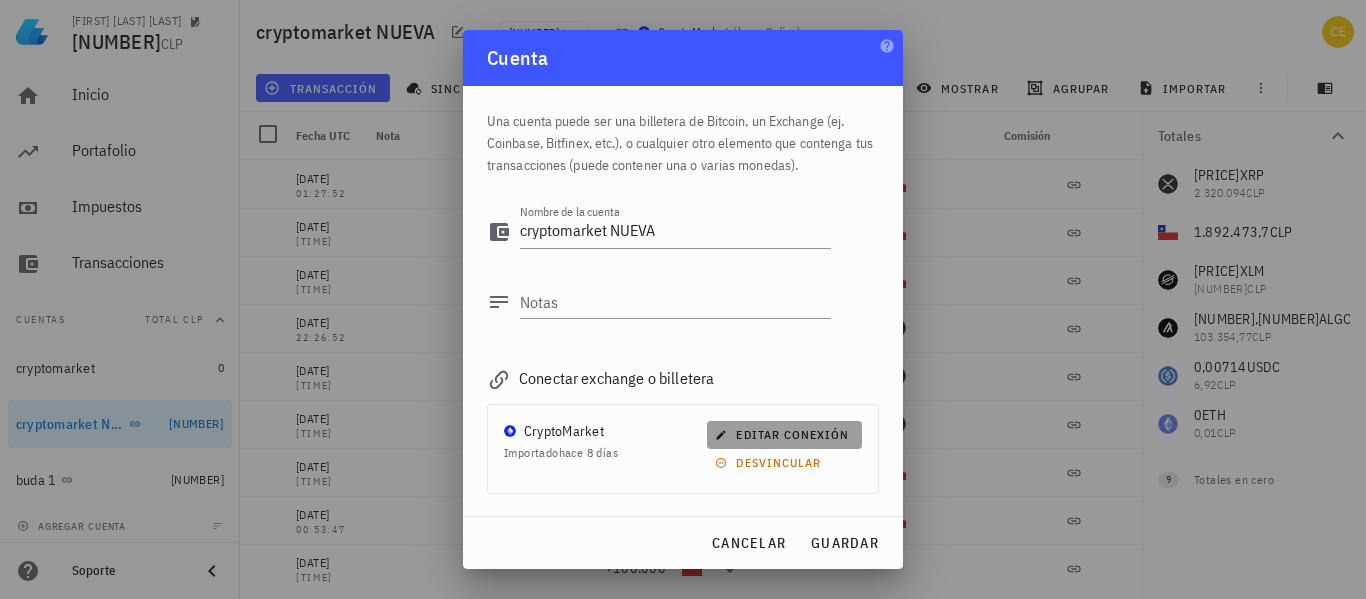 click on "editar conexión" at bounding box center [784, 434] 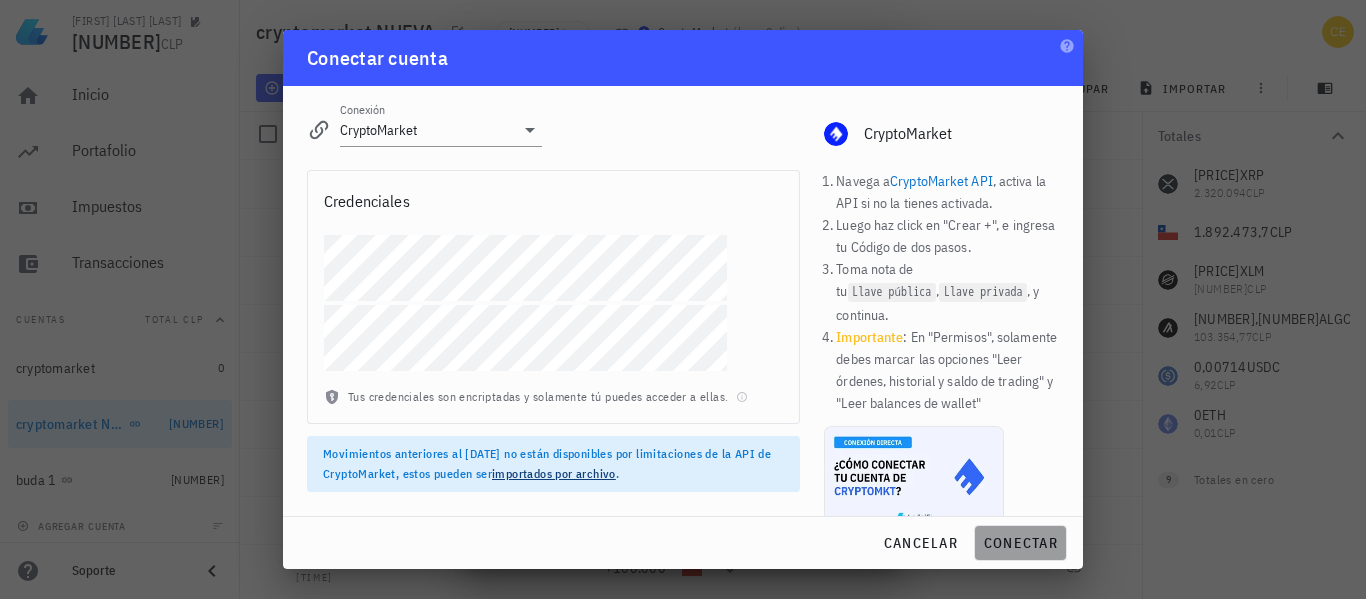 click on "conectar" at bounding box center (1020, 543) 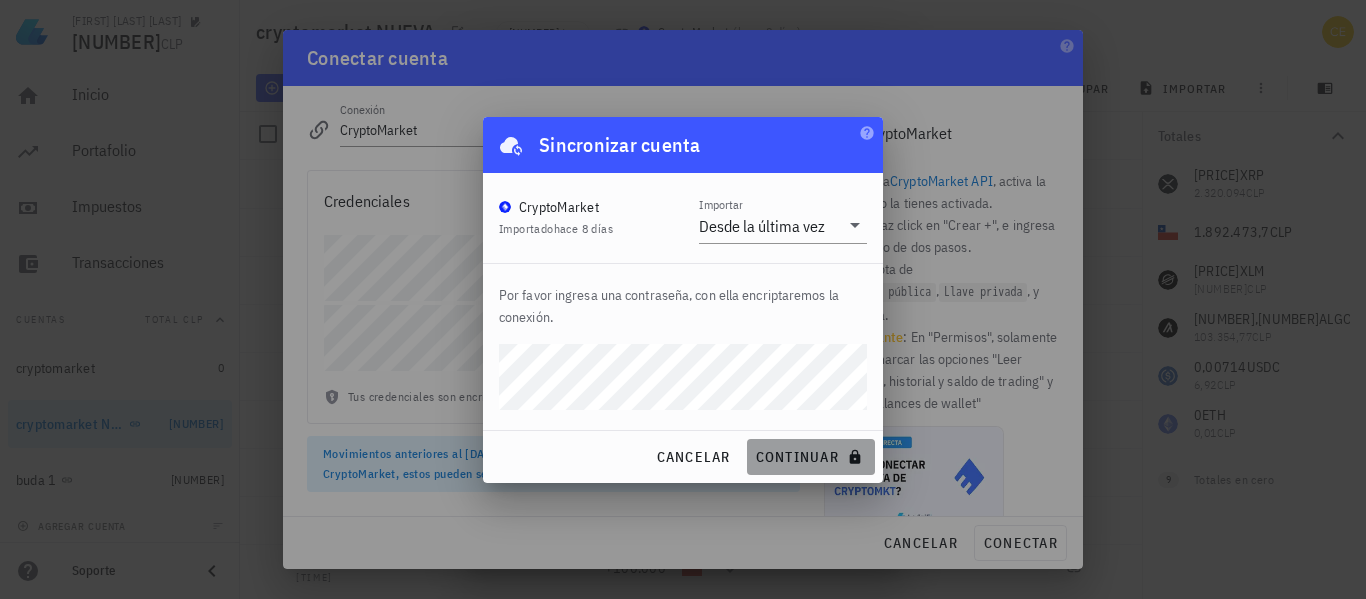 click on "continuar" at bounding box center (811, 457) 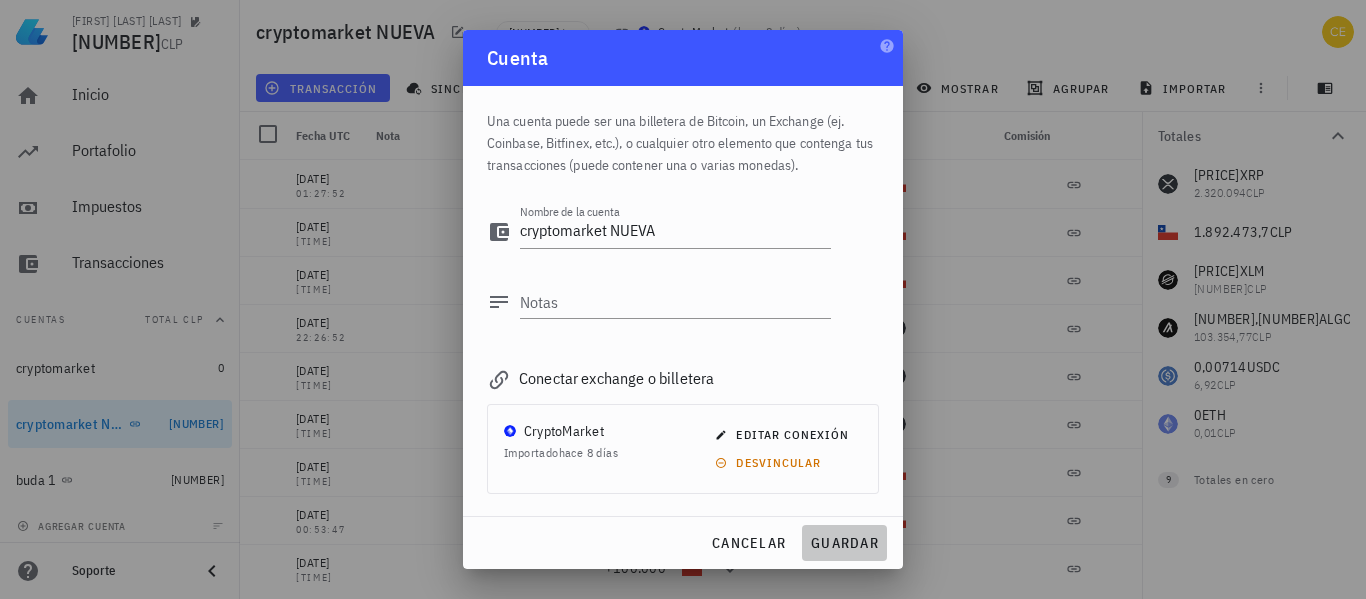 click on "guardar" at bounding box center (844, 543) 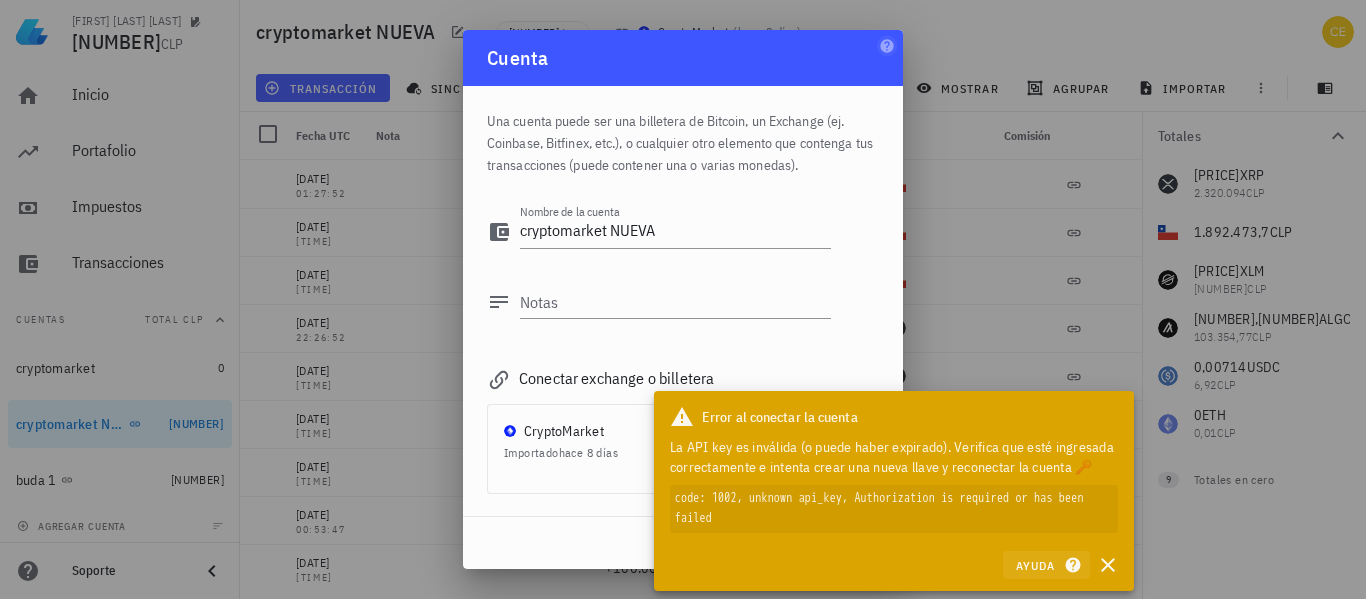 click 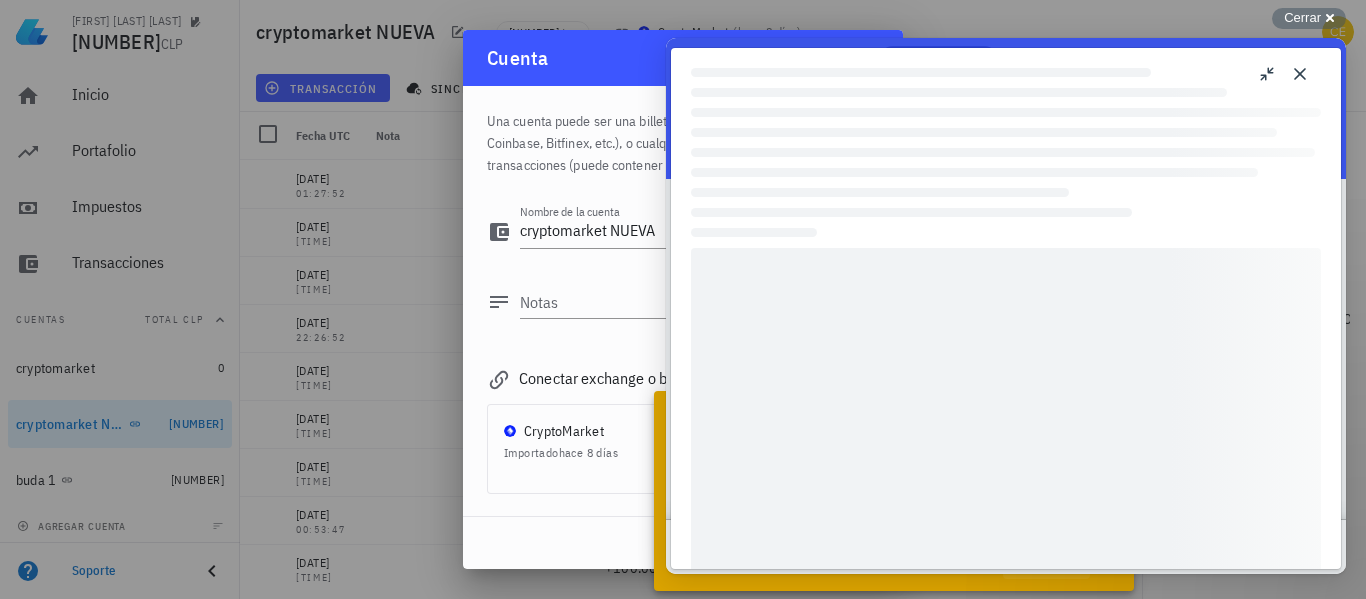 scroll, scrollTop: 0, scrollLeft: 0, axis: both 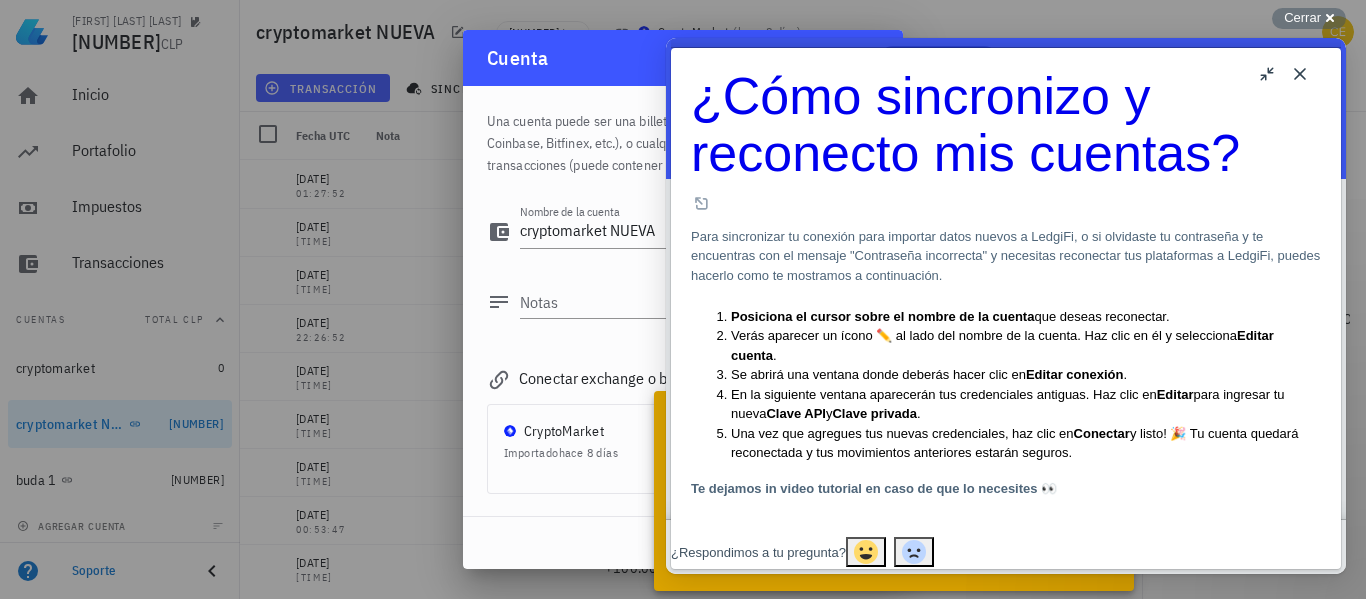 click on "Close" at bounding box center (1300, 74) 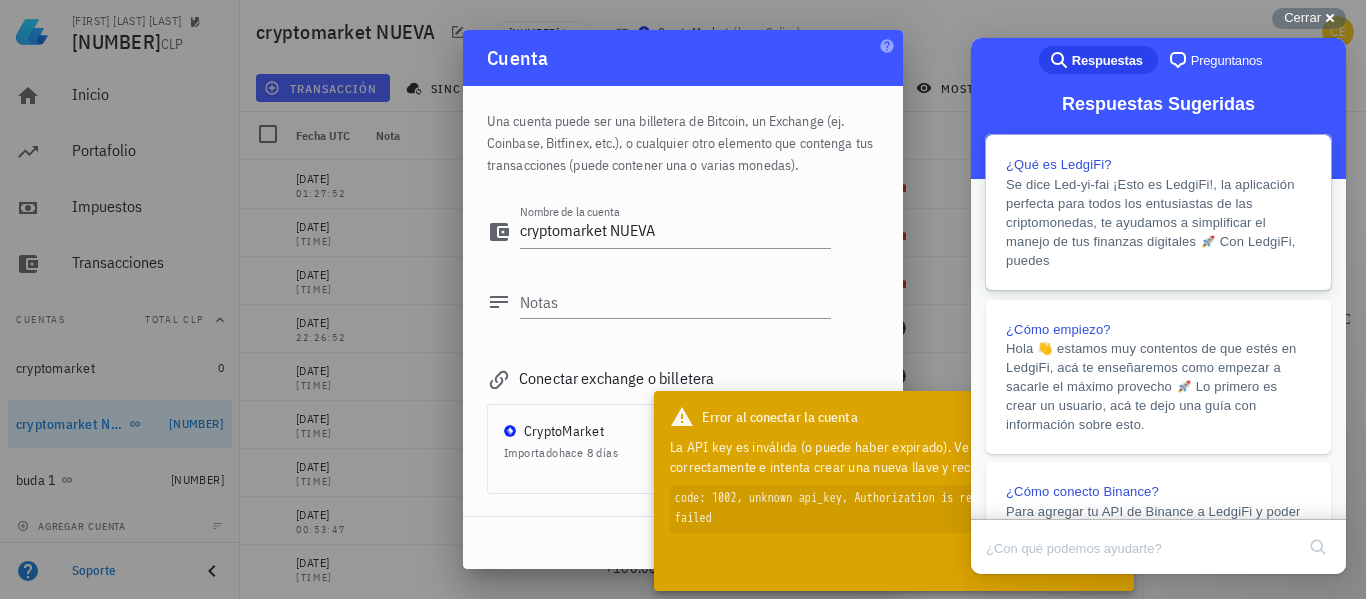 click on "Se dice Led-yi-fai ¡Esto es LedgiFi!, la aplicación perfecta para todos los entusiastas de las criptomonedas, te ayudamos a simplificar el manejo de tus finanzas digitales 🚀 Con LedgiFi, puedes" at bounding box center [1158, 222] 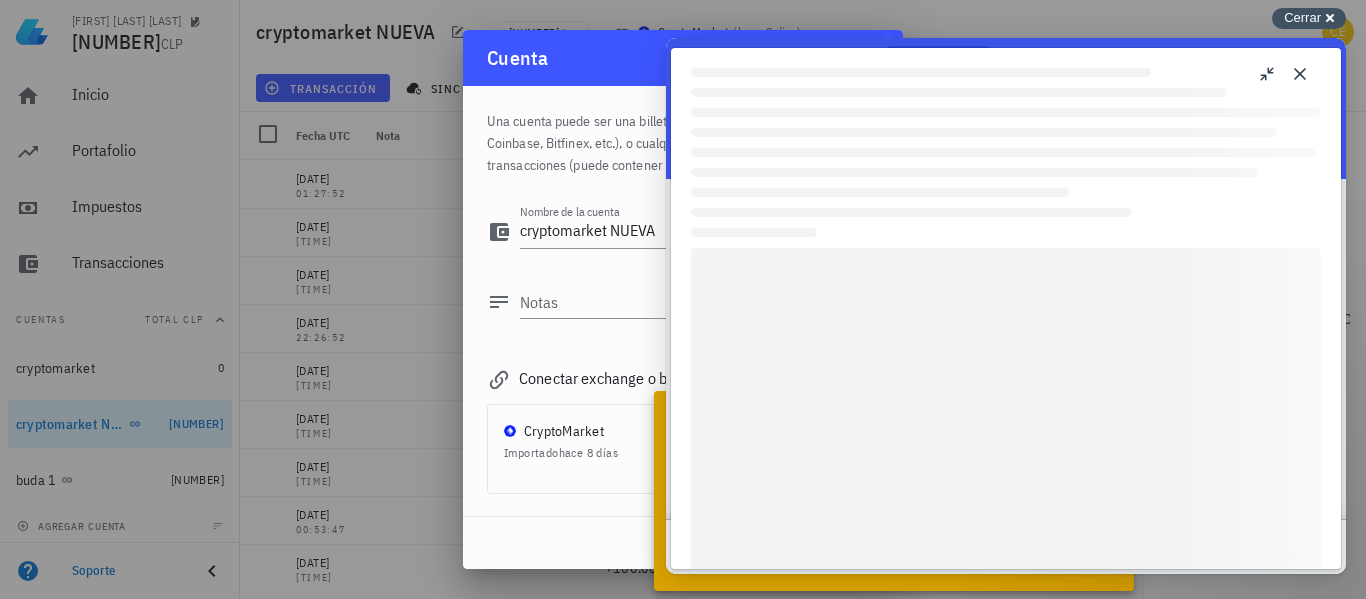 click on "Cerrar" at bounding box center (1302, 17) 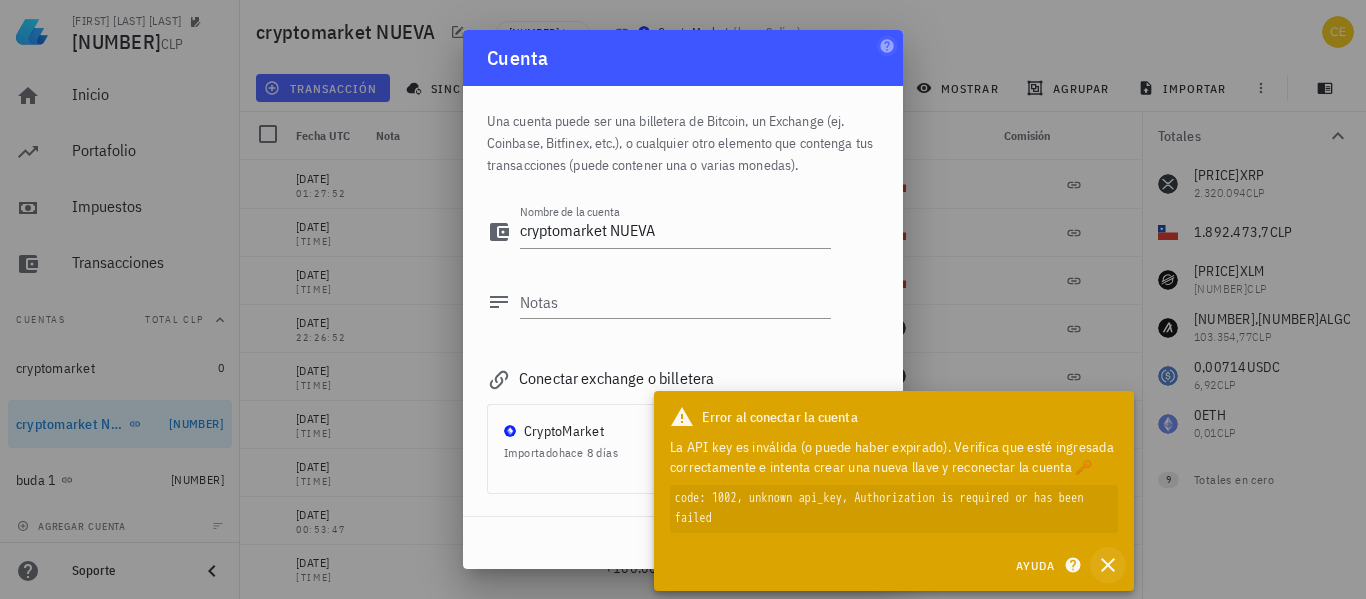 click 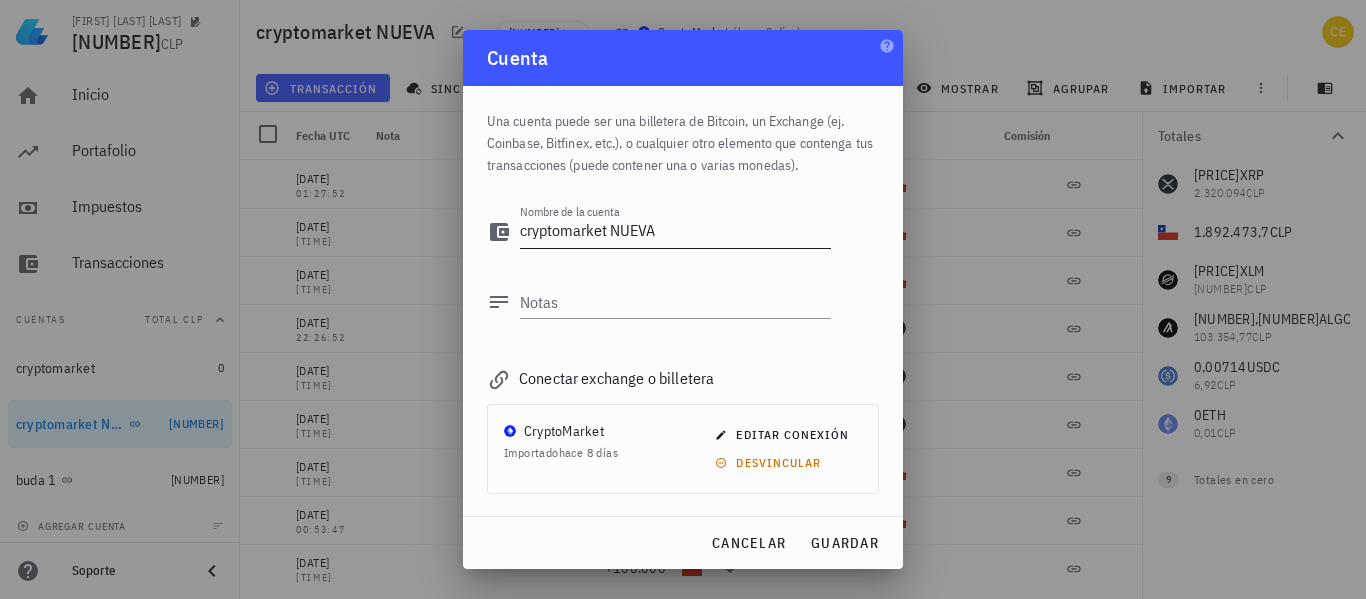 click on "cryptomarket NUEVA" at bounding box center (675, 232) 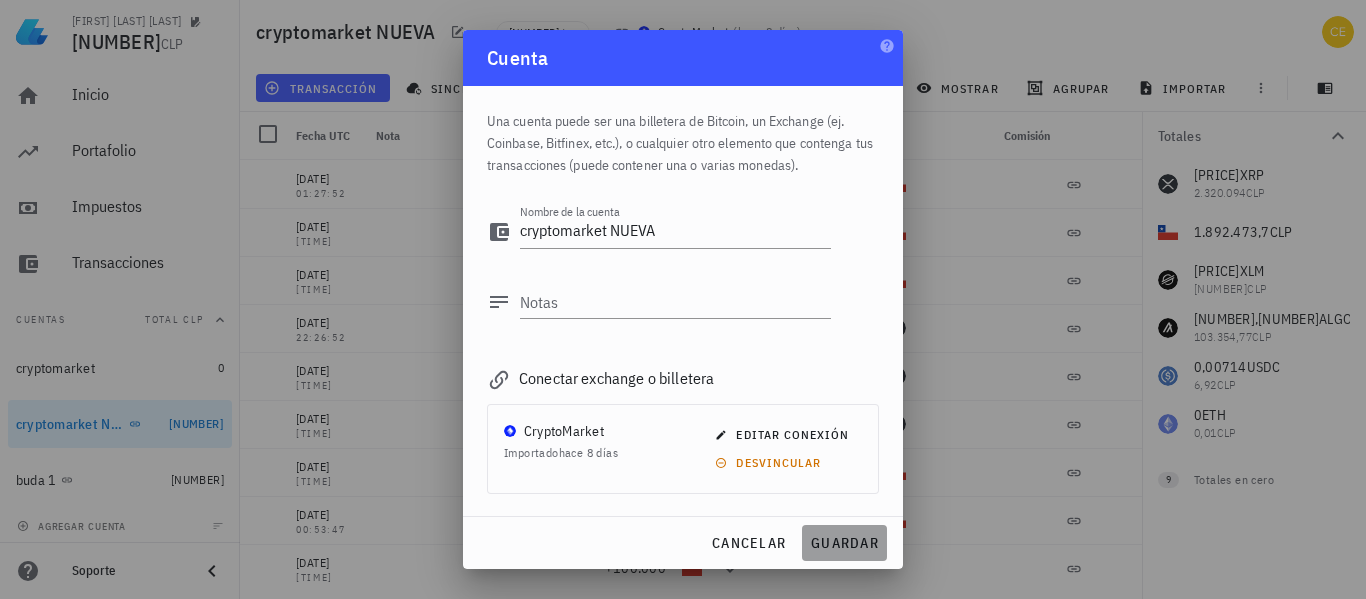 click on "guardar" at bounding box center [844, 543] 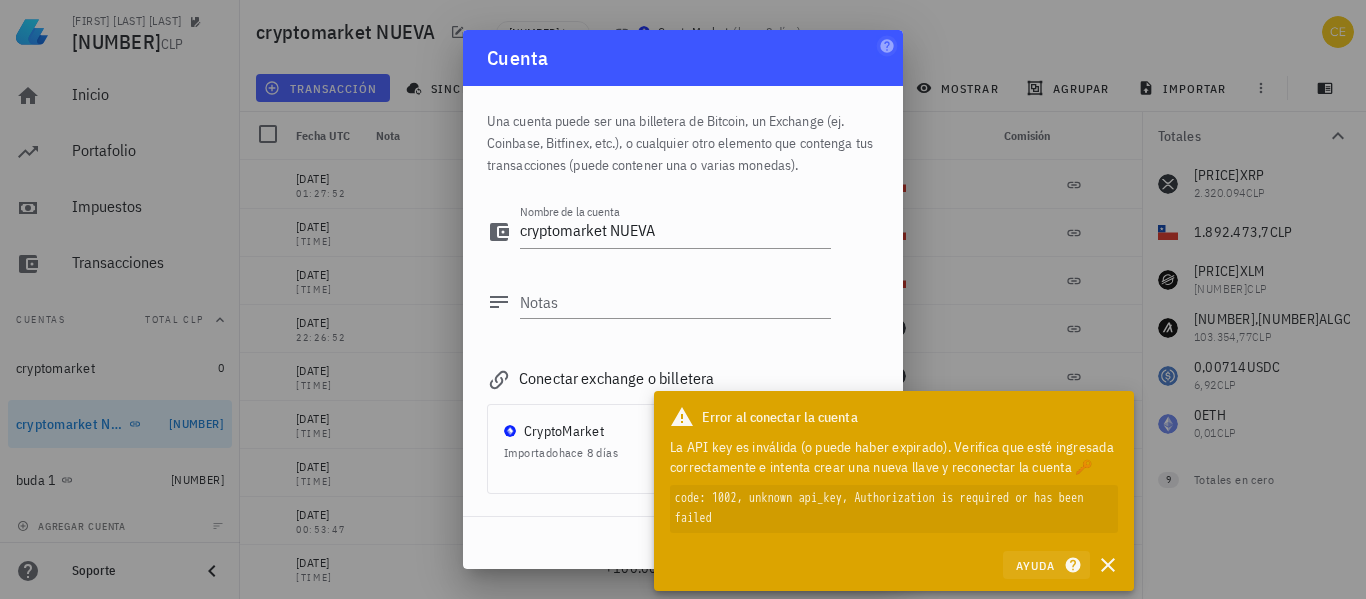 click on "Ayuda" at bounding box center (1046, 565) 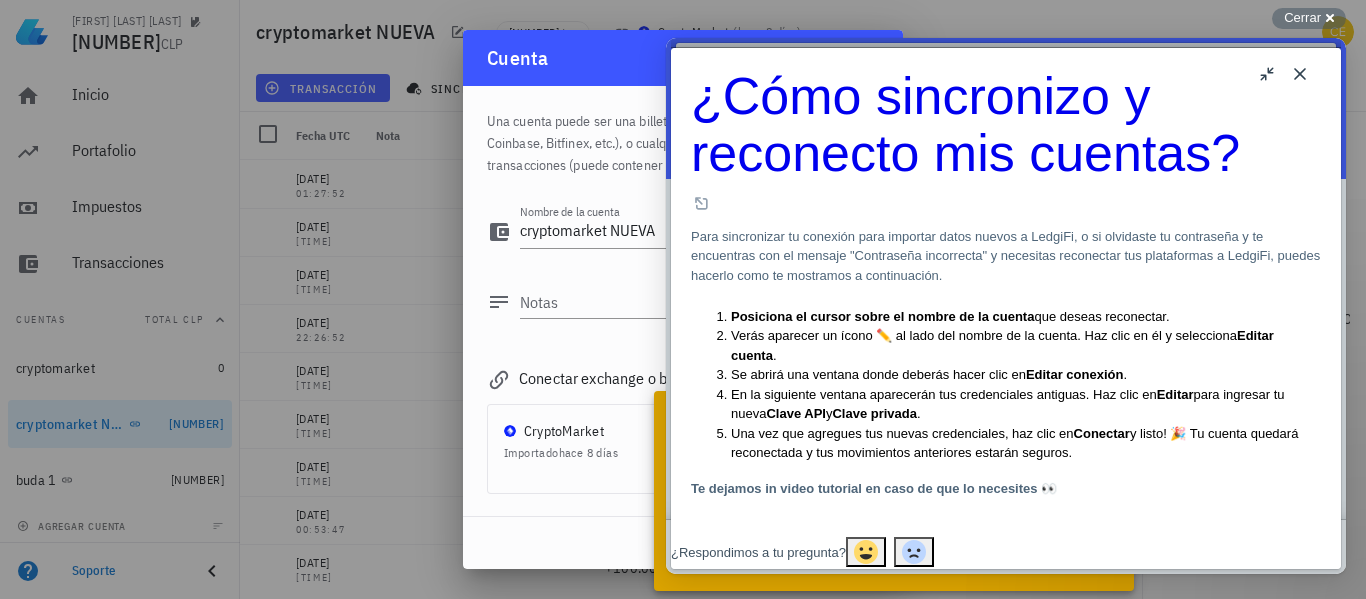 scroll, scrollTop: 438, scrollLeft: 0, axis: vertical 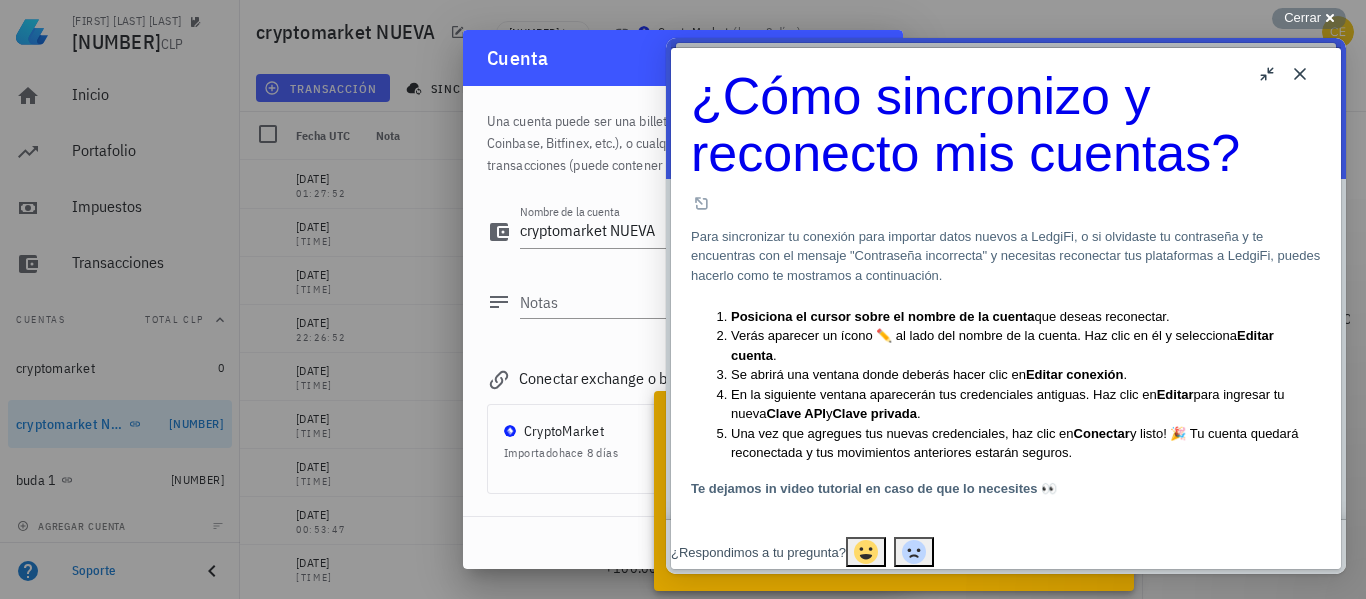 drag, startPoint x: 1331, startPoint y: 265, endPoint x: 2026, endPoint y: 577, distance: 761.8195 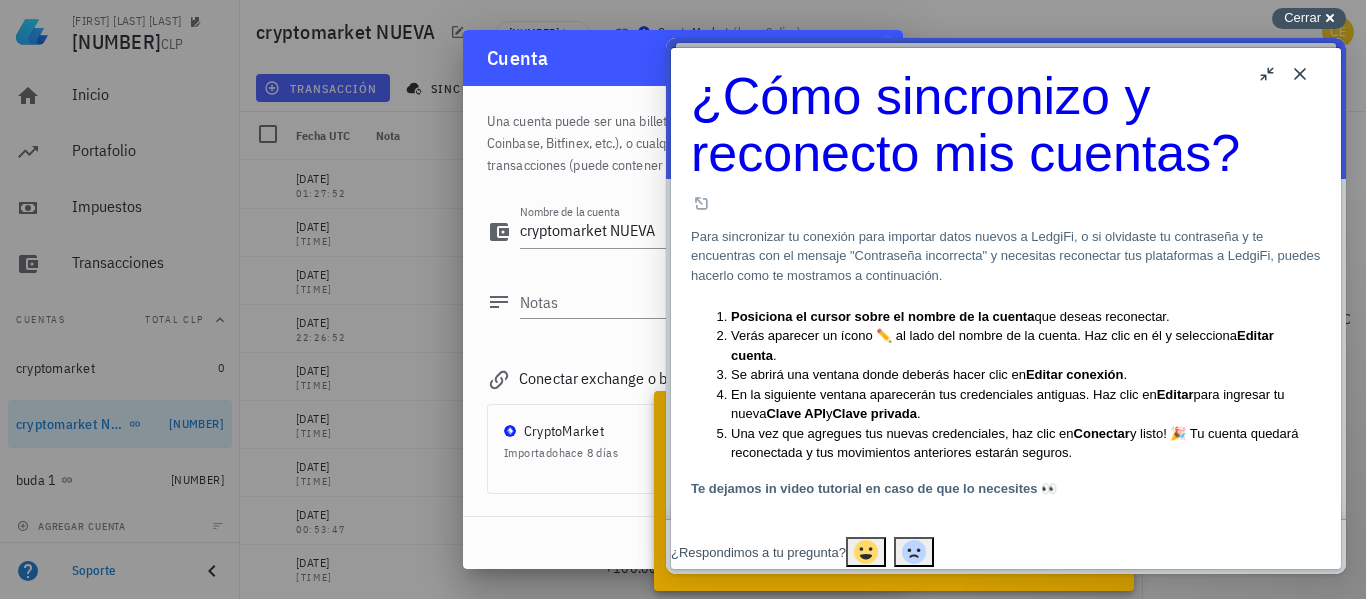 click on "Cerrar cross-small" at bounding box center [1309, 18] 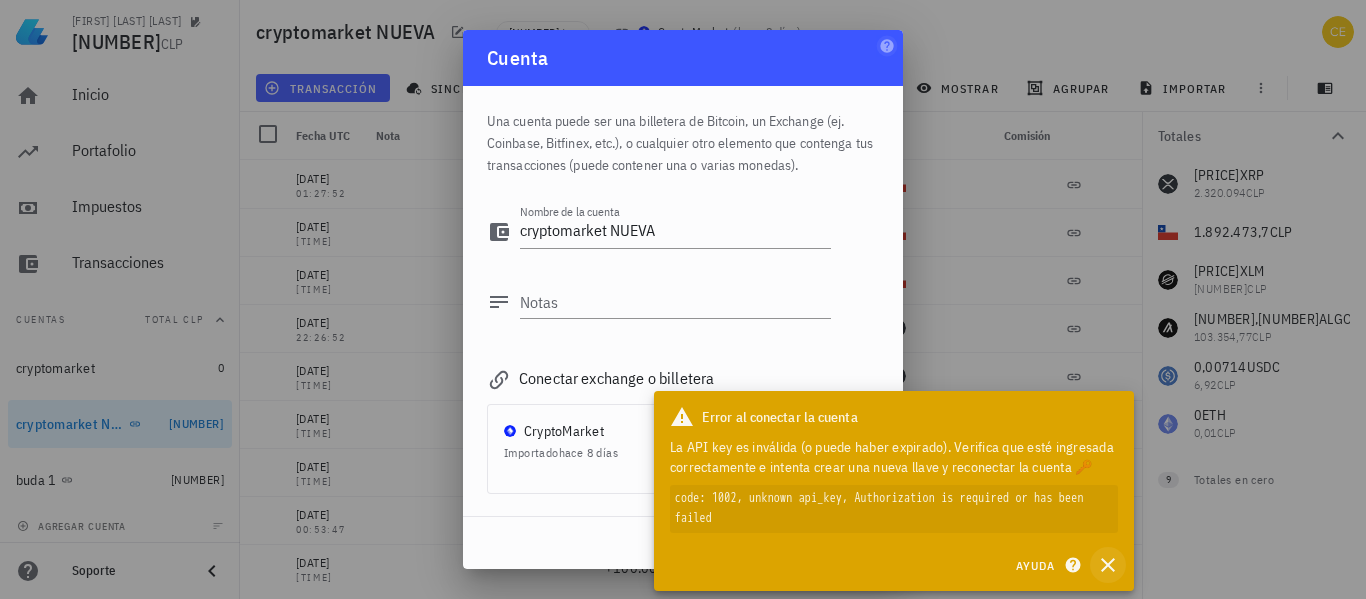 click 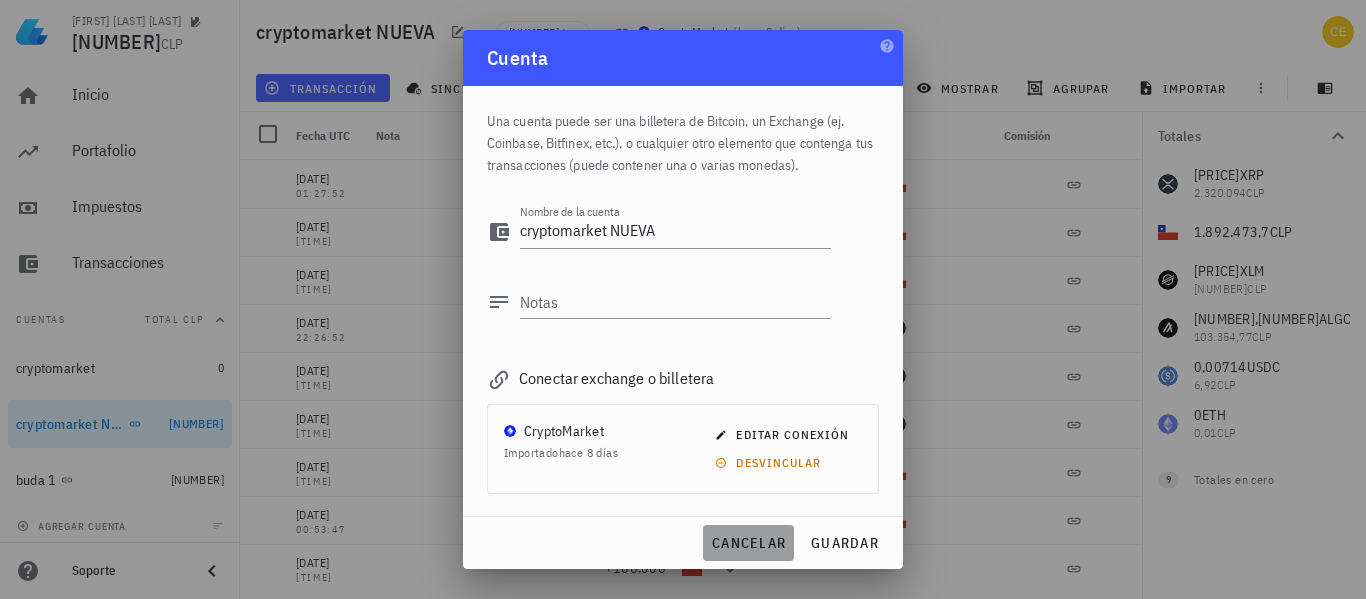 click on "cancelar" at bounding box center (748, 543) 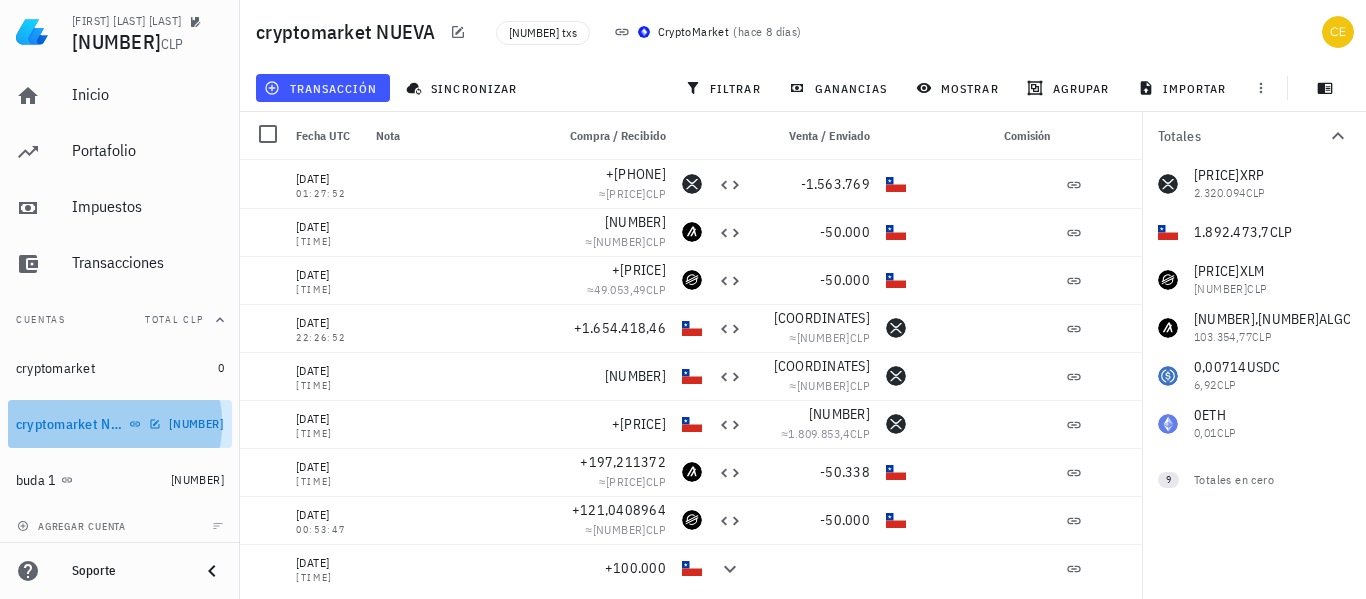 click on "cryptomarket NUEVA" at bounding box center (70, 424) 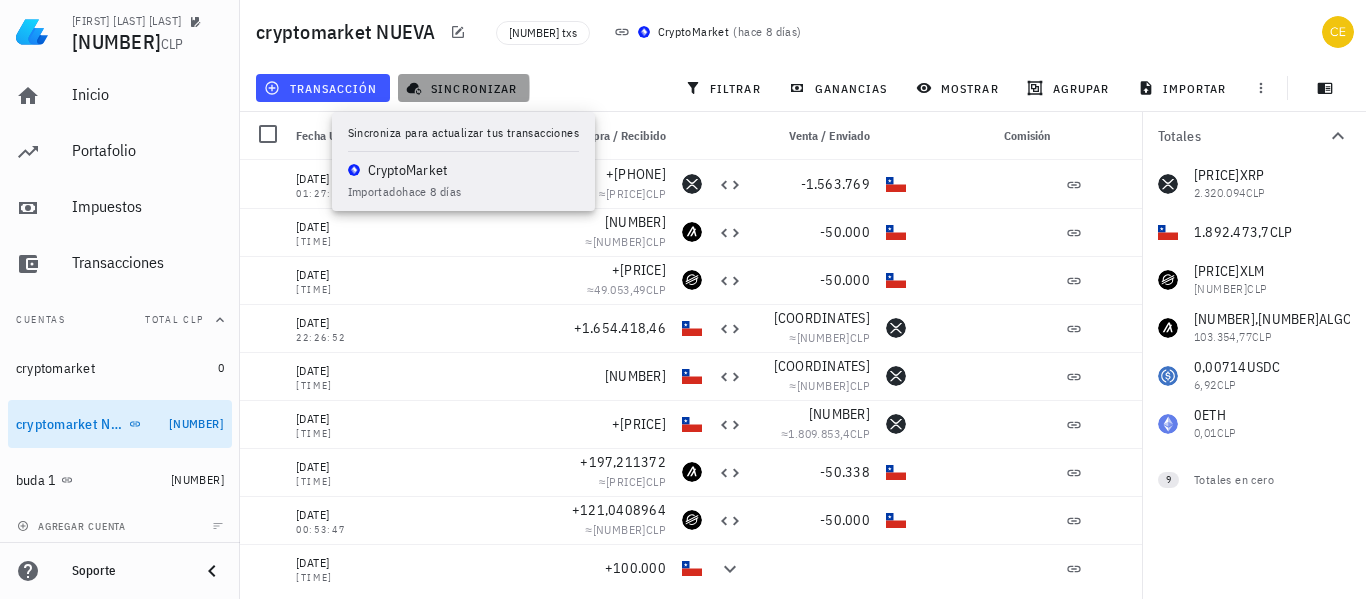 click on "sincronizar" at bounding box center (463, 88) 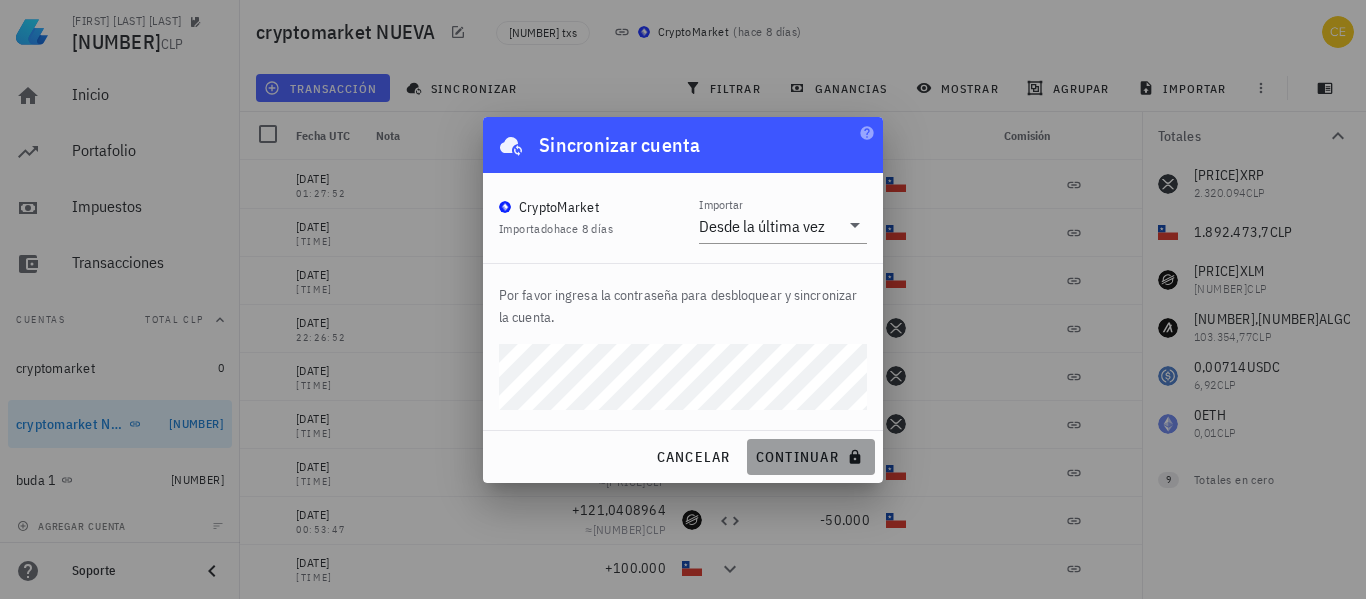 click on "continuar" at bounding box center [811, 457] 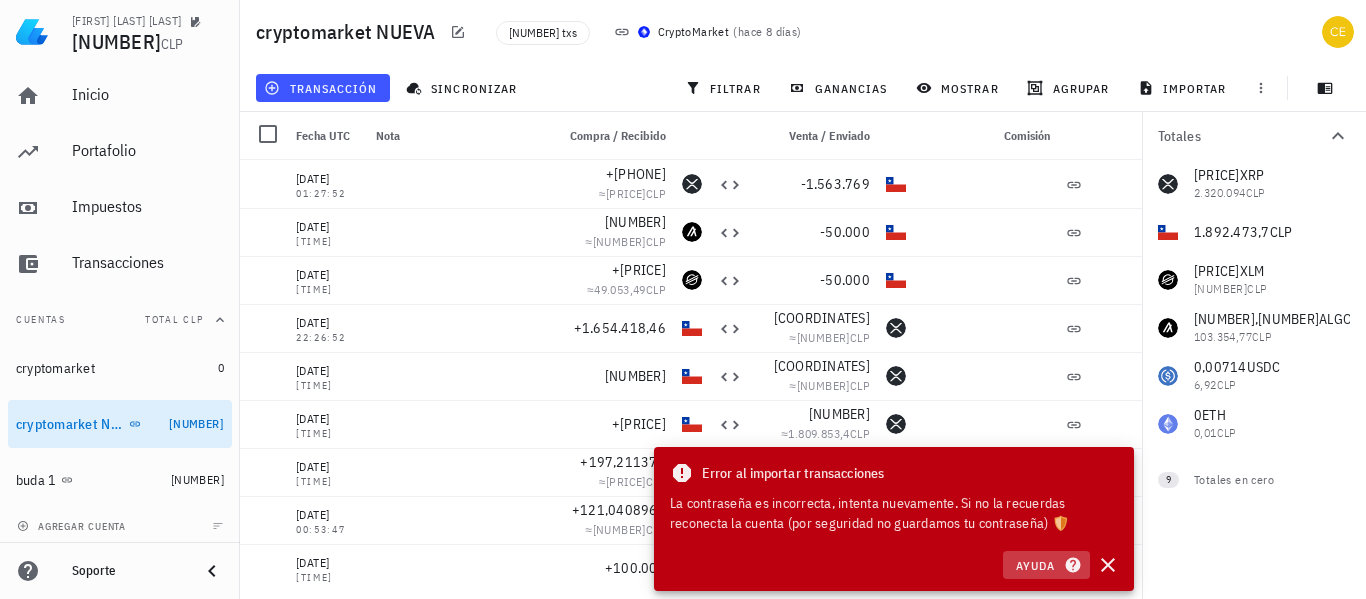click 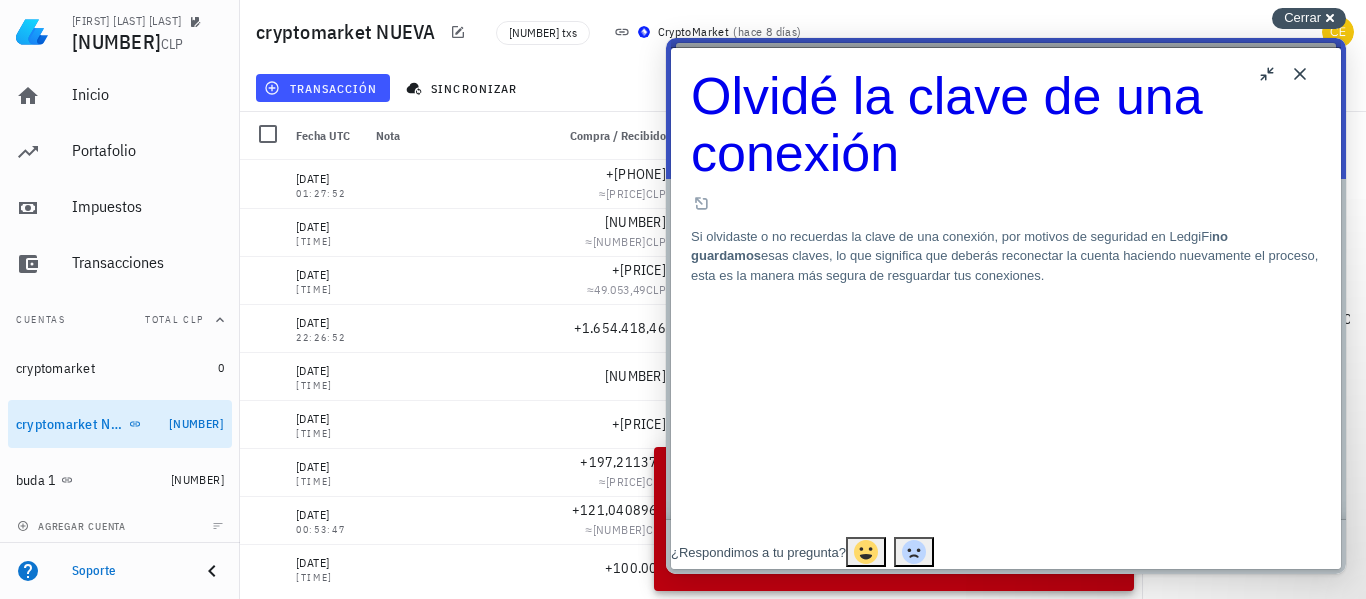 click on "Cerrar" at bounding box center (1302, 17) 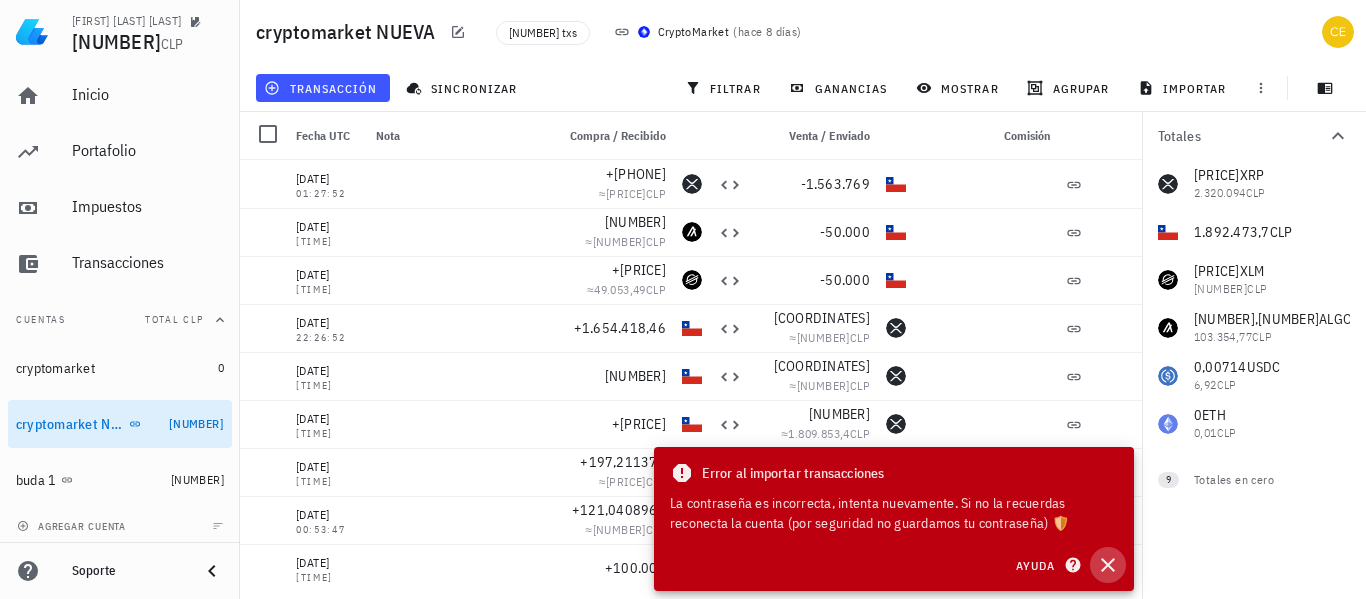 click 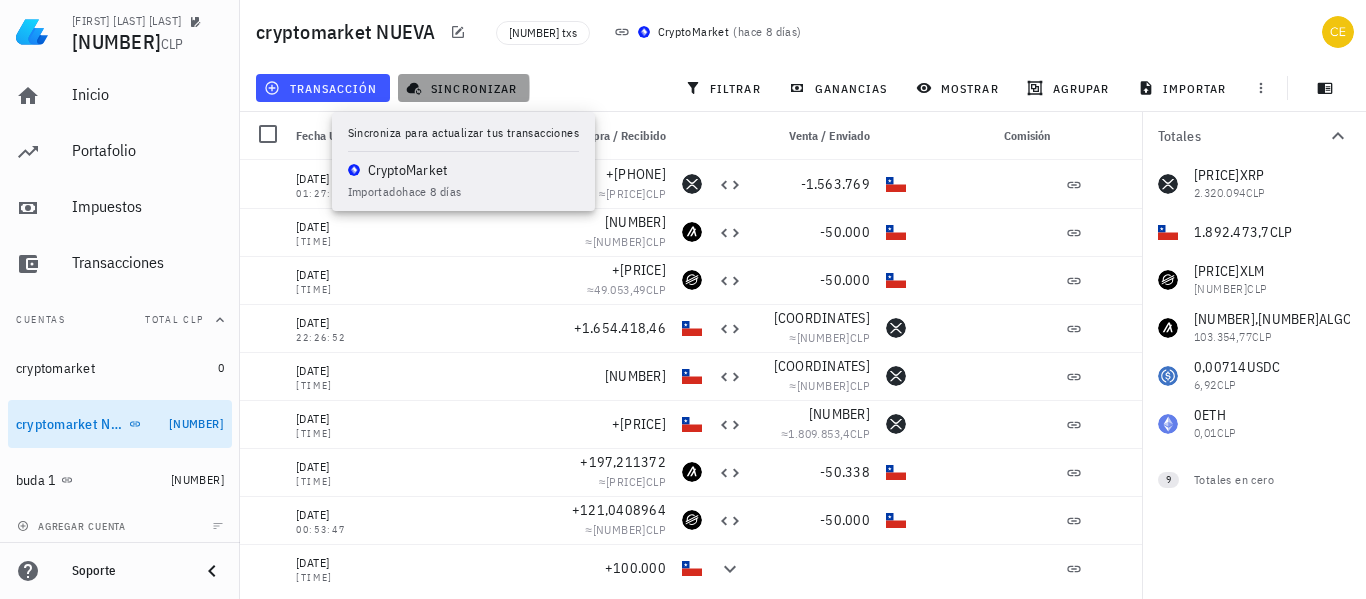 click on "sincronizar" at bounding box center (463, 88) 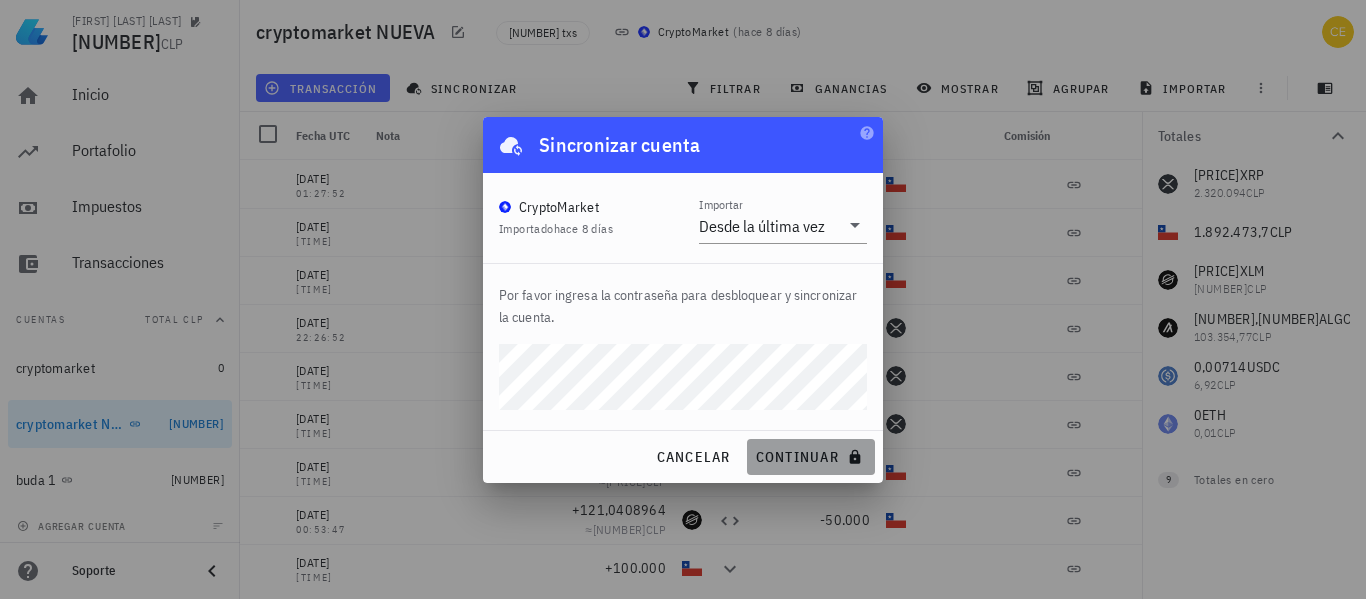 click on "continuar" at bounding box center [811, 457] 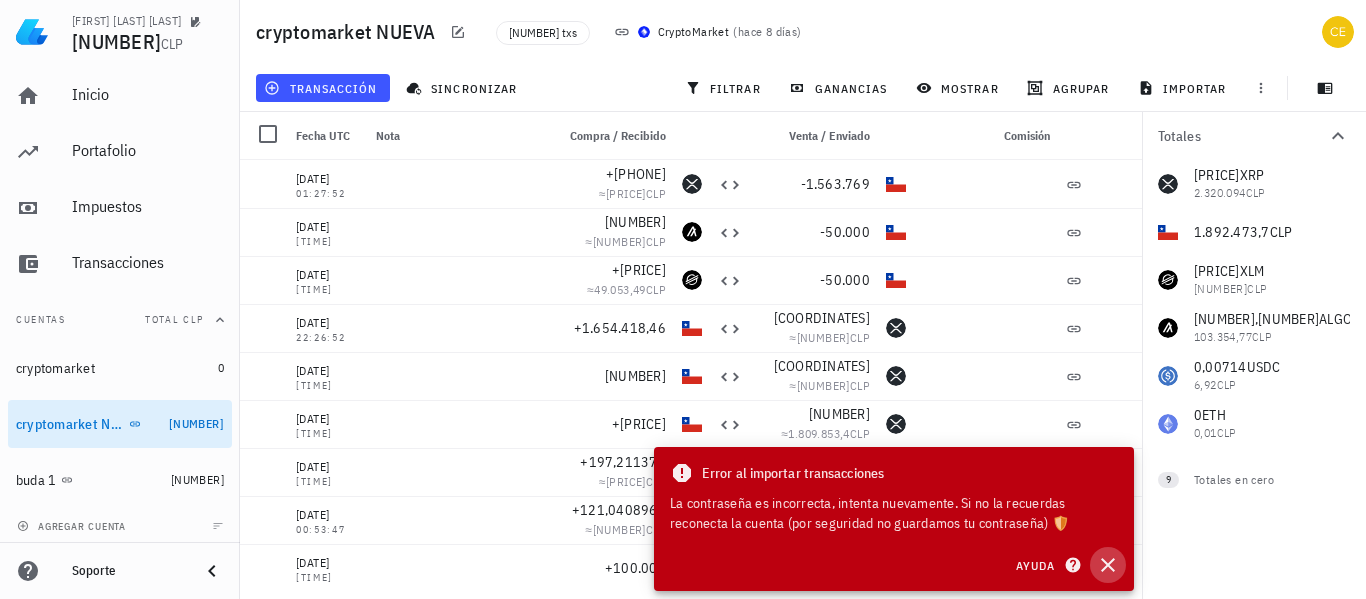 click 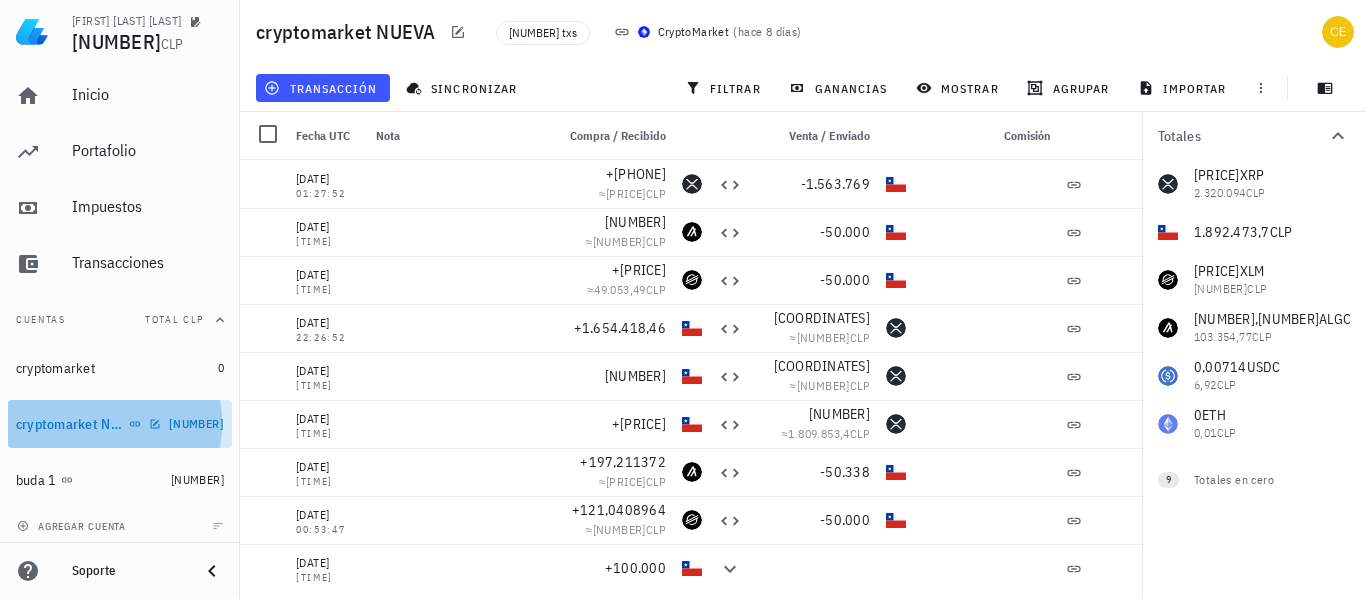 click on "[NUMBER]" at bounding box center [196, 423] 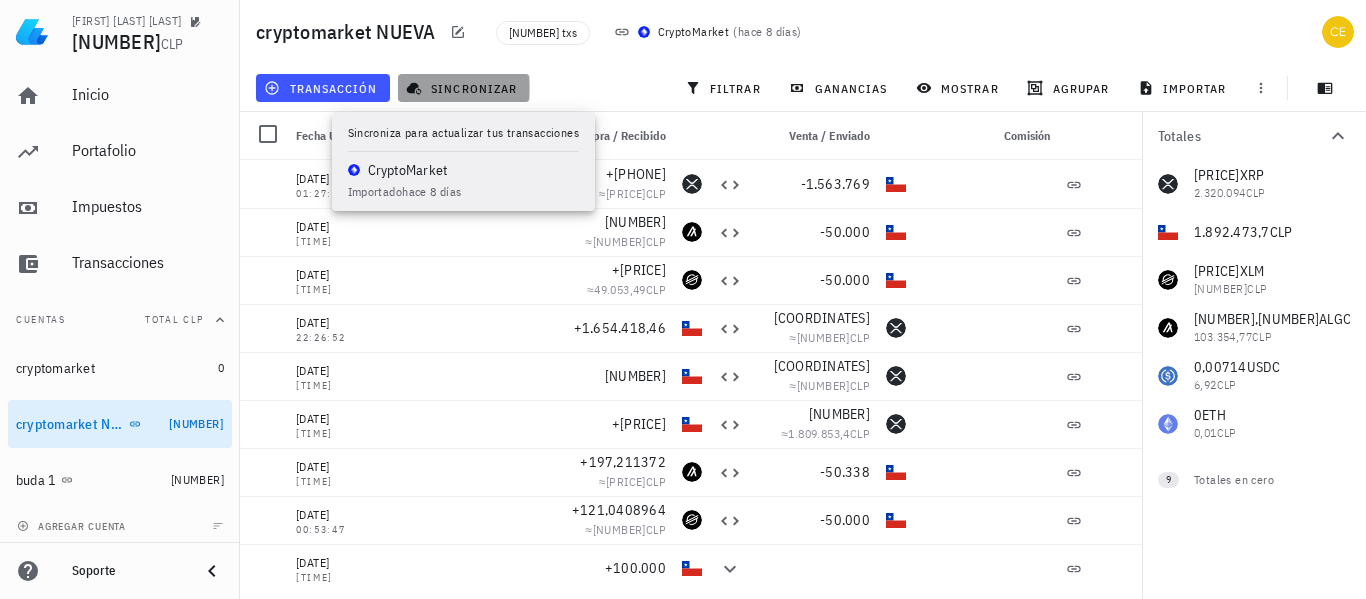 click on "sincronizar" at bounding box center (463, 88) 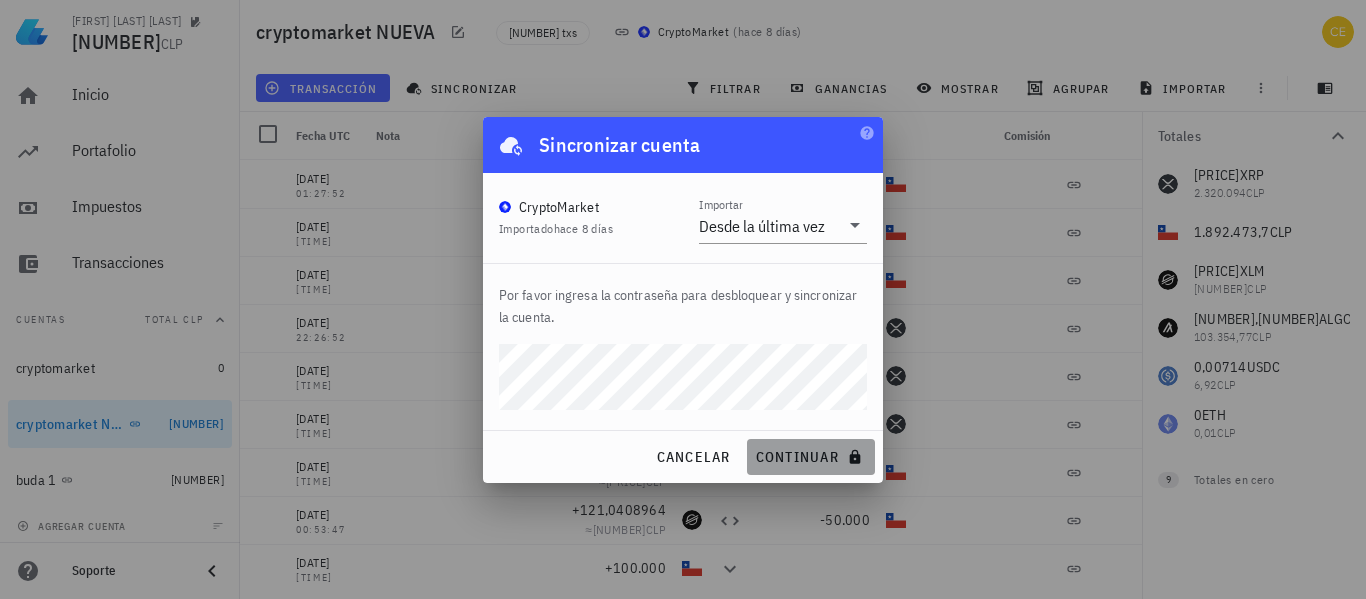 click on "continuar" at bounding box center (811, 457) 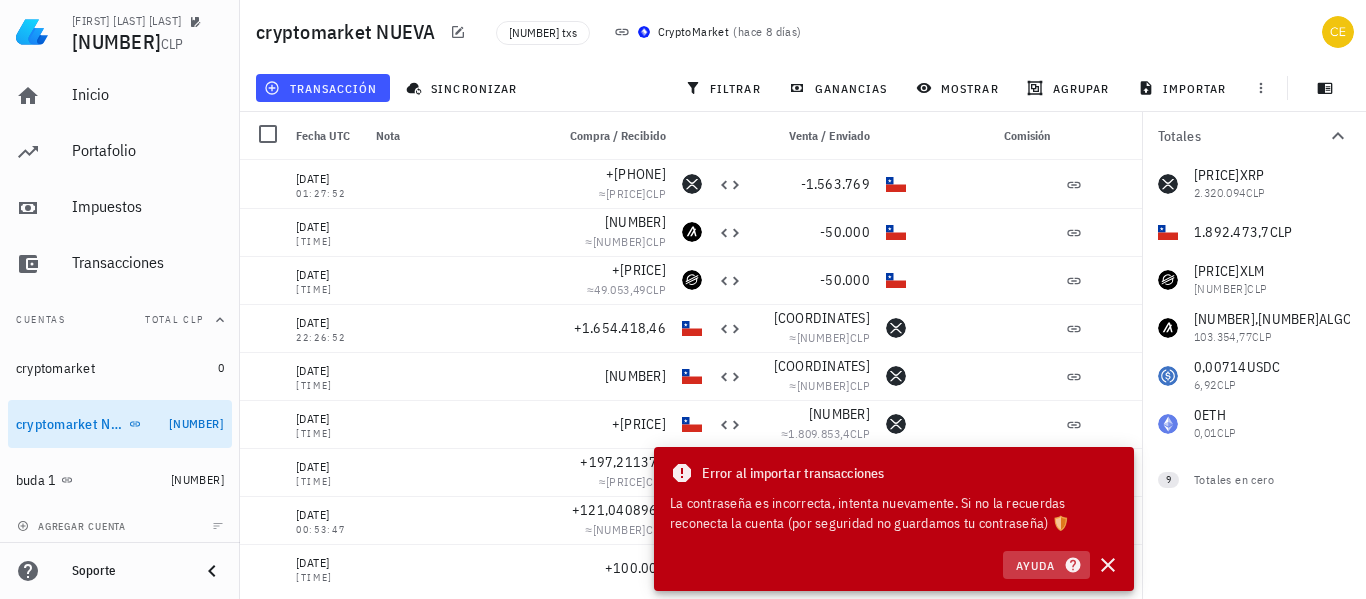 click on "Ayuda" at bounding box center [1046, 565] 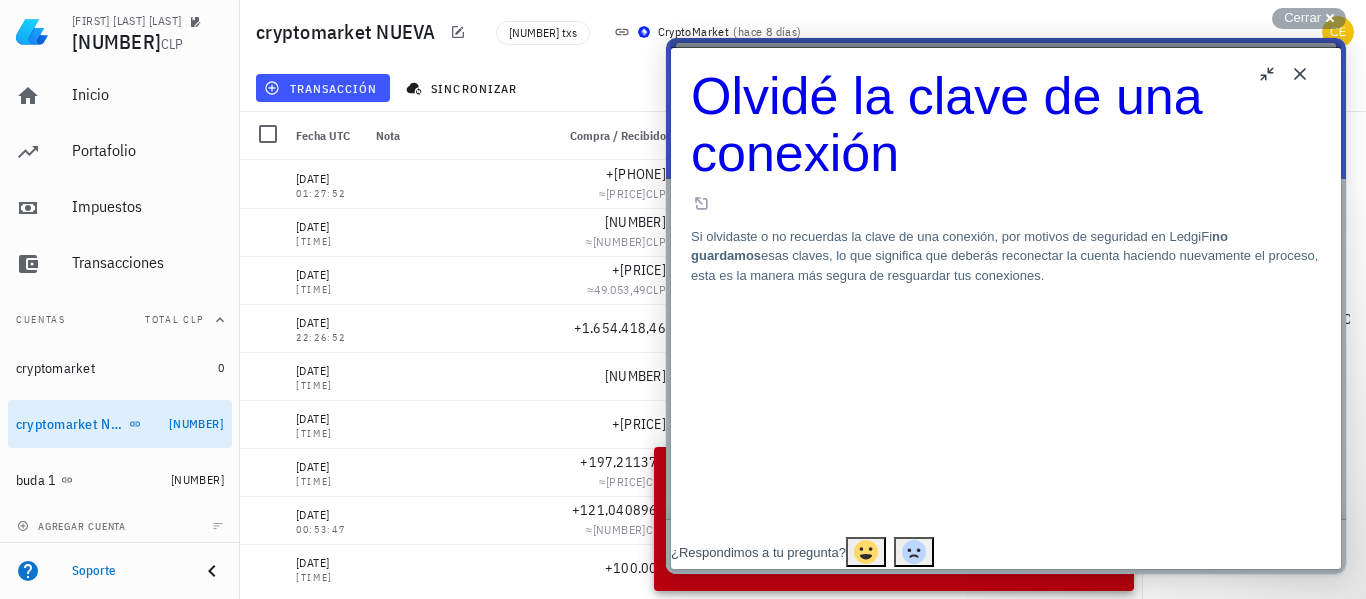 scroll, scrollTop: 707, scrollLeft: 0, axis: vertical 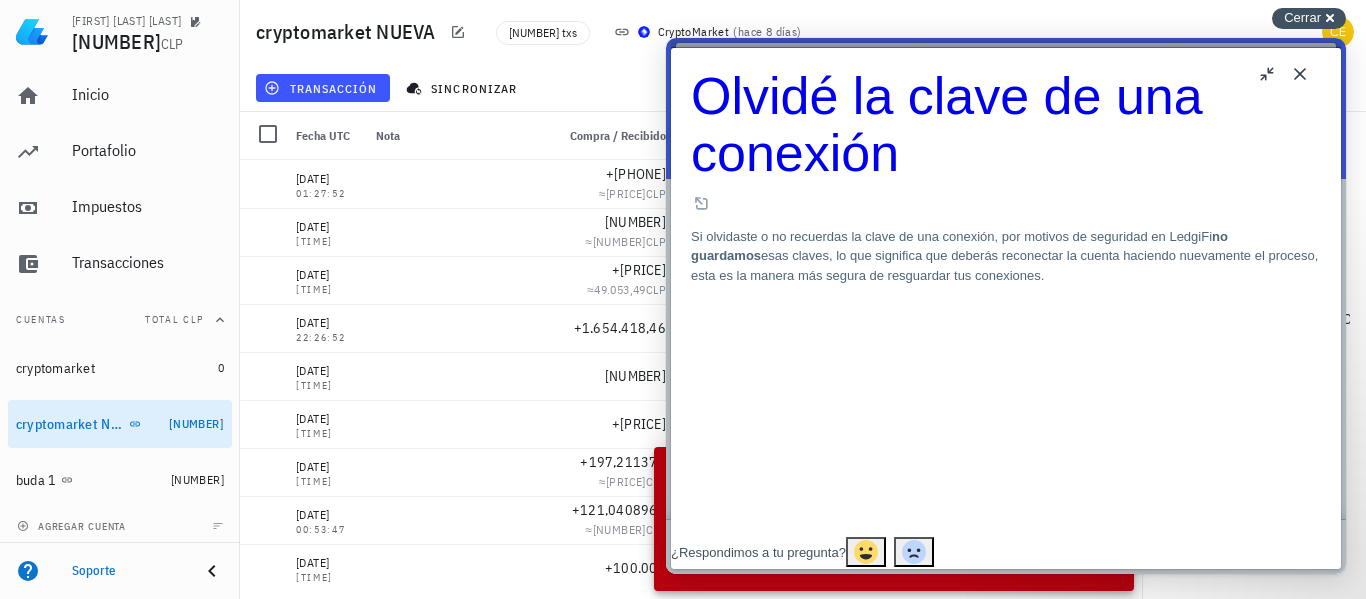 click on "Cerrar cross-small" at bounding box center (1309, 18) 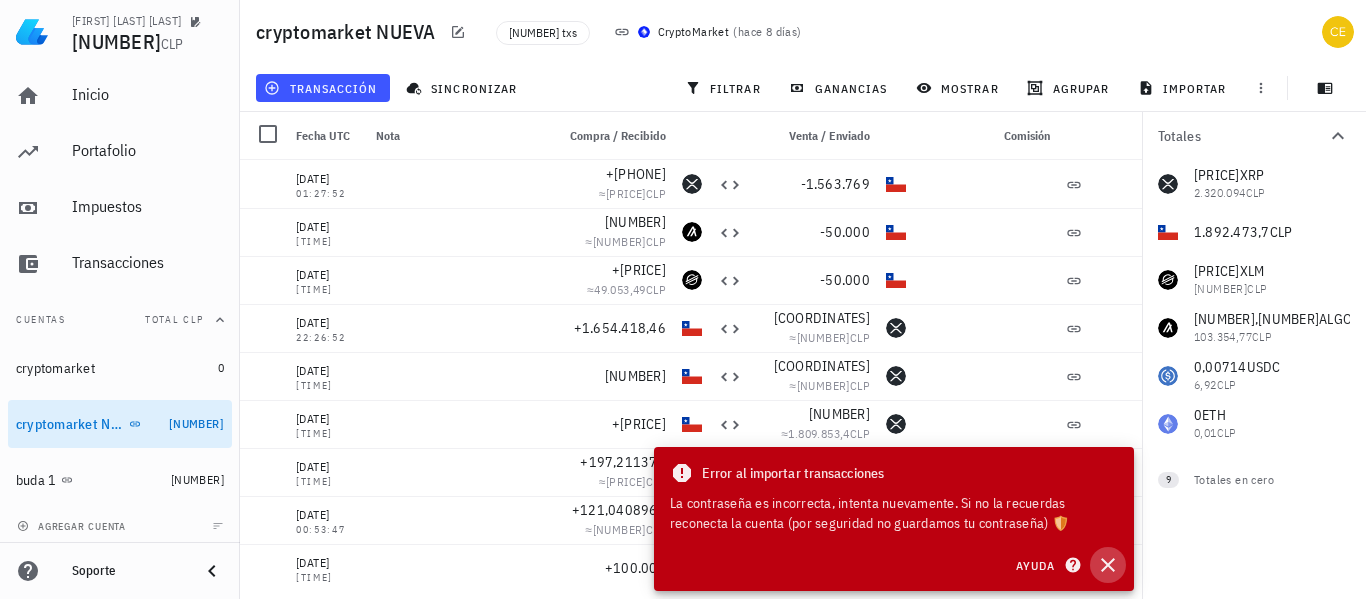 click 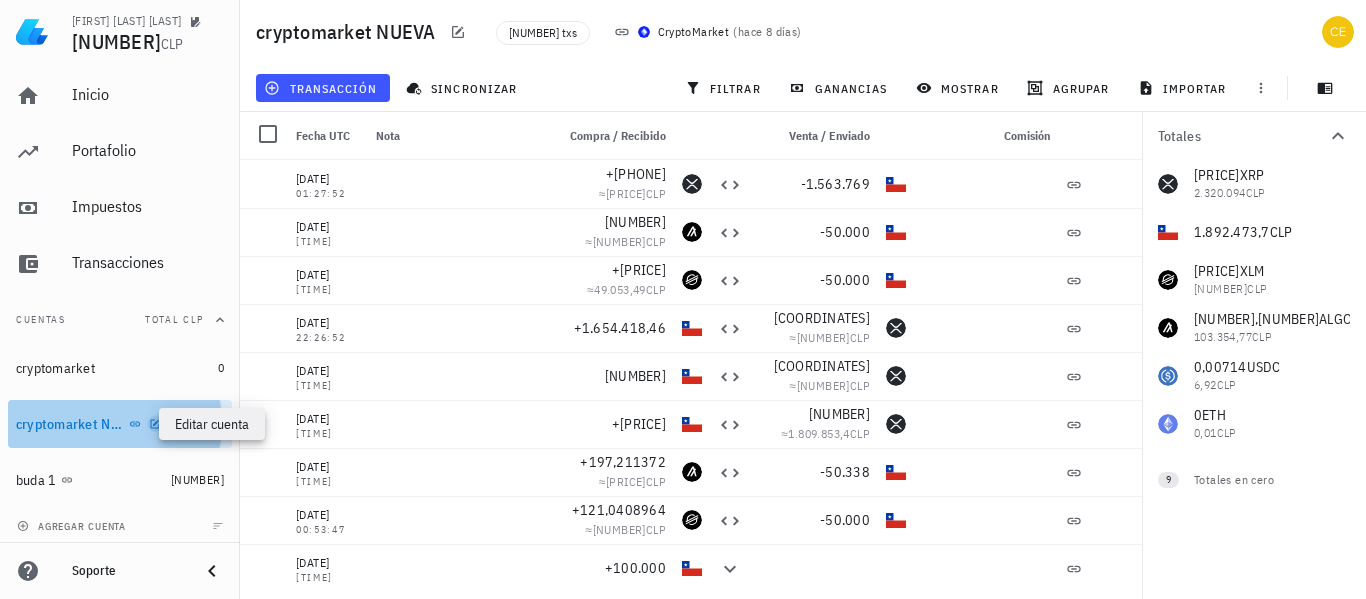 click 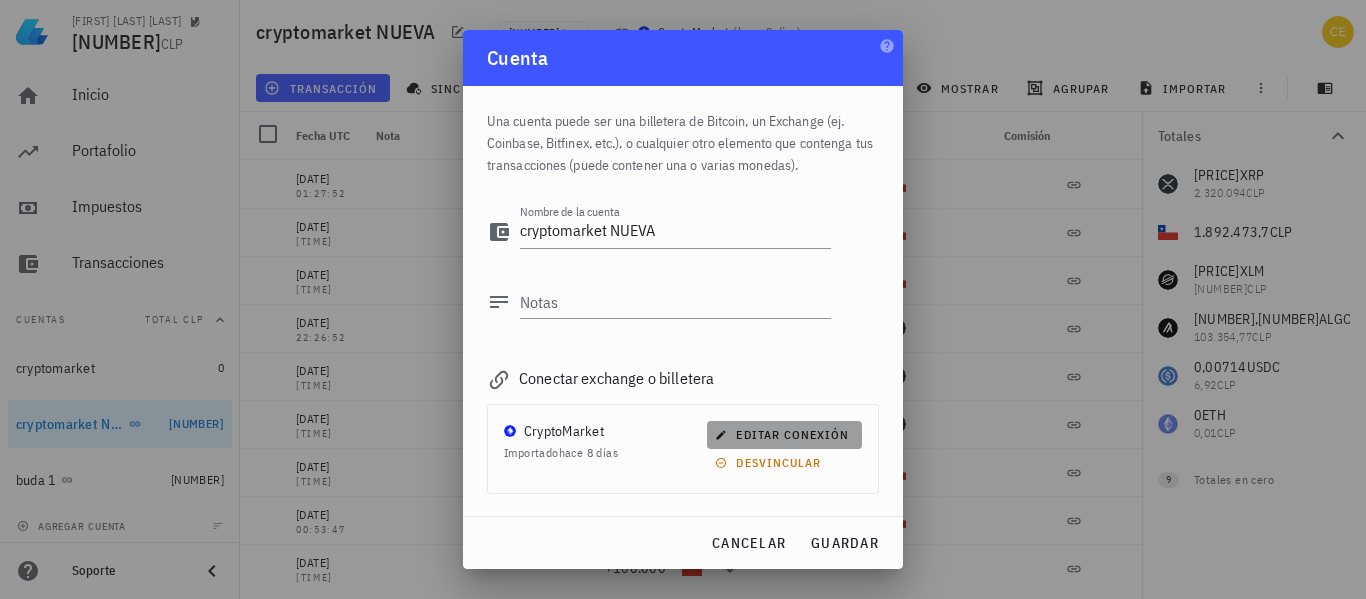 click on "editar conexión" at bounding box center [784, 434] 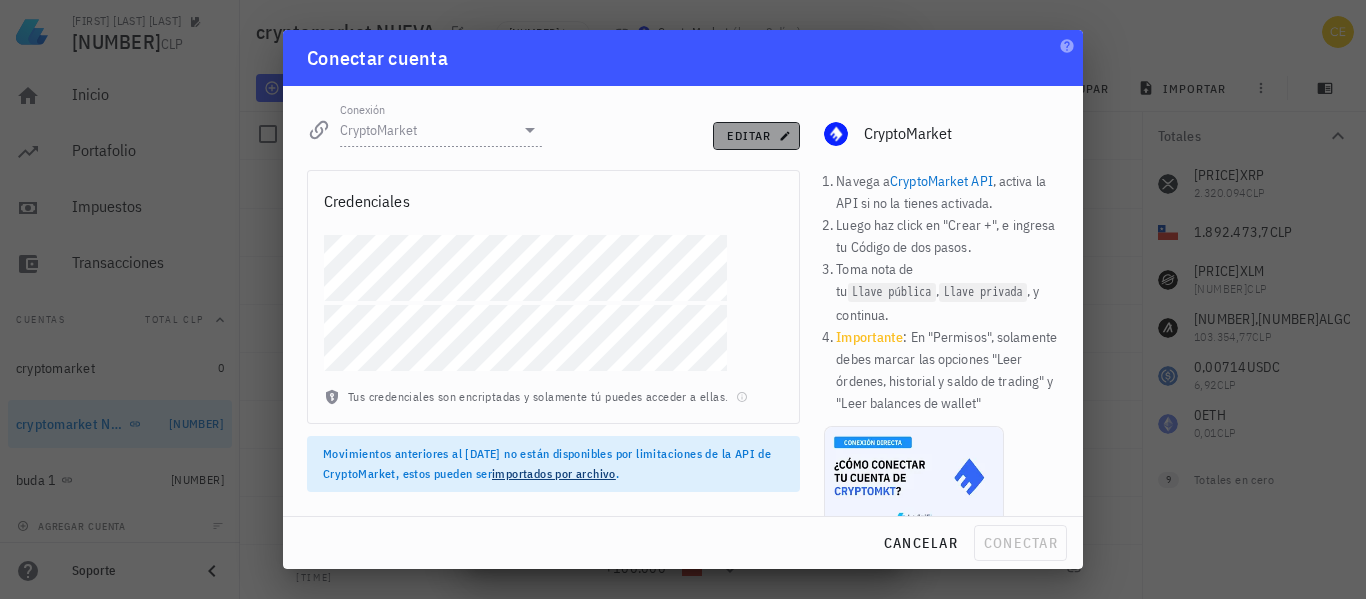 click on "editar" at bounding box center [756, 136] 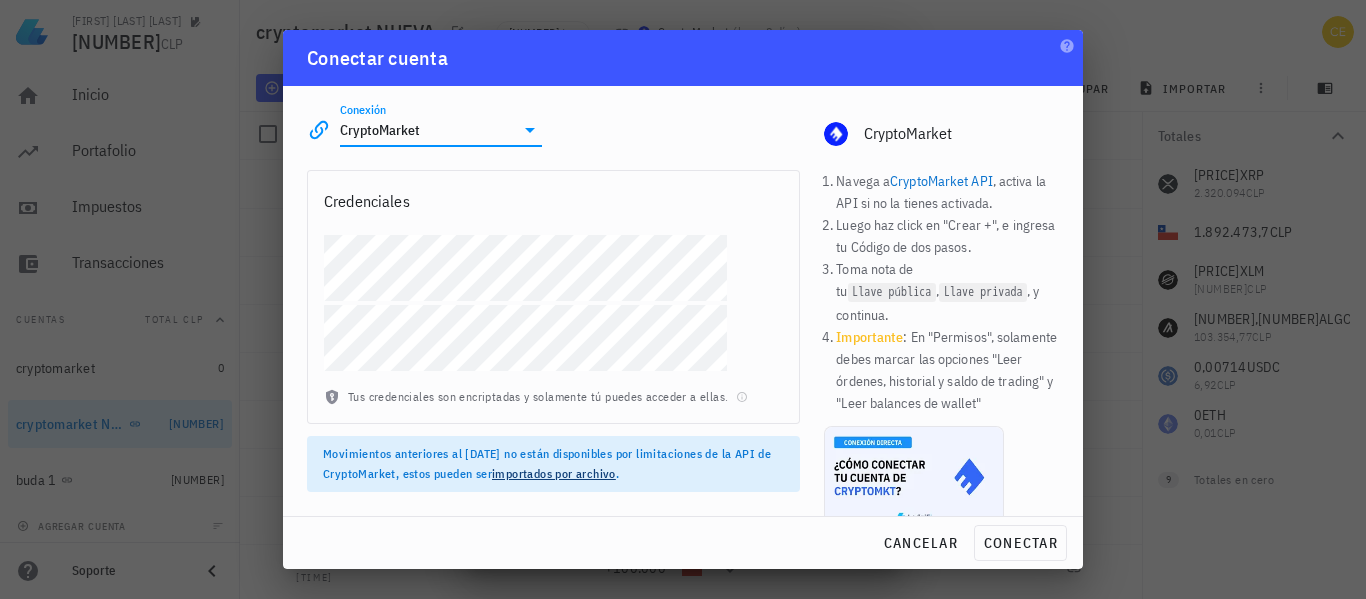 click on "CryptoMarket" at bounding box center [427, 130] 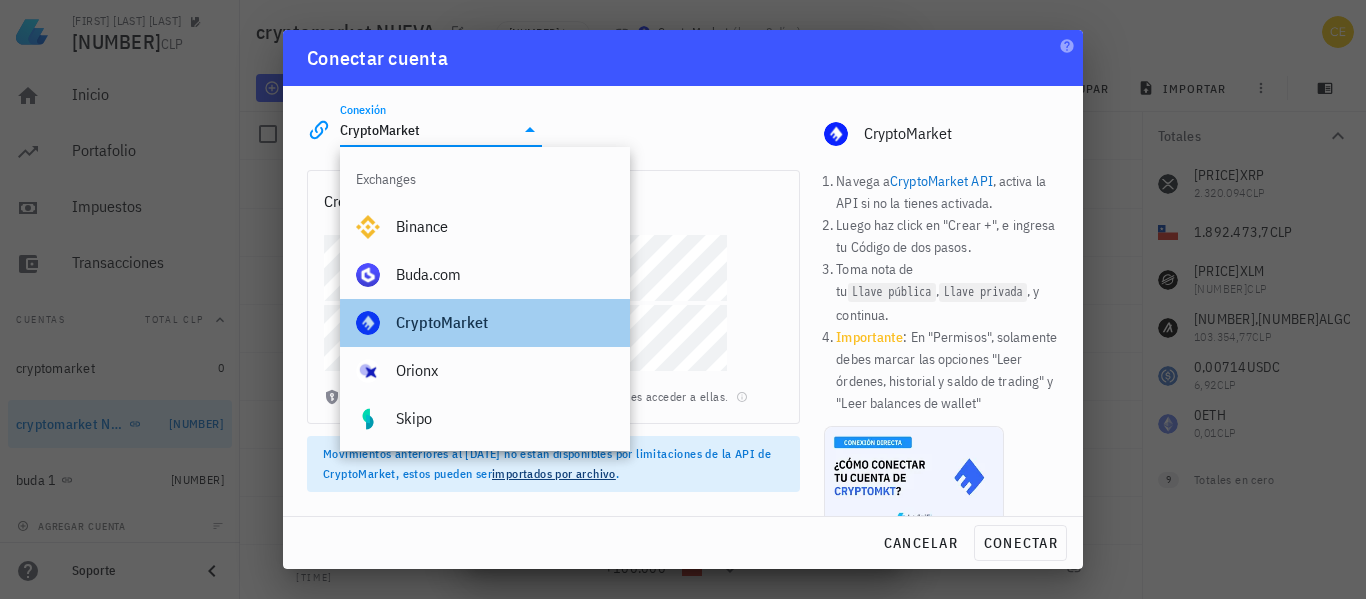 click on "CryptoMarket" at bounding box center [505, 322] 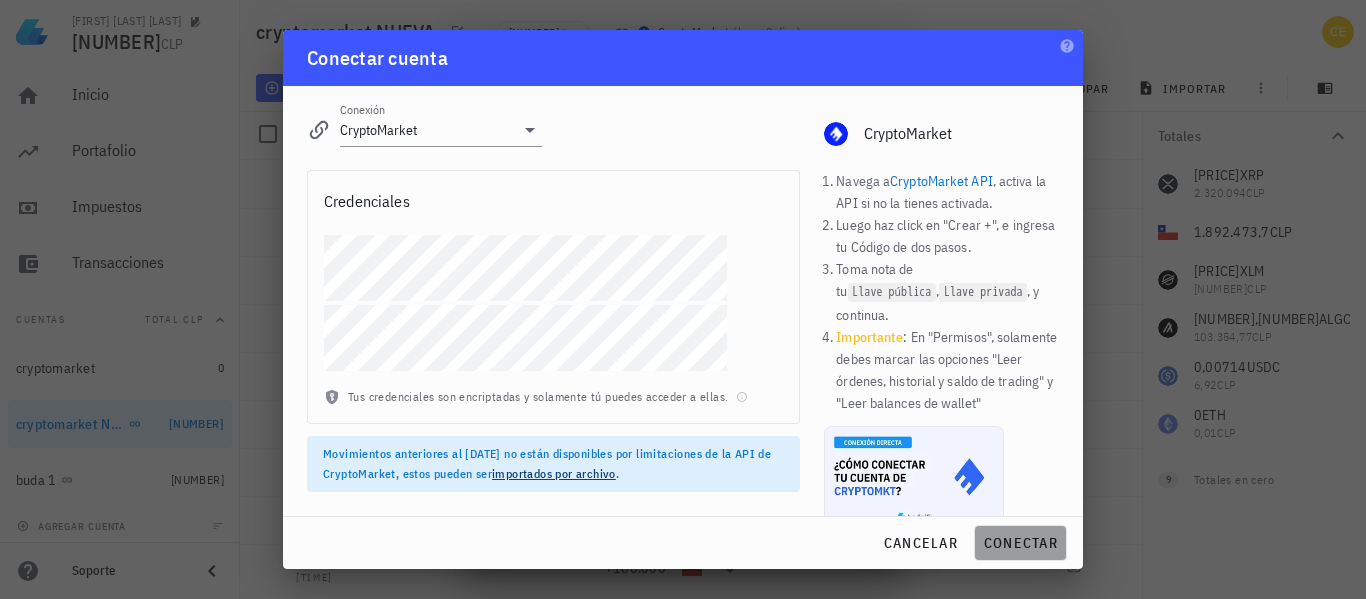 click on "conectar" at bounding box center (1020, 543) 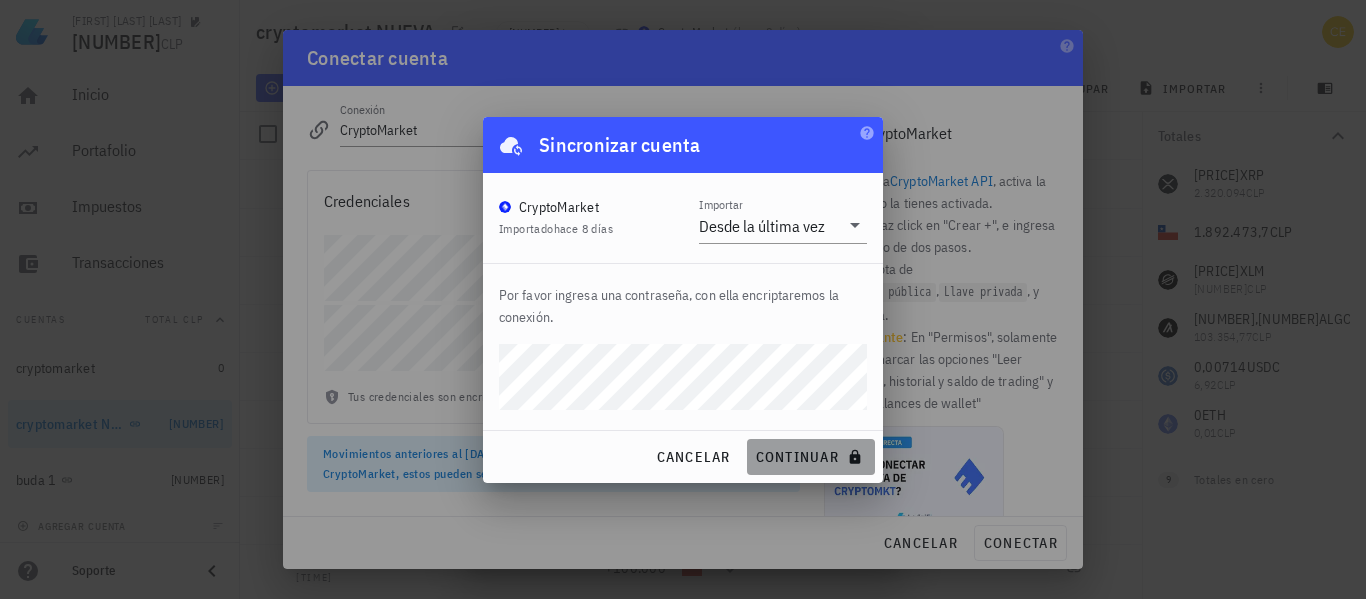 click on "continuar" at bounding box center (811, 457) 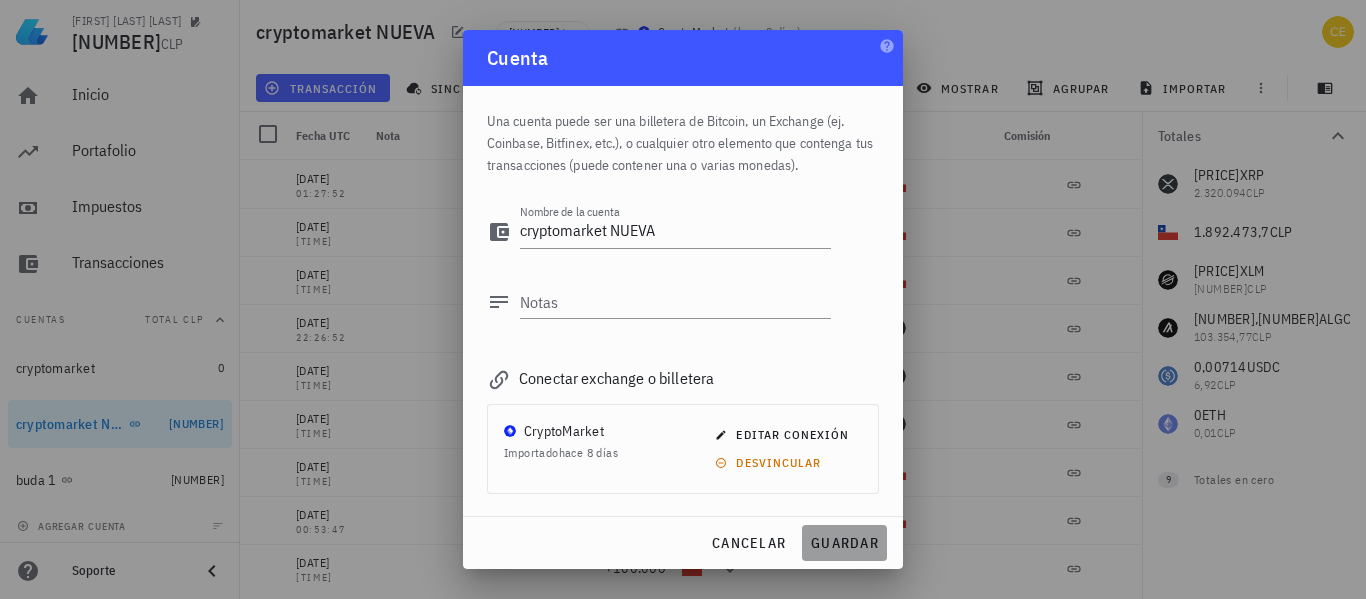 click on "guardar" at bounding box center (844, 543) 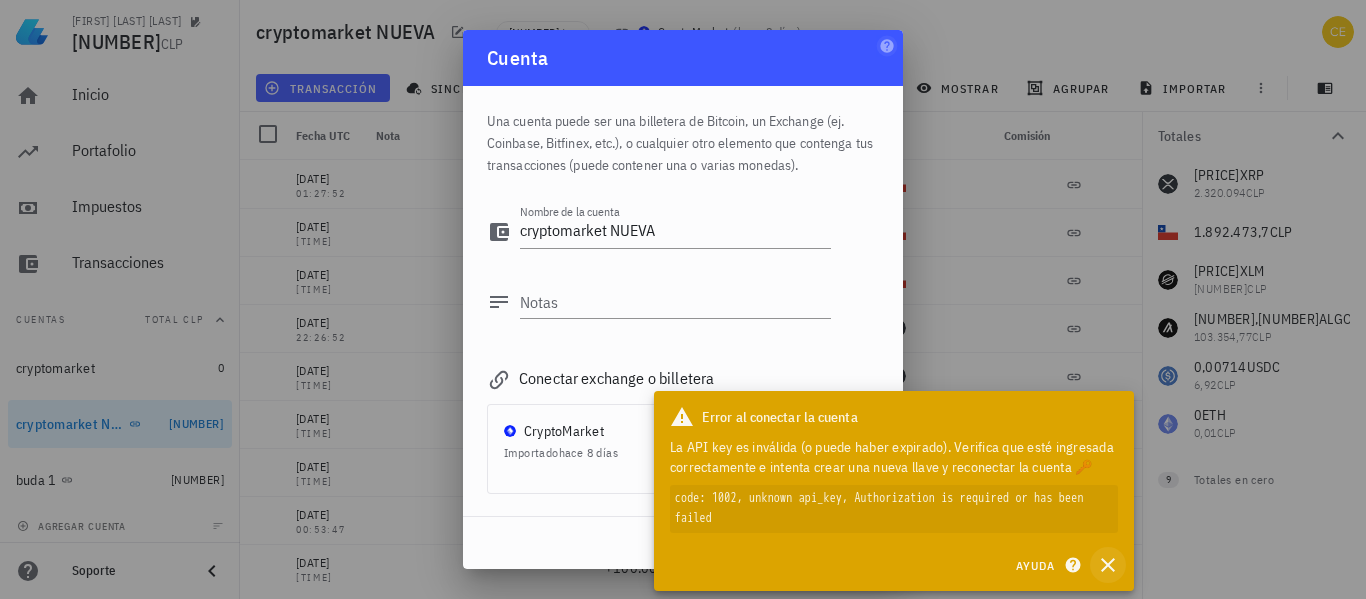 click at bounding box center [1108, 565] 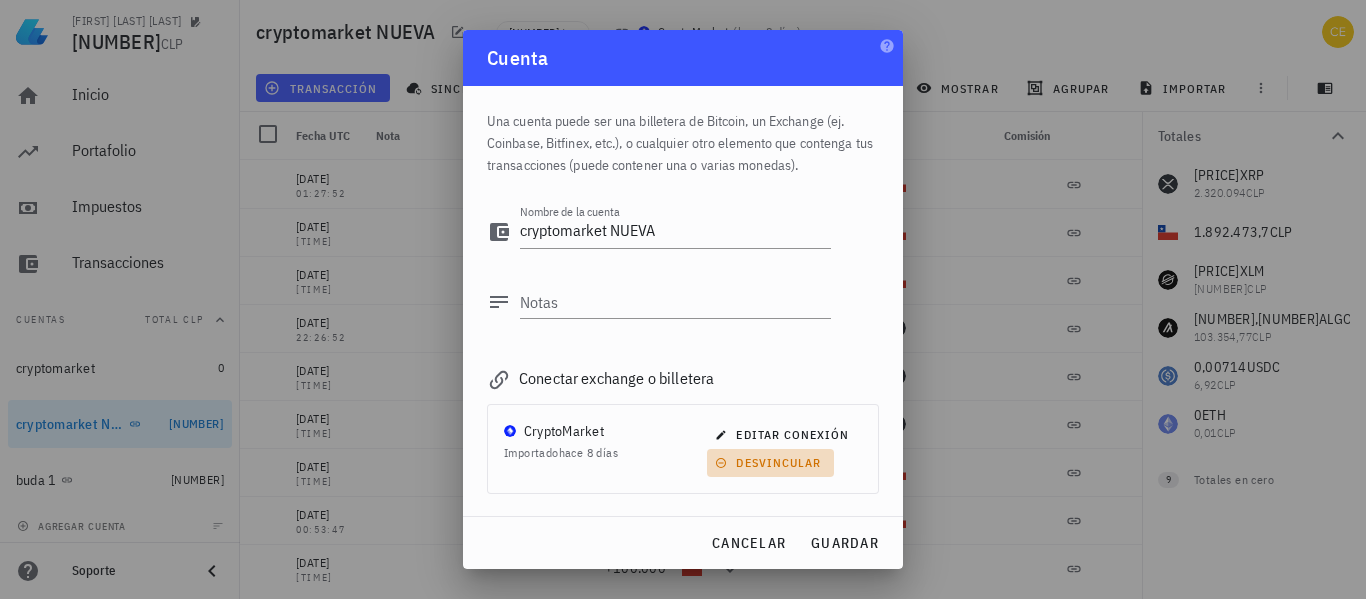 click 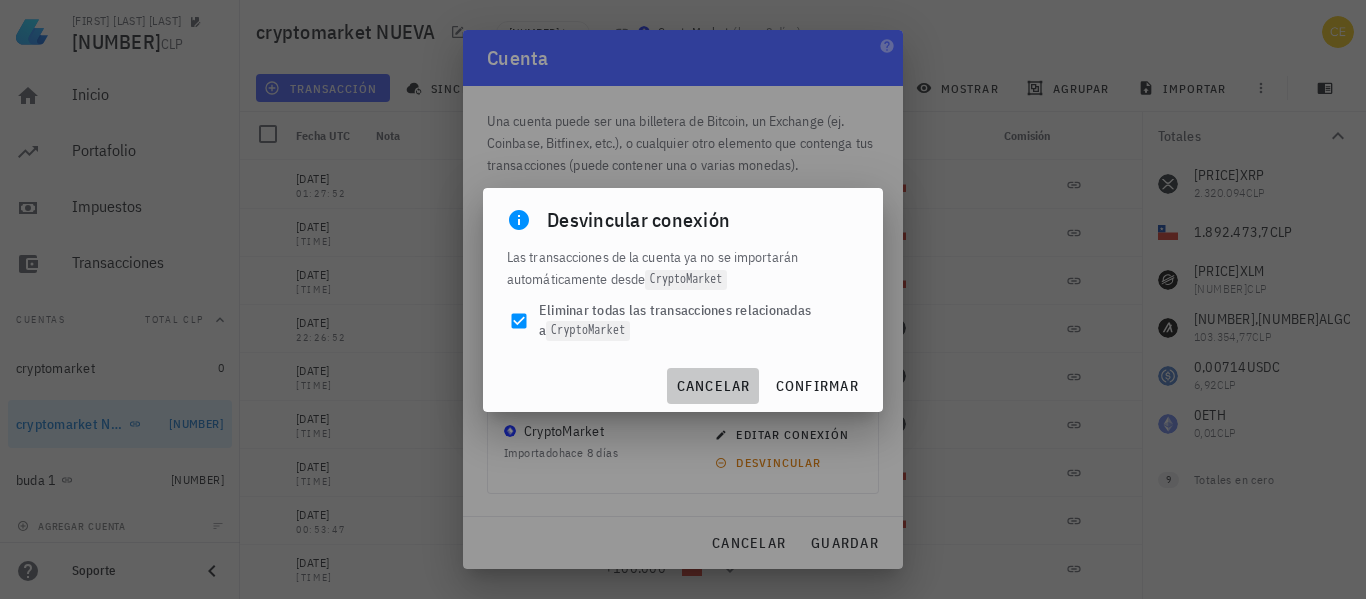click on "cancelar" at bounding box center (712, 386) 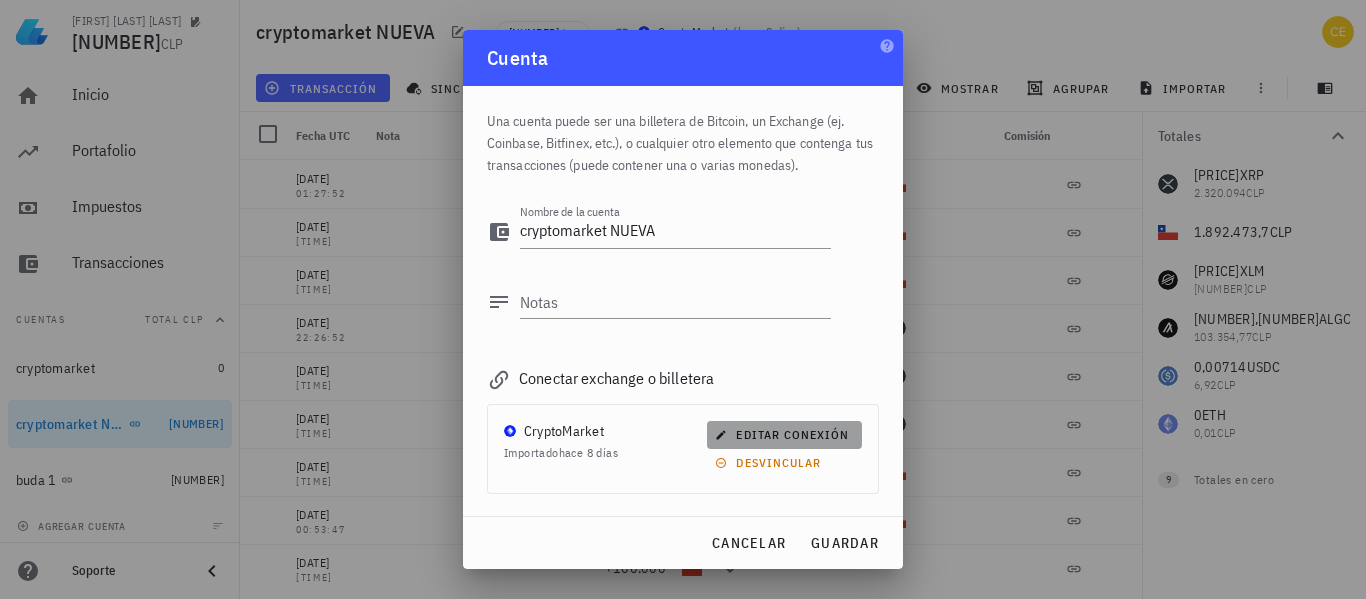 click on "editar conexión" at bounding box center [784, 434] 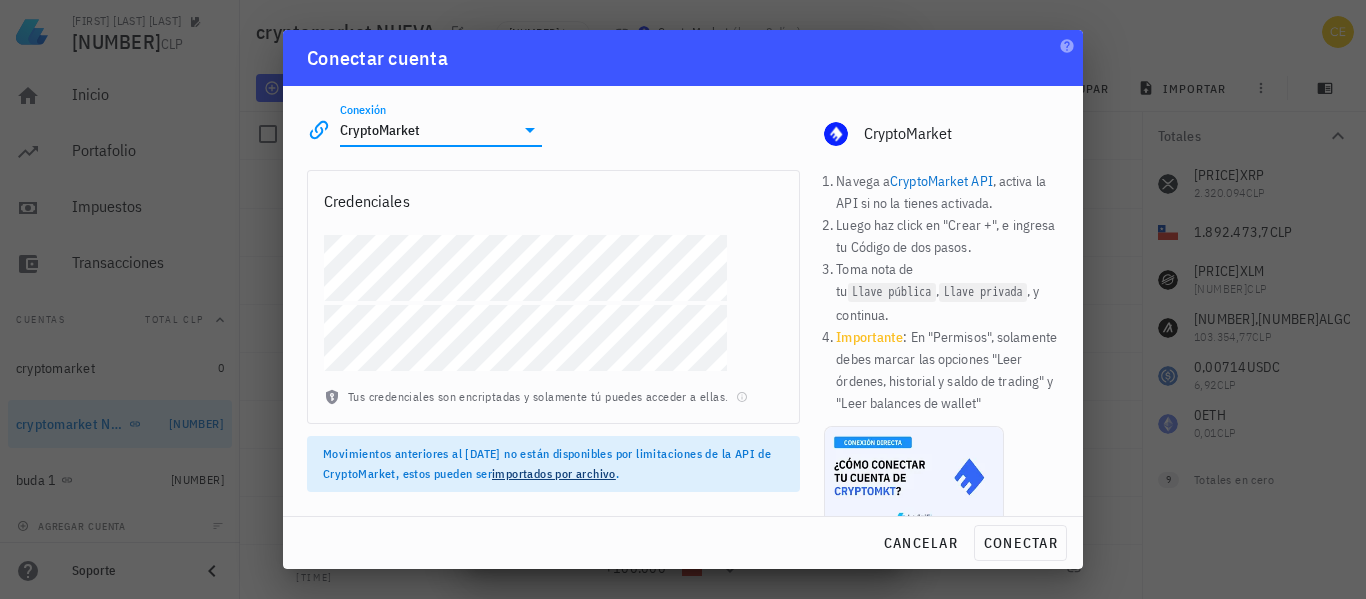 click on "CryptoMarket" at bounding box center (427, 130) 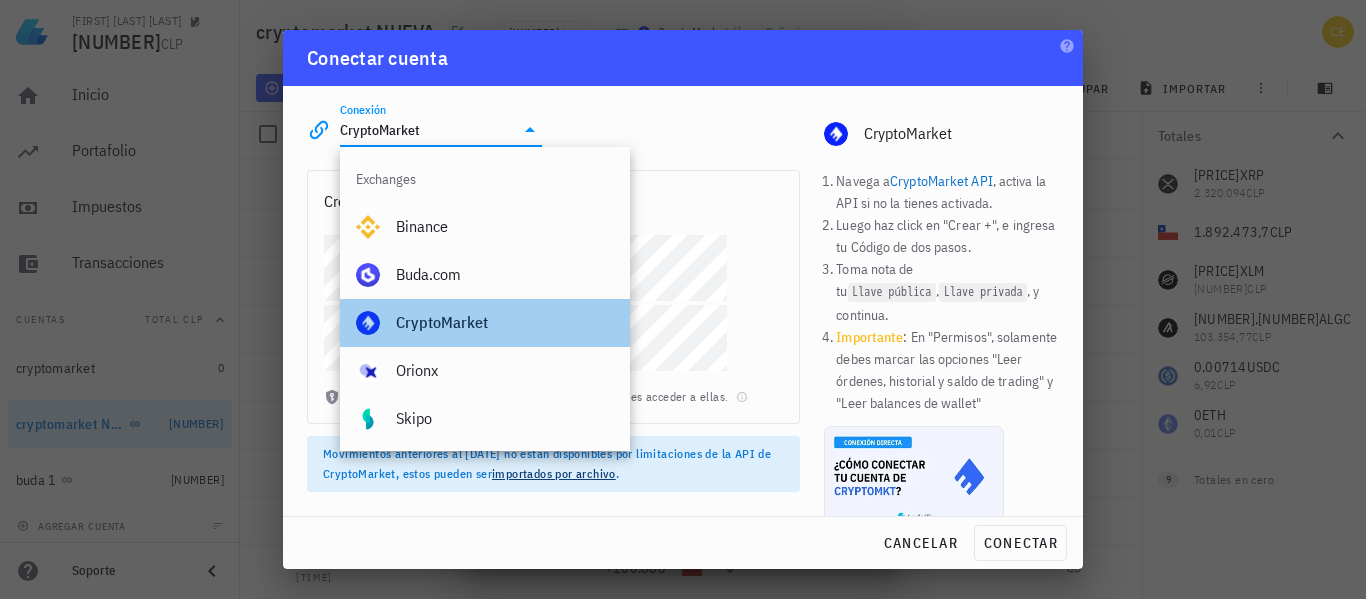click on "CryptoMarket" at bounding box center (505, 322) 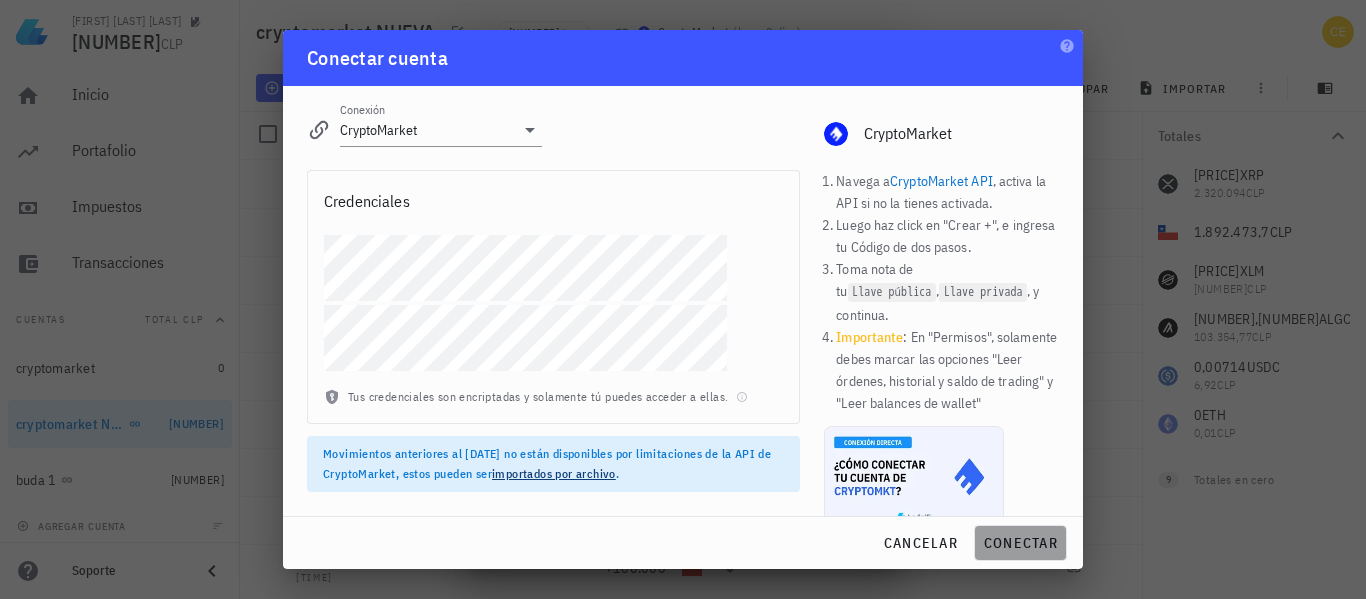 click on "conectar" at bounding box center (1020, 543) 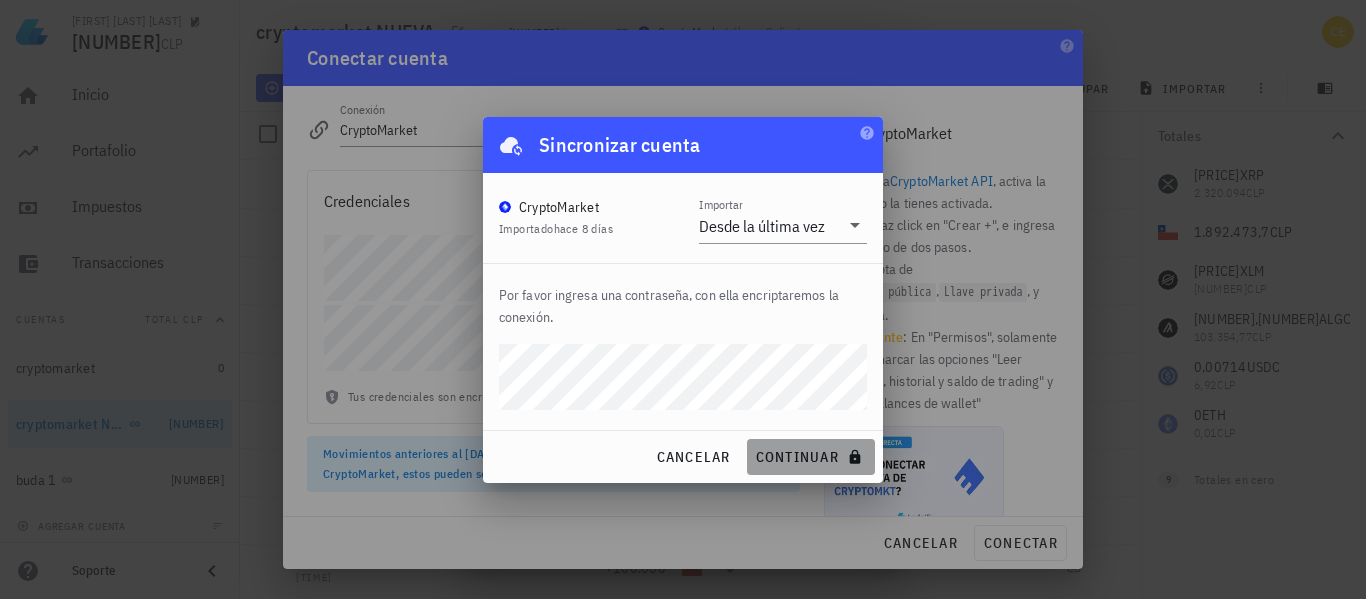 click on "continuar" at bounding box center (811, 457) 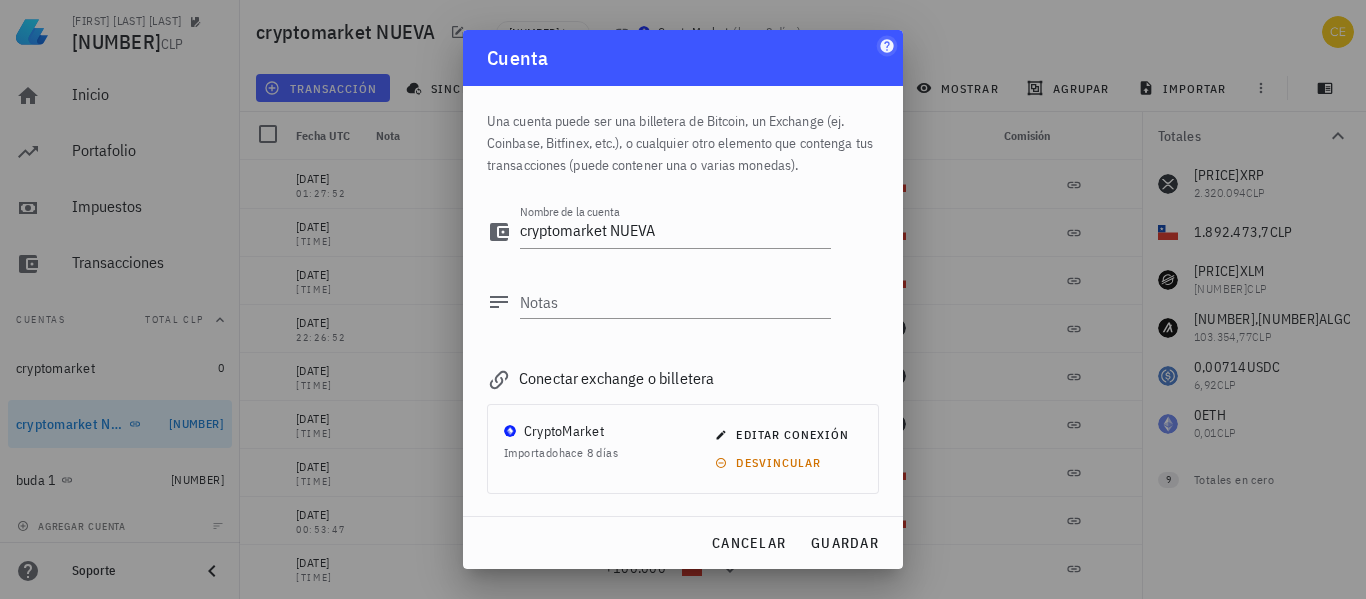 click 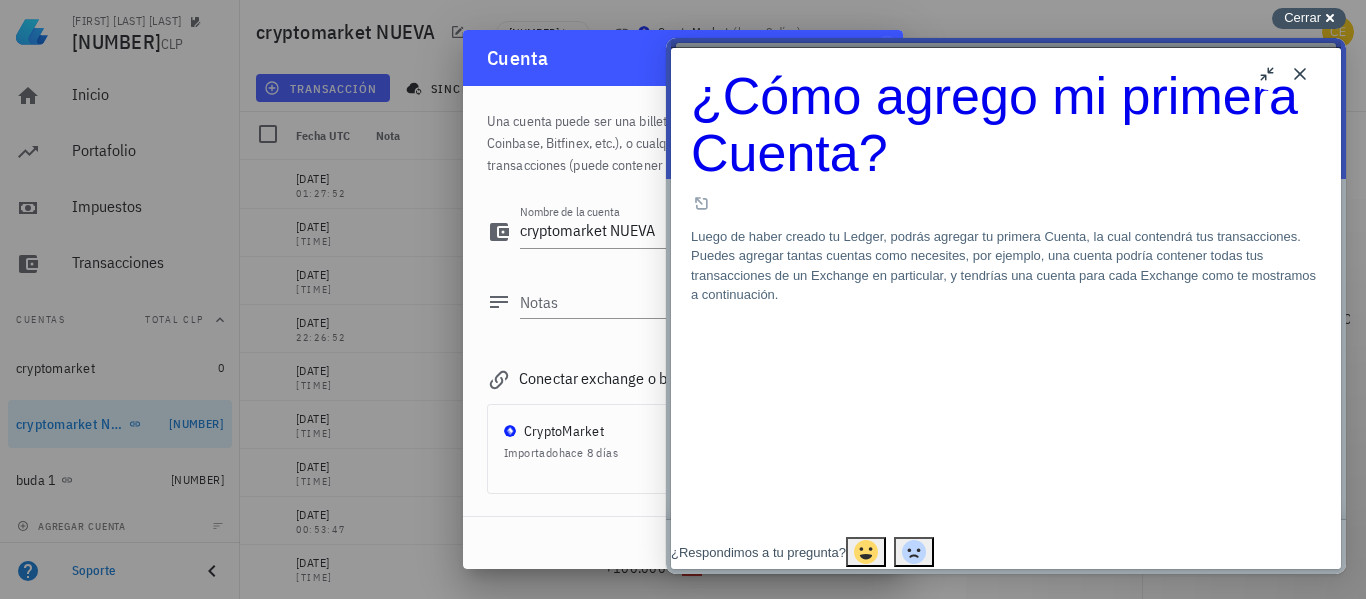 click on "Cerrar cross-small" at bounding box center (1309, 18) 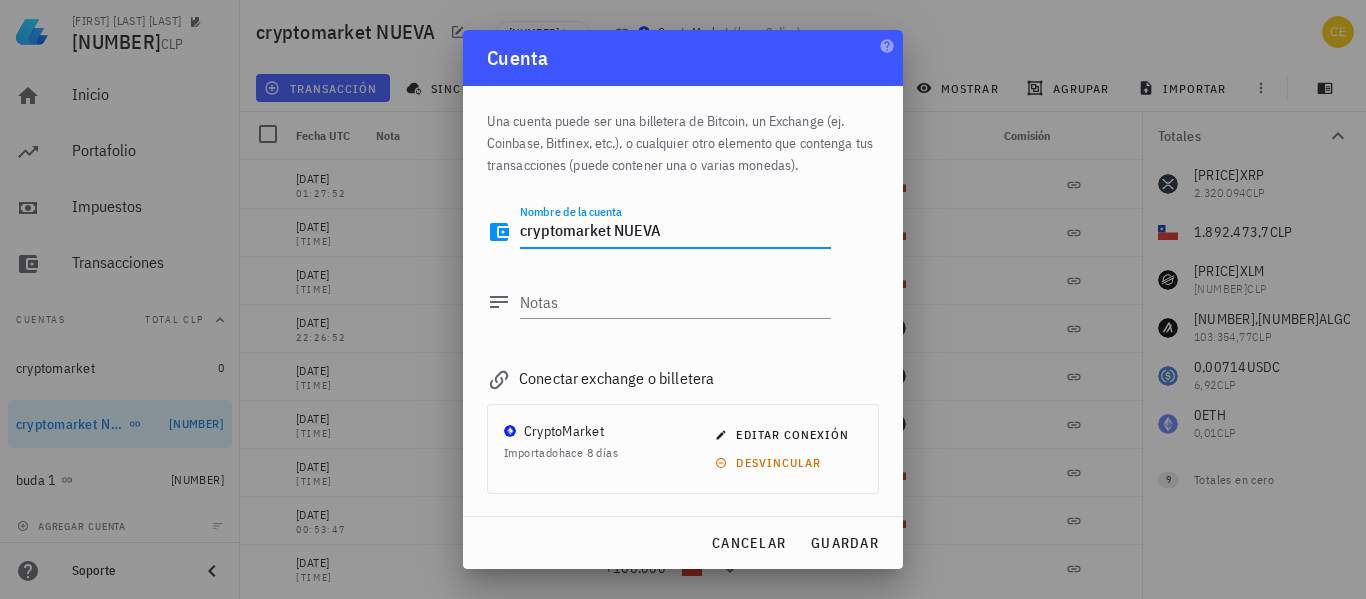 click on "cryptomarket NUEVA" at bounding box center (675, 232) 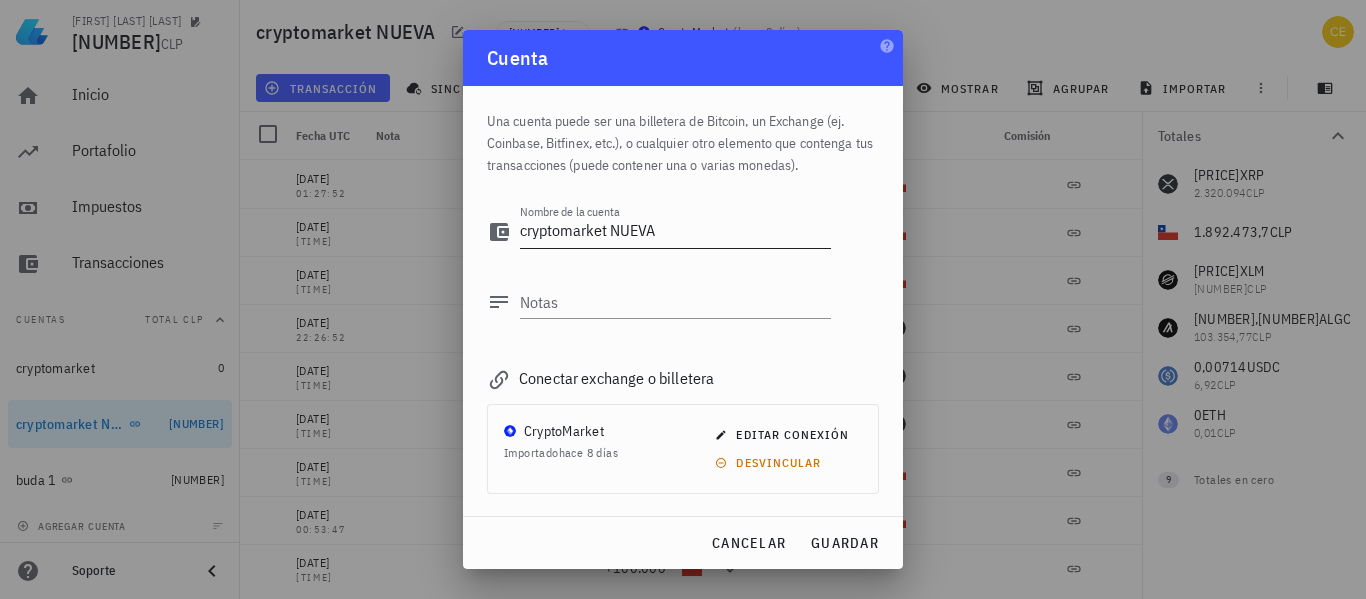 drag, startPoint x: 664, startPoint y: 227, endPoint x: 651, endPoint y: 204, distance: 26.41969 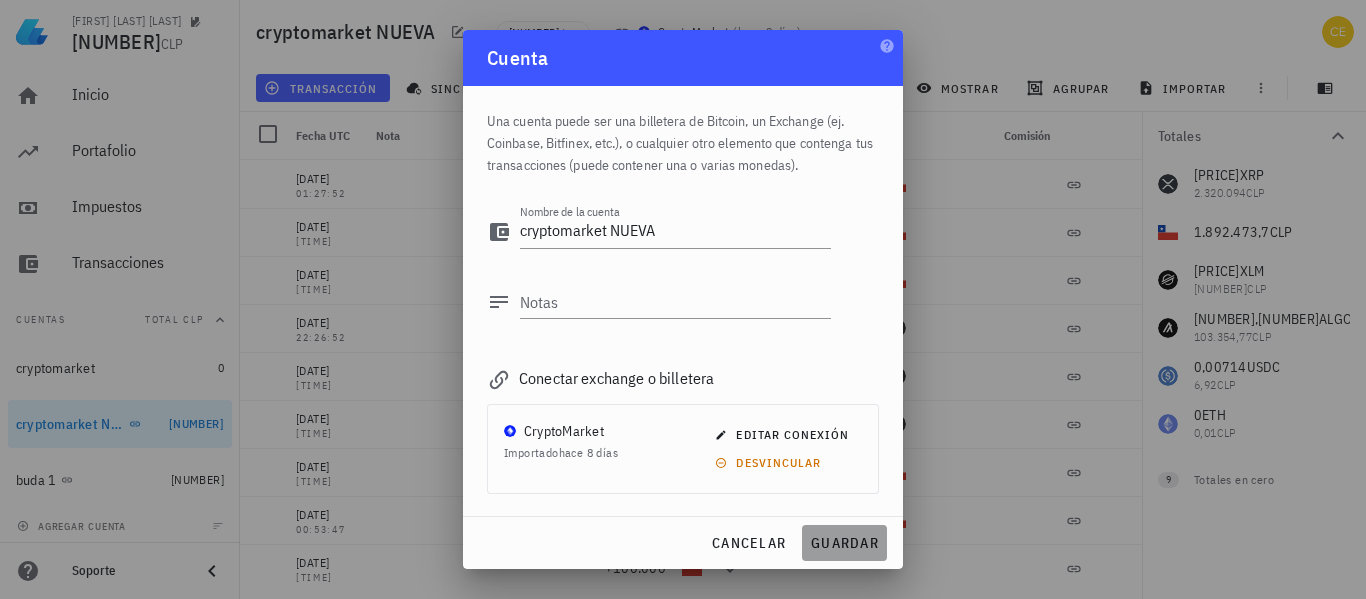 click on "guardar" at bounding box center [844, 543] 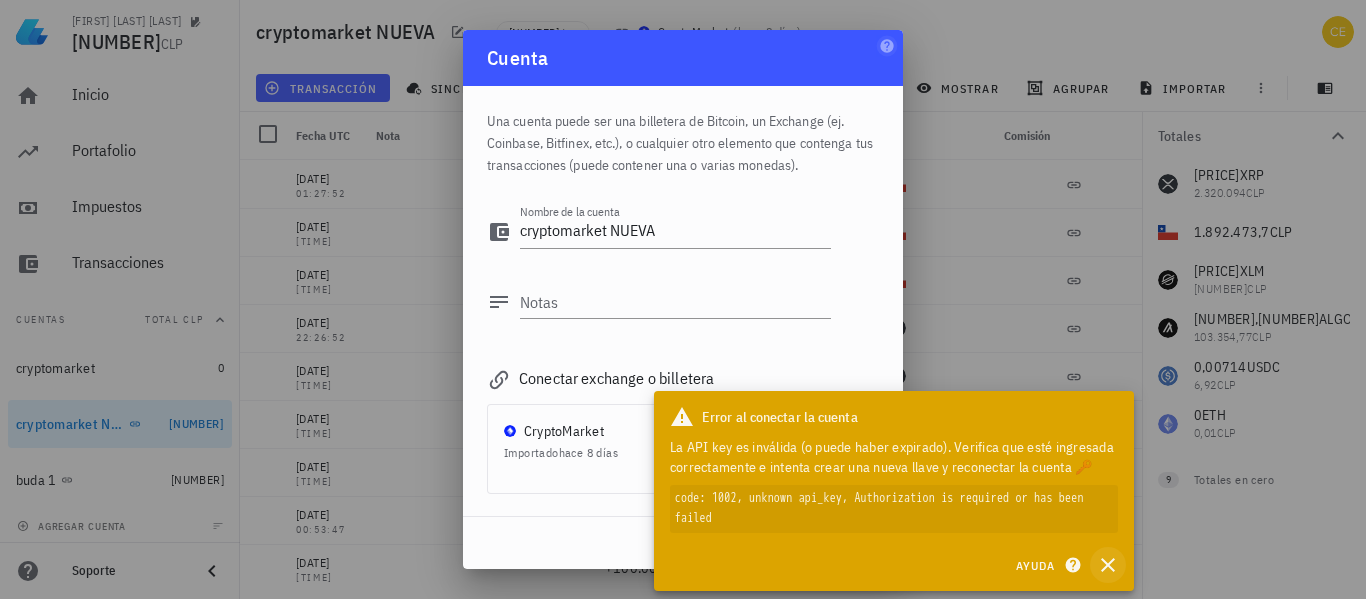 click 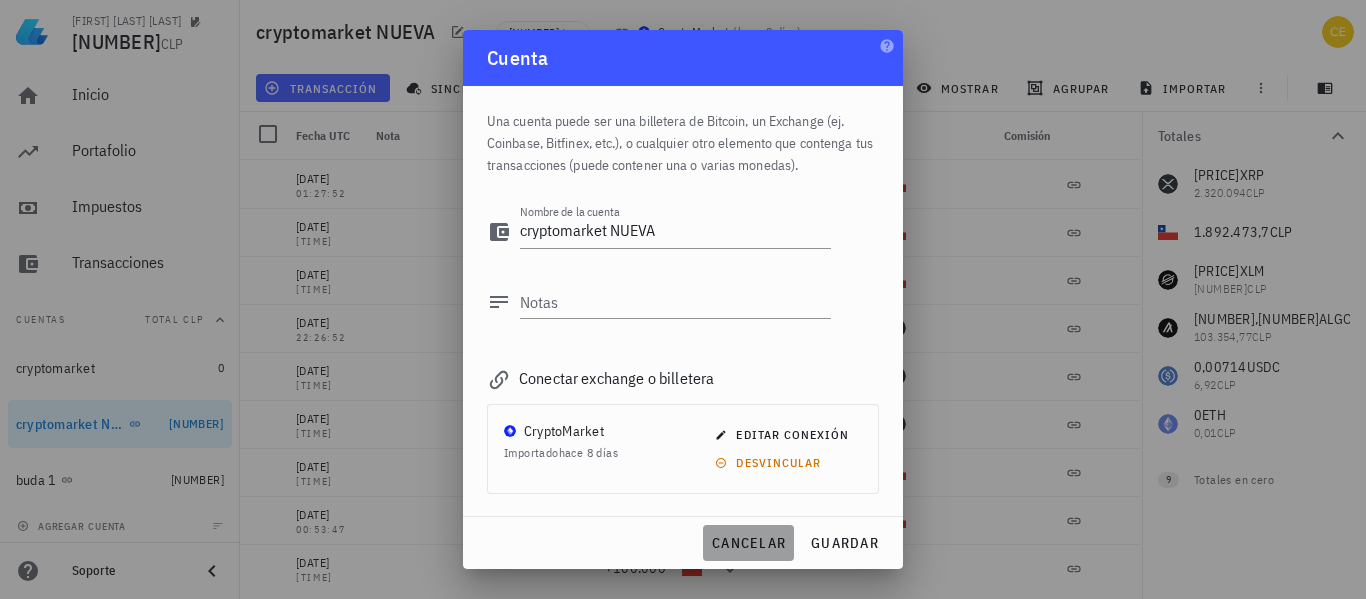 click on "cancelar" at bounding box center (748, 543) 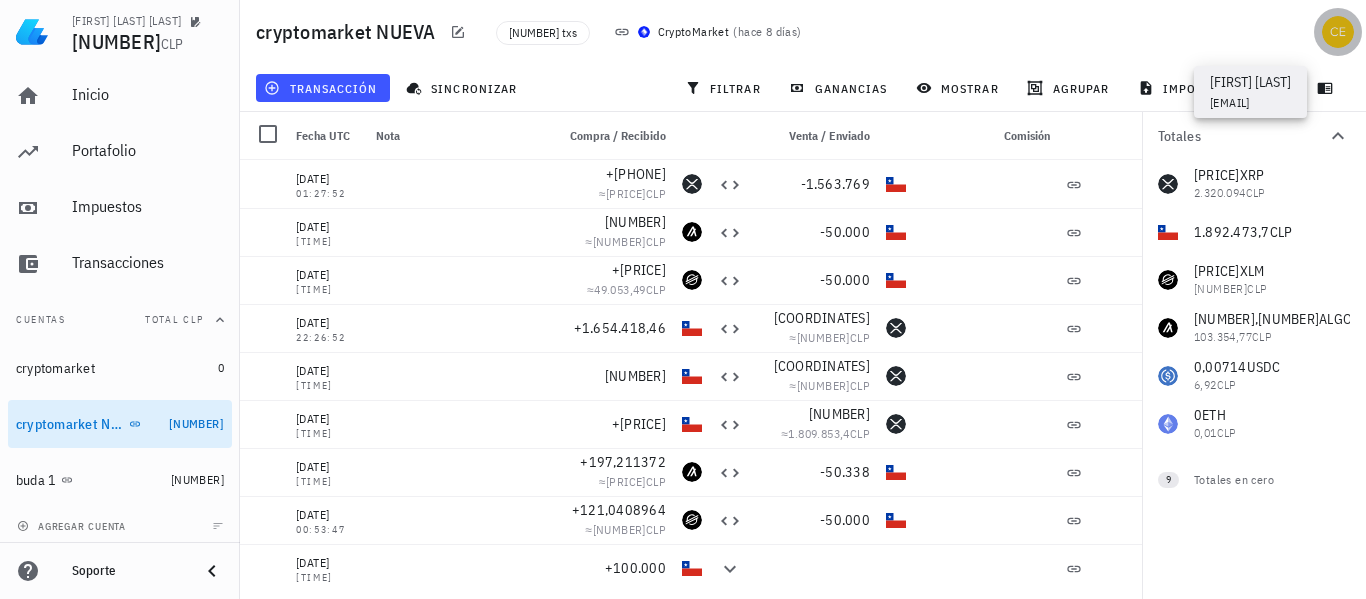 click at bounding box center (1338, 32) 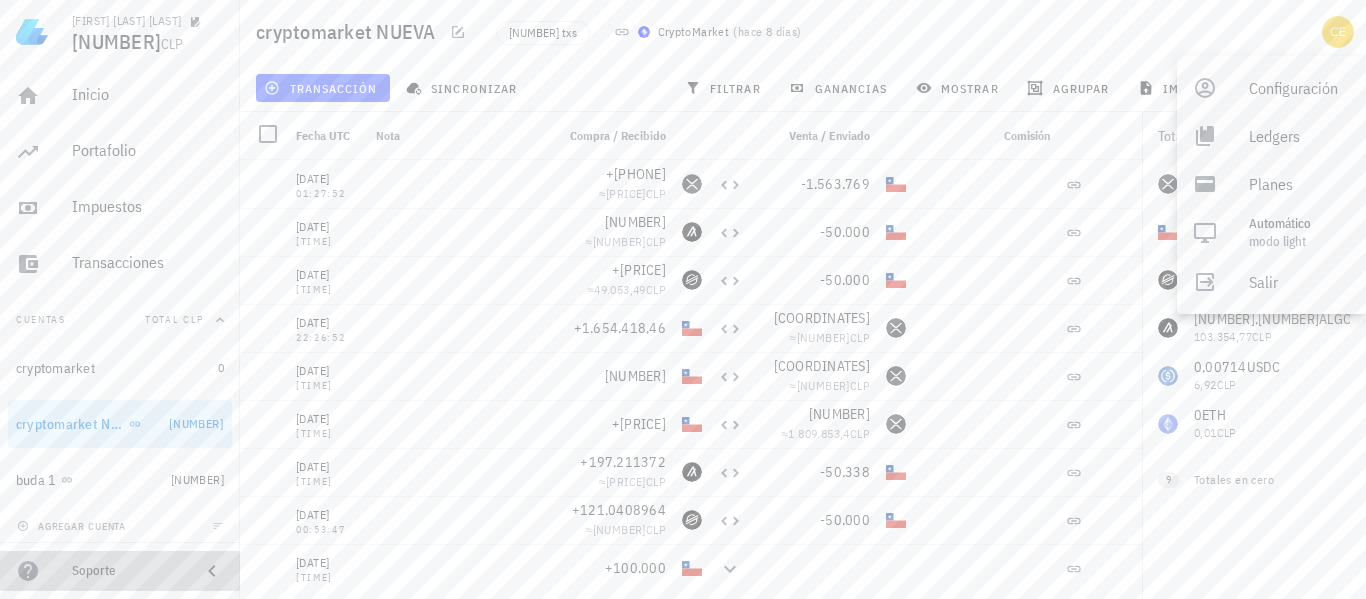 click on "Soporte" at bounding box center [128, 571] 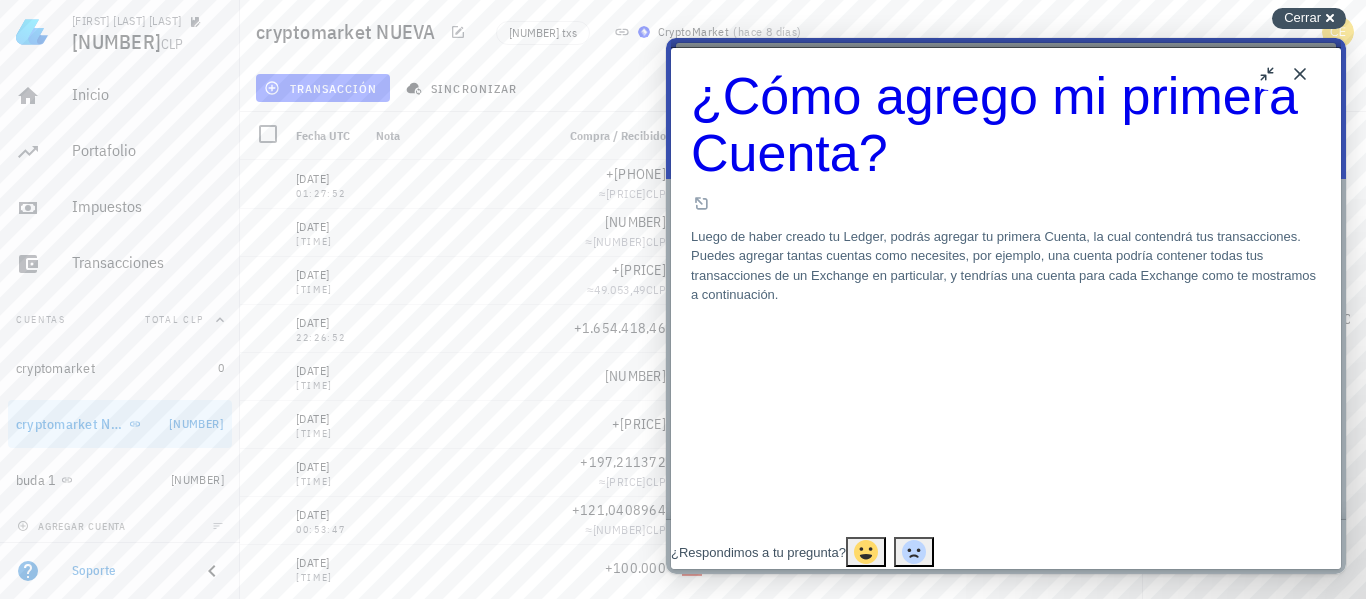 click on "Cerrar cross-small" at bounding box center (1309, 18) 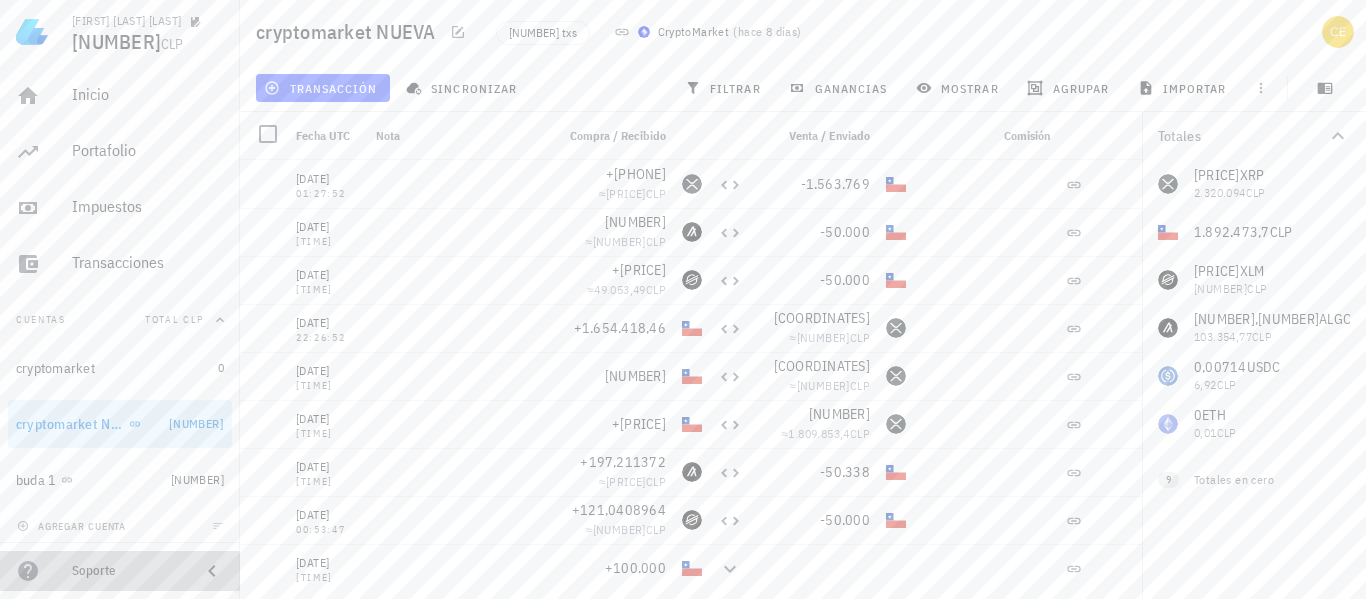 click 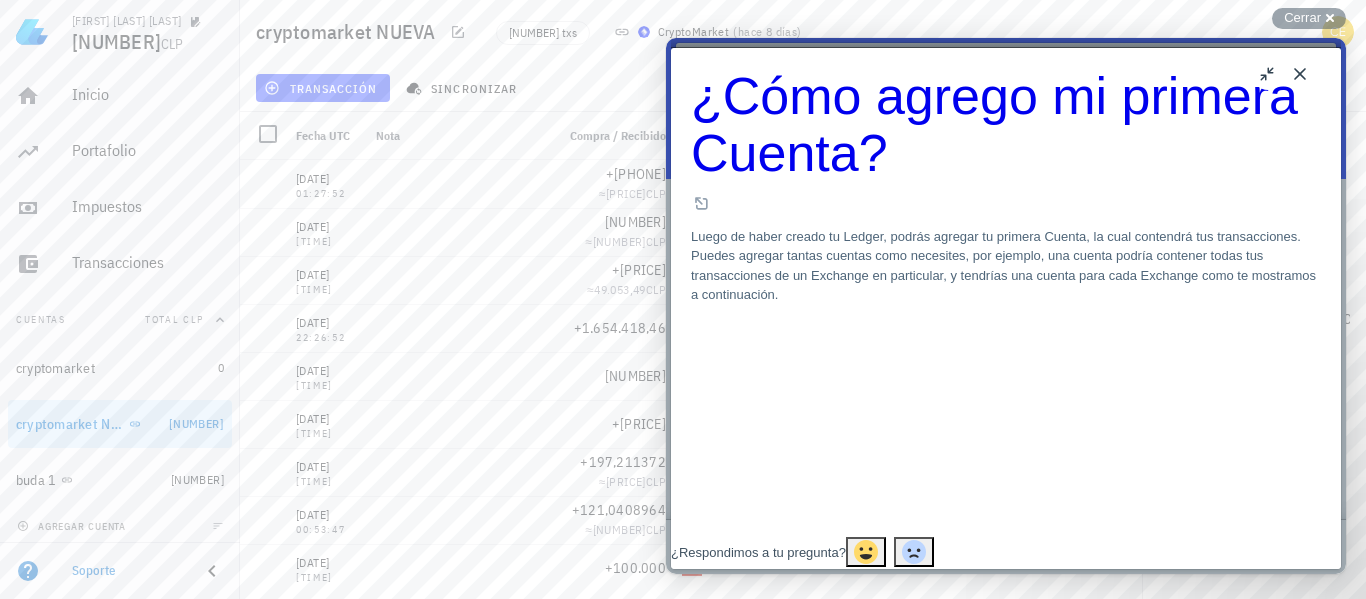 click on "¿Respondimos a tu pregunta?" at bounding box center [758, 553] 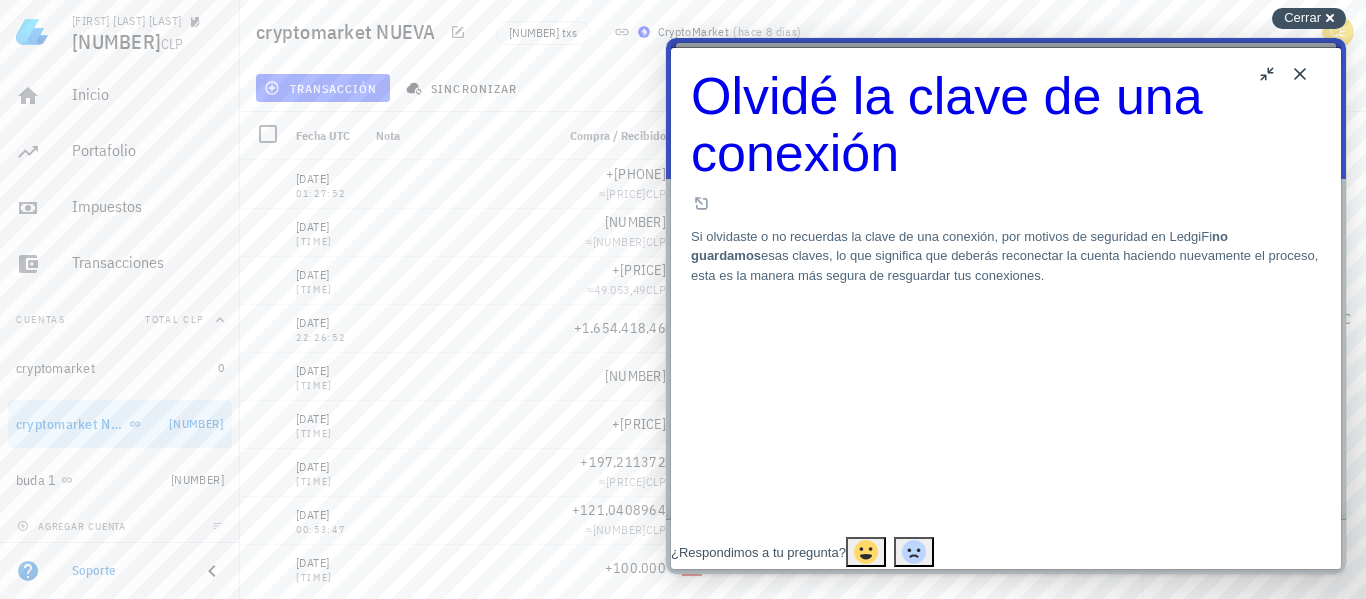 click on "Cerrar cross-small" at bounding box center (1309, 18) 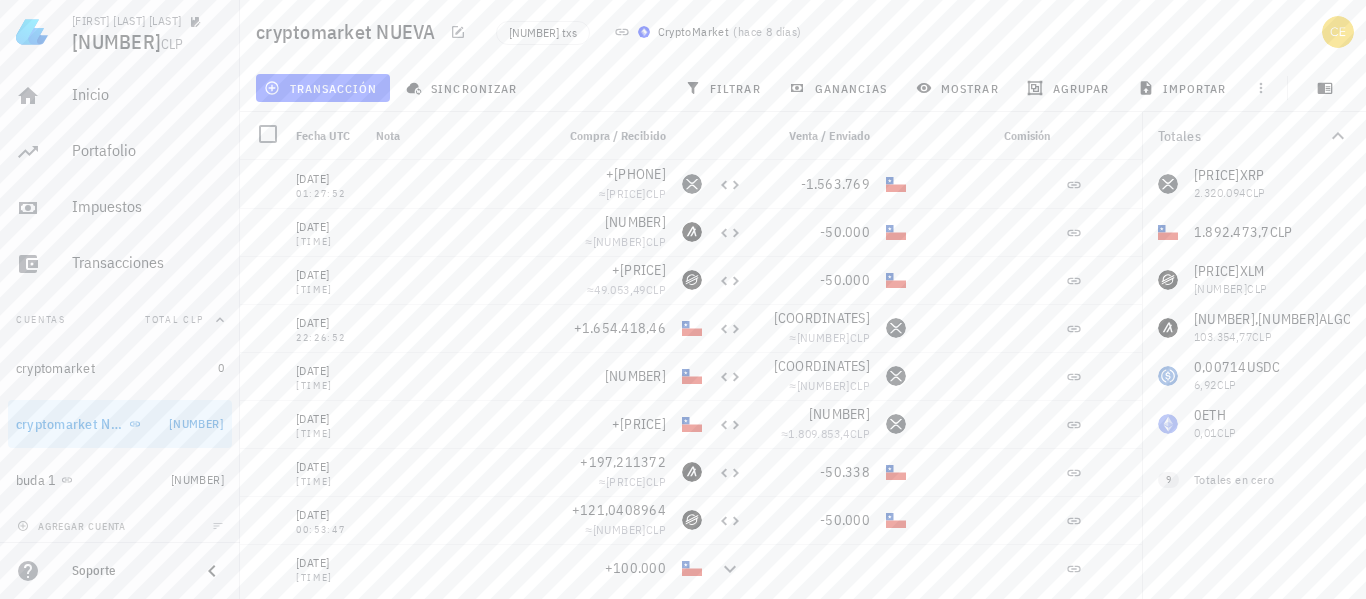 click on "Totales
[PRICE] XRP   [PRICE] CLP     [PRICE] CLP       [PRICE] XLM   [PRICE] CLP     [PRICE] ALGO   [PRICE] CLP     [PRICE] USDC   [PRICE] CLP     [PRICE] ETH   [PRICE] CLP     [PRICE] ADA   [PRICE] CLP     [PRICE] BCH   [PRICE] CLP     [PRICE] BSV   [PRICE] CLP     [PRICE] BTC   [PRICE] CLP     [PRICE] POL   [PRICE] CLP     [PRICE] SOL   [PRICE] CLP     [PRICE] UNI   [PRICE] CLP     [PRICE] XEM   [PRICE] CLP     [PRICE] AVAX   [PRICE] CLP
9
Totales en cero" at bounding box center [1254, 355] 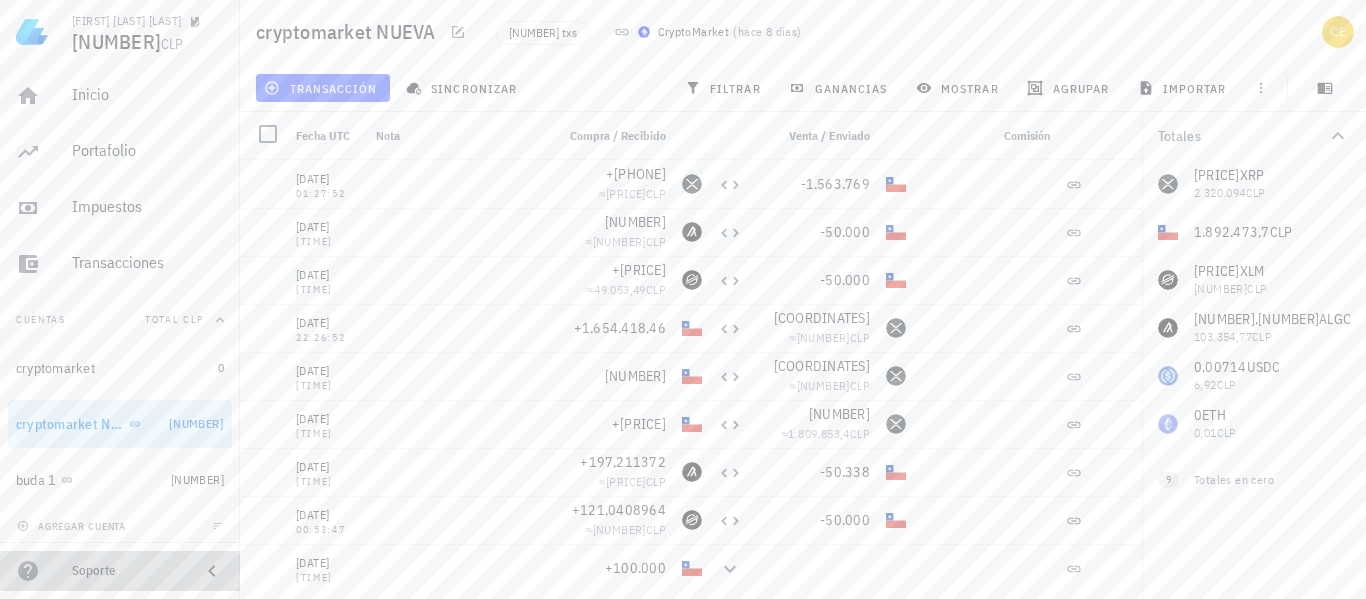 click on "Soporte" at bounding box center [128, 571] 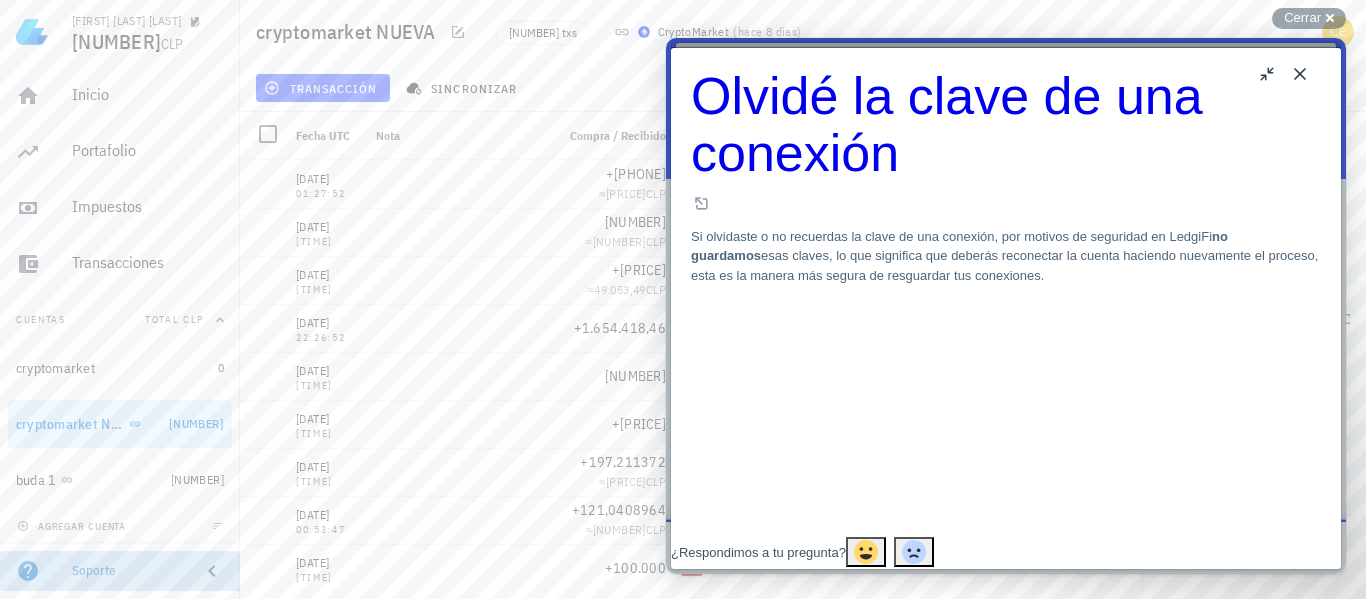 click 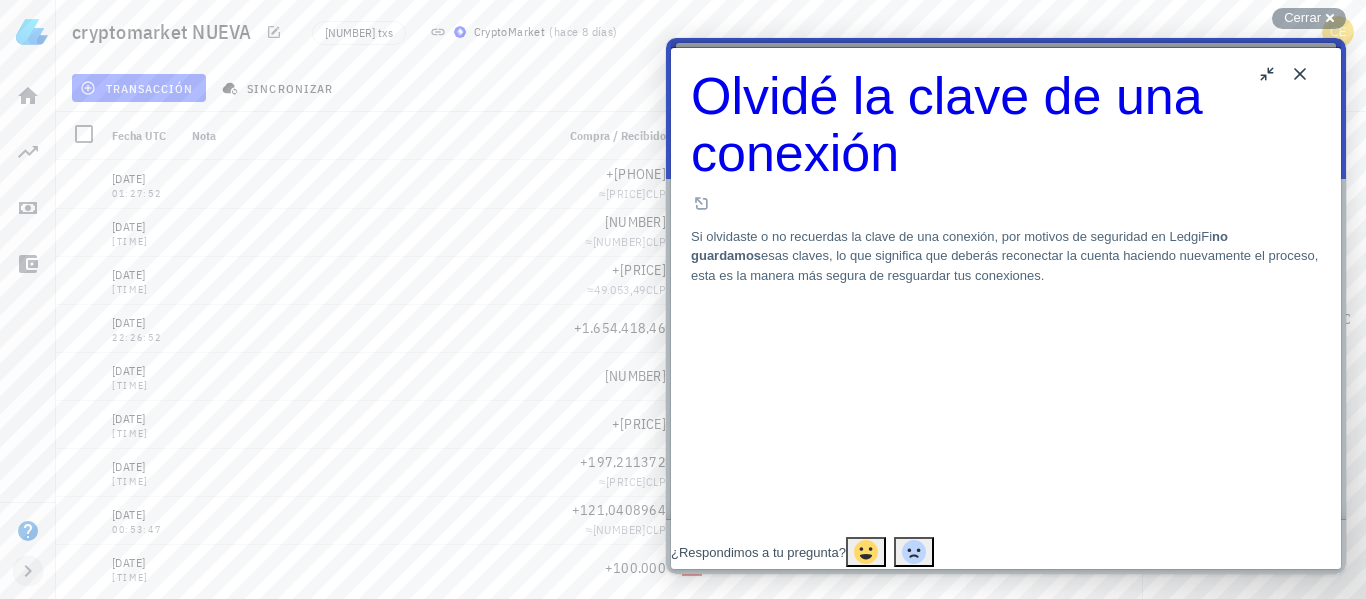 click 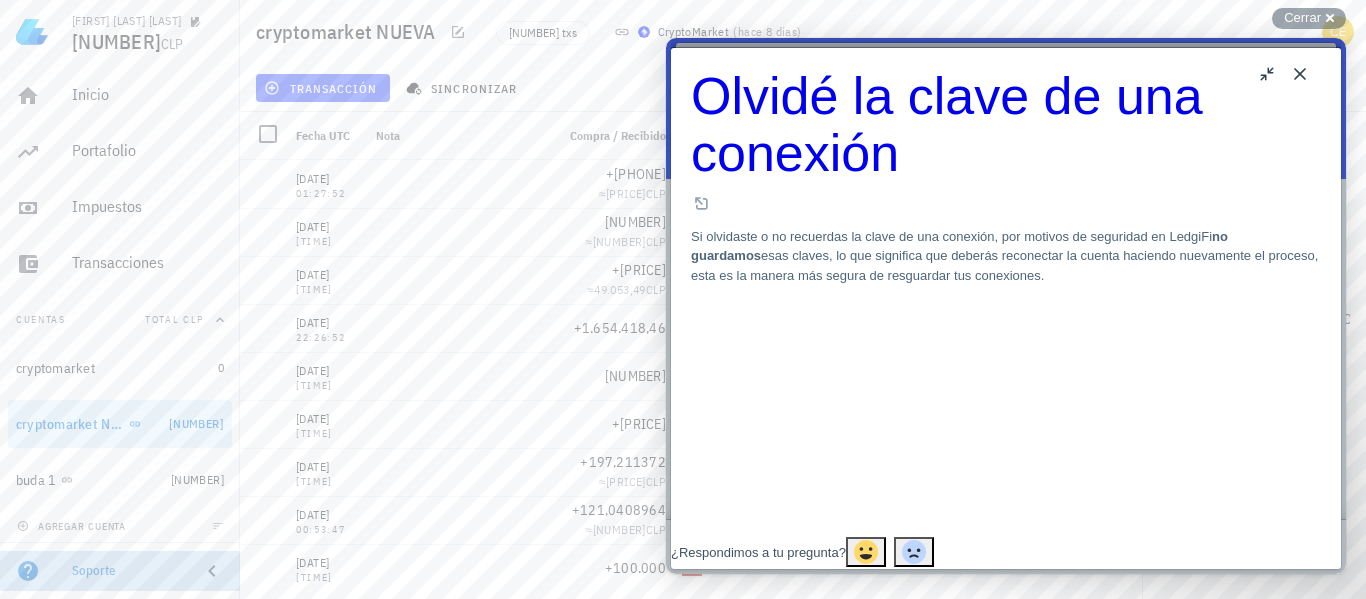 click 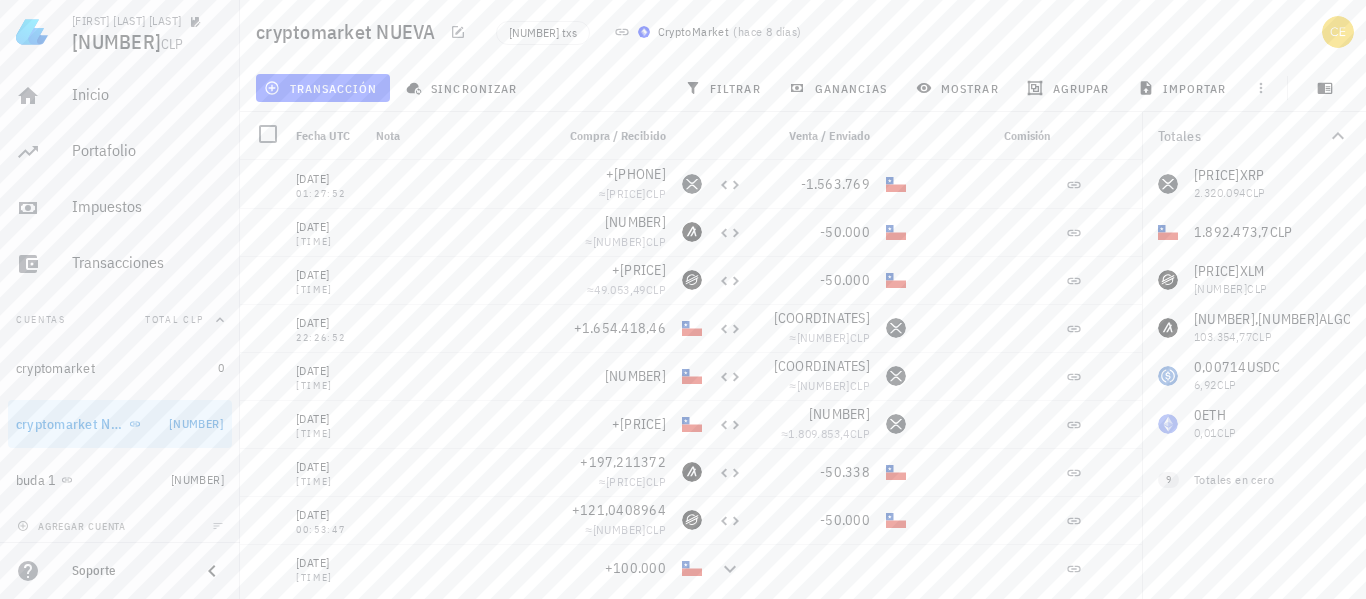 click 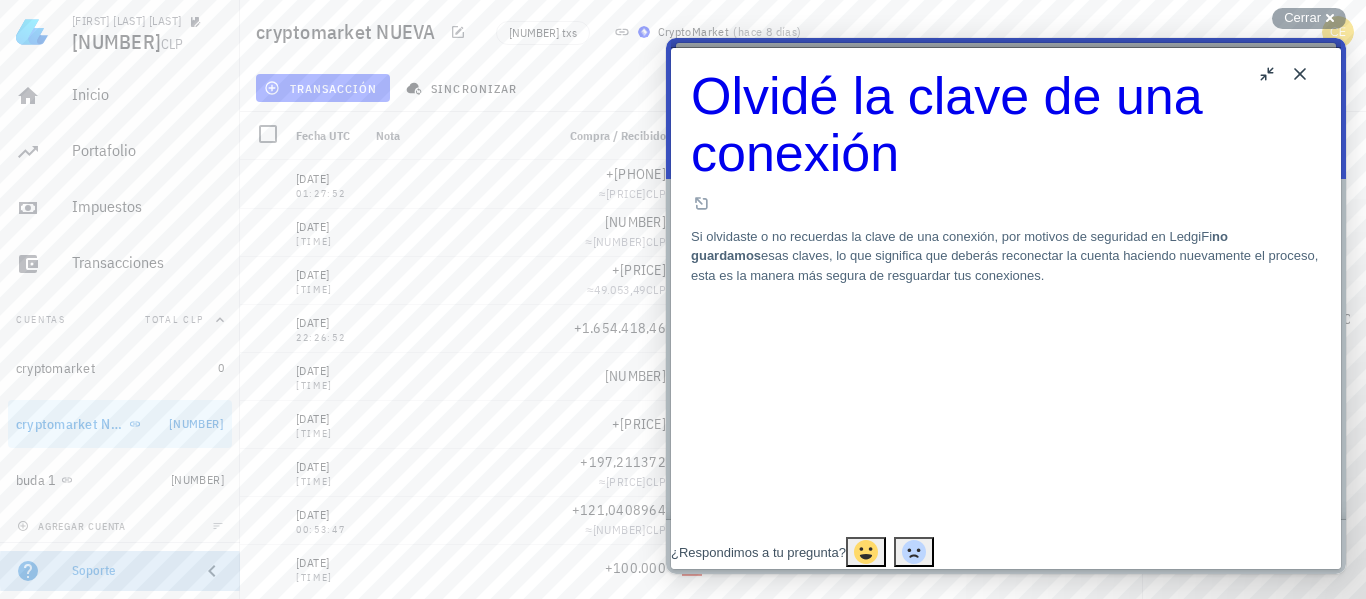 click 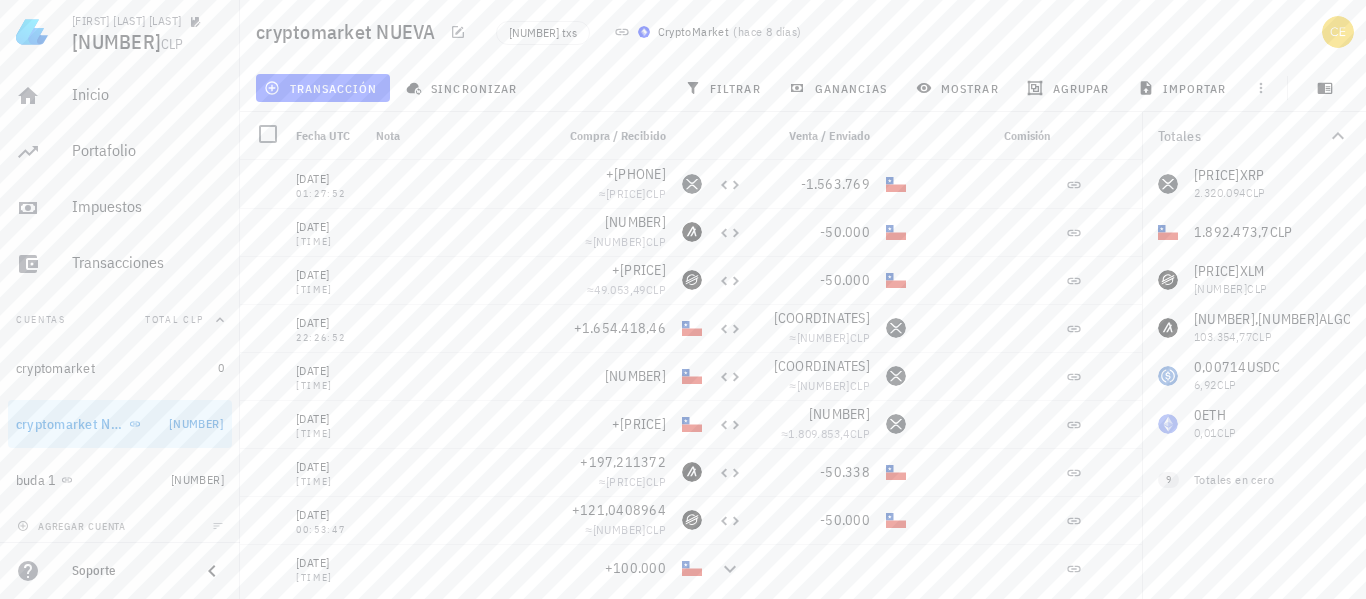 click 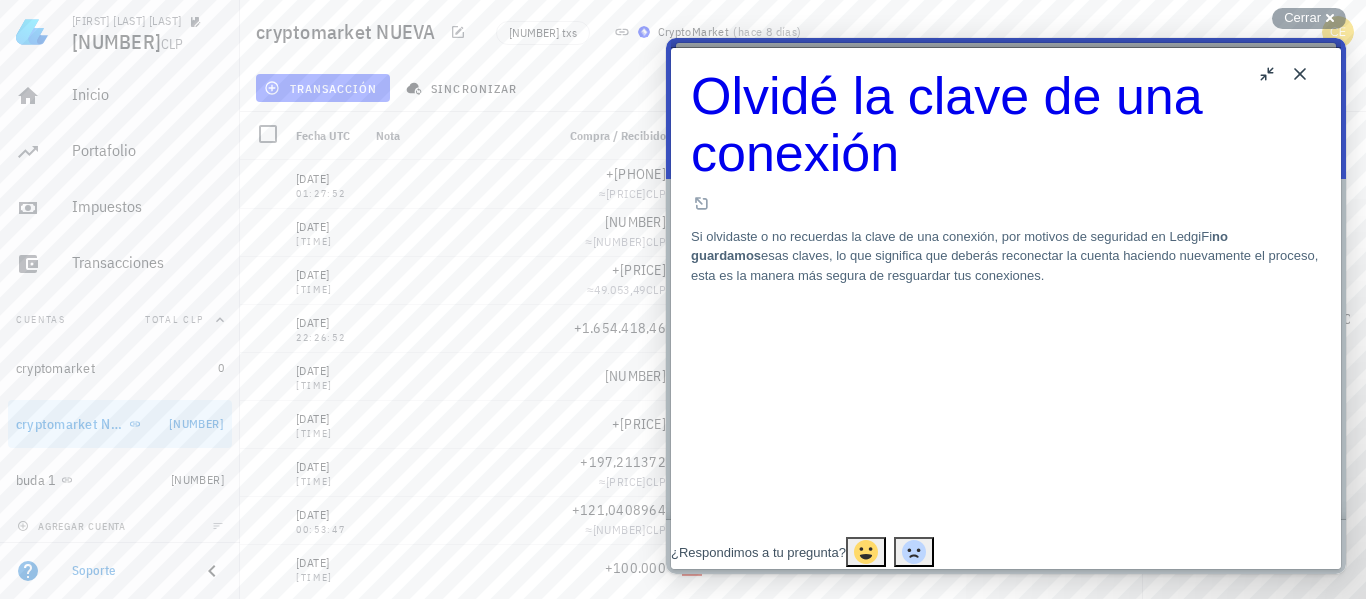 click on "¿Respondimos a tu pregunta?" at bounding box center (758, 552) 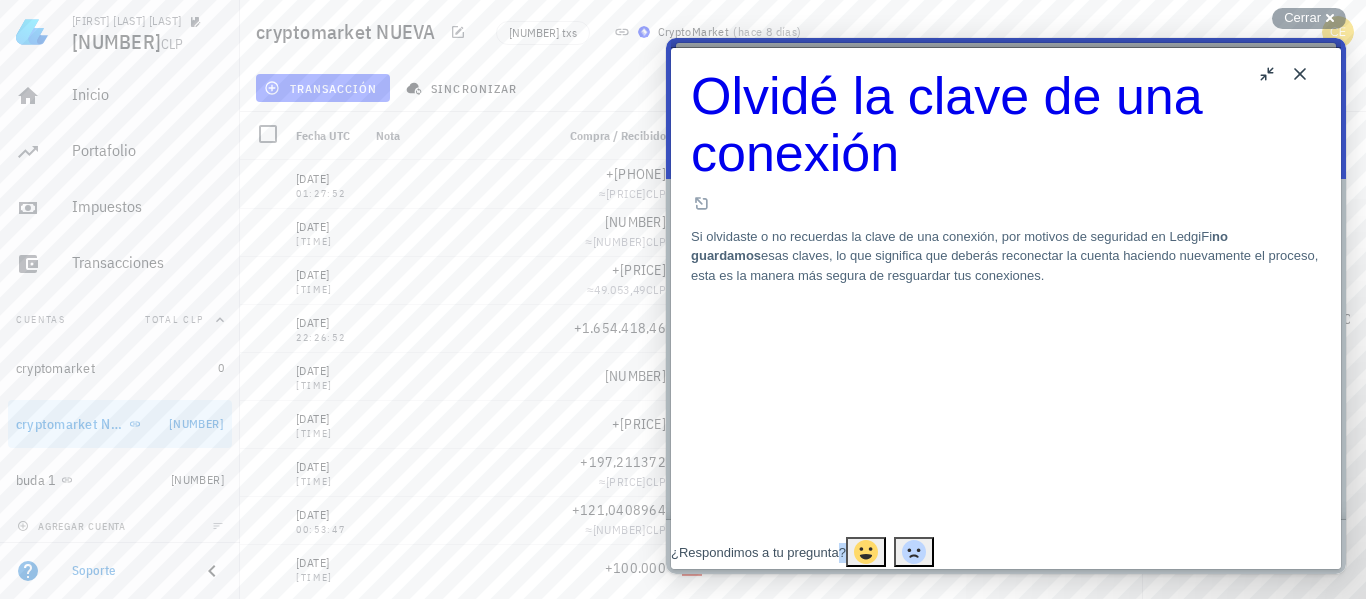 click on "¿Respondimos a tu pregunta?" at bounding box center (758, 552) 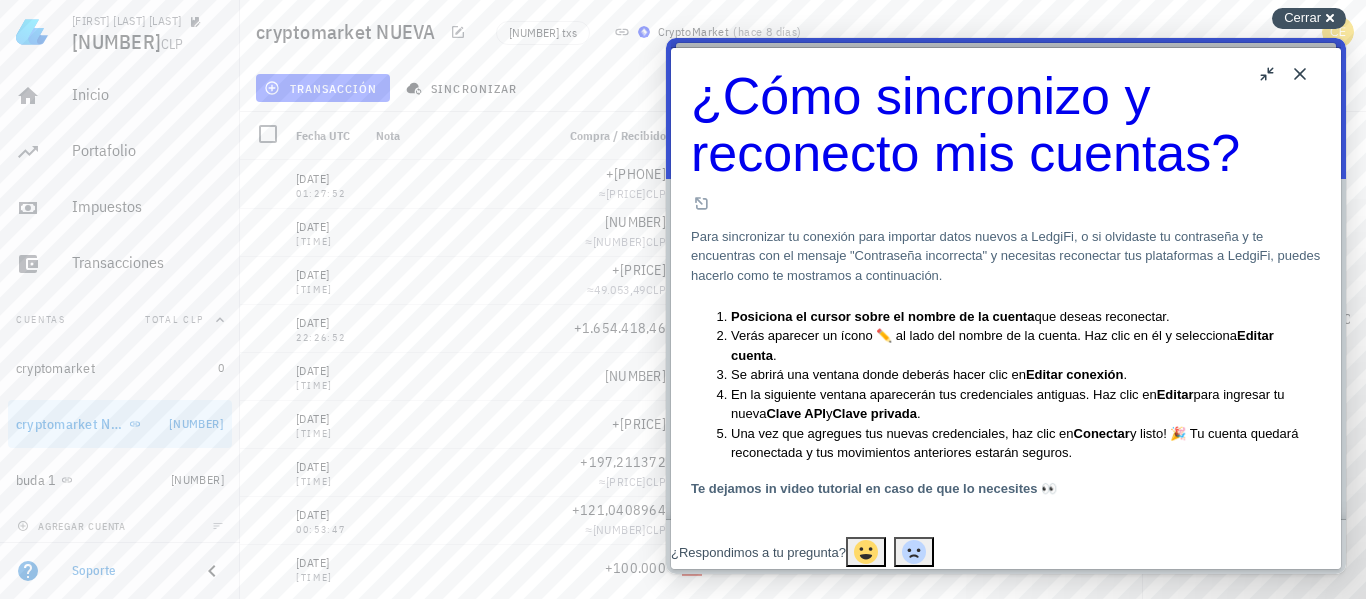 click on "Cerrar cross-small" at bounding box center [1309, 18] 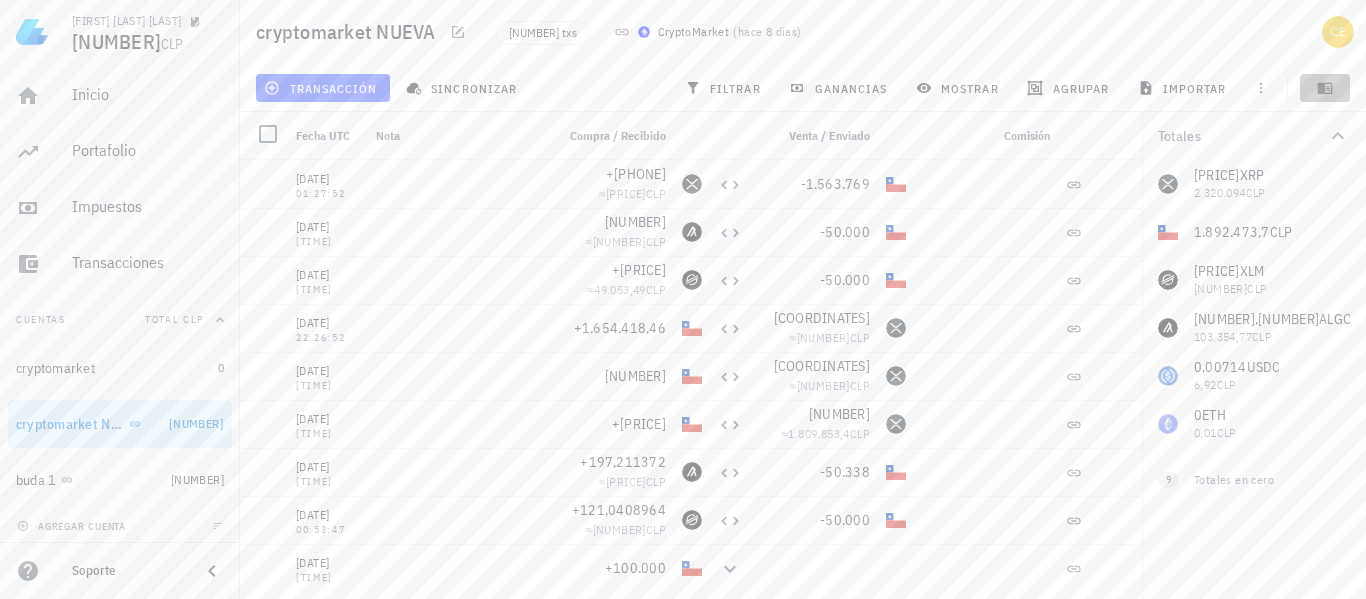 click 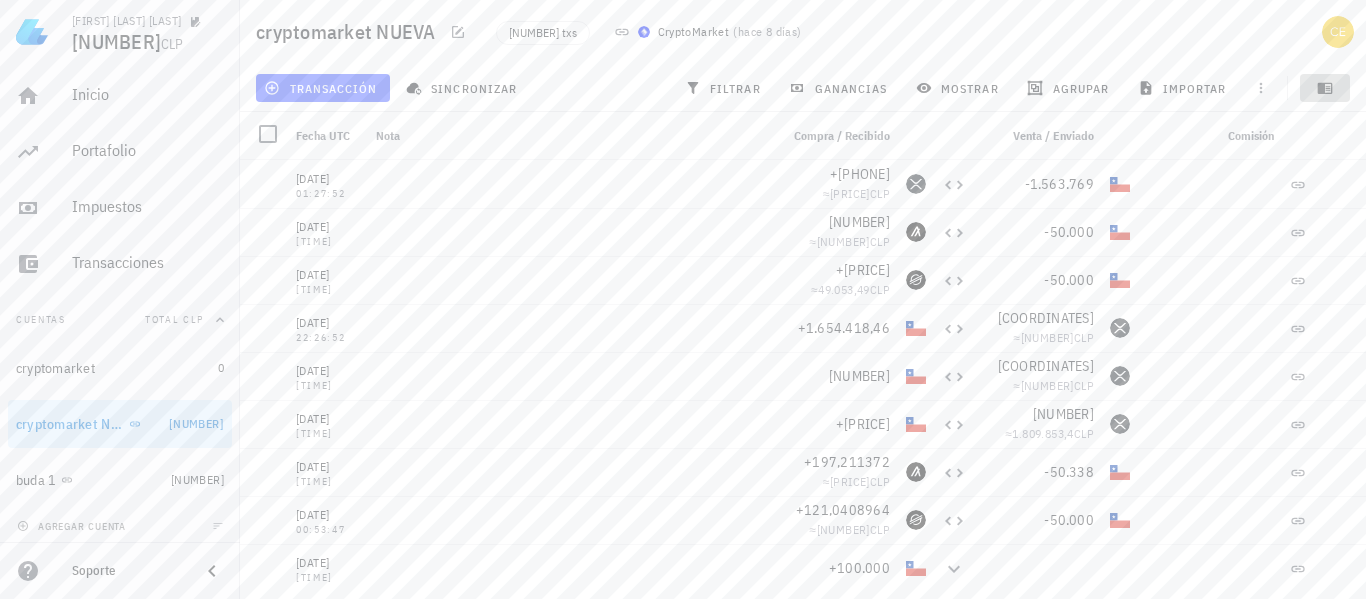 click 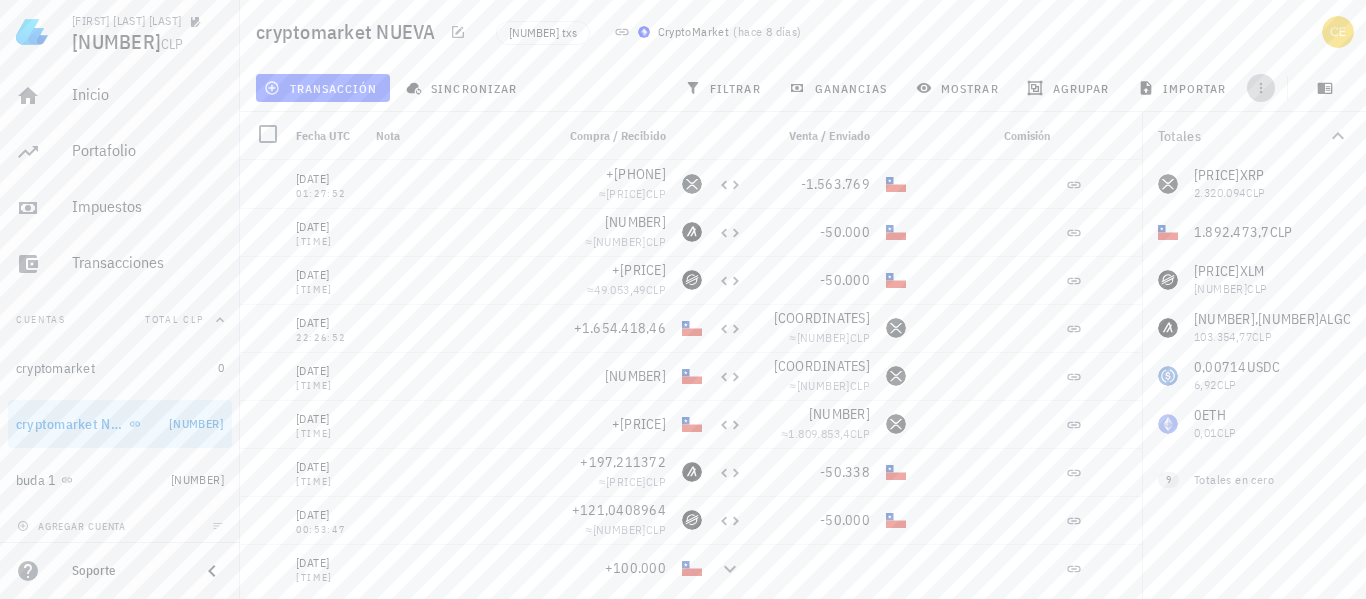 click 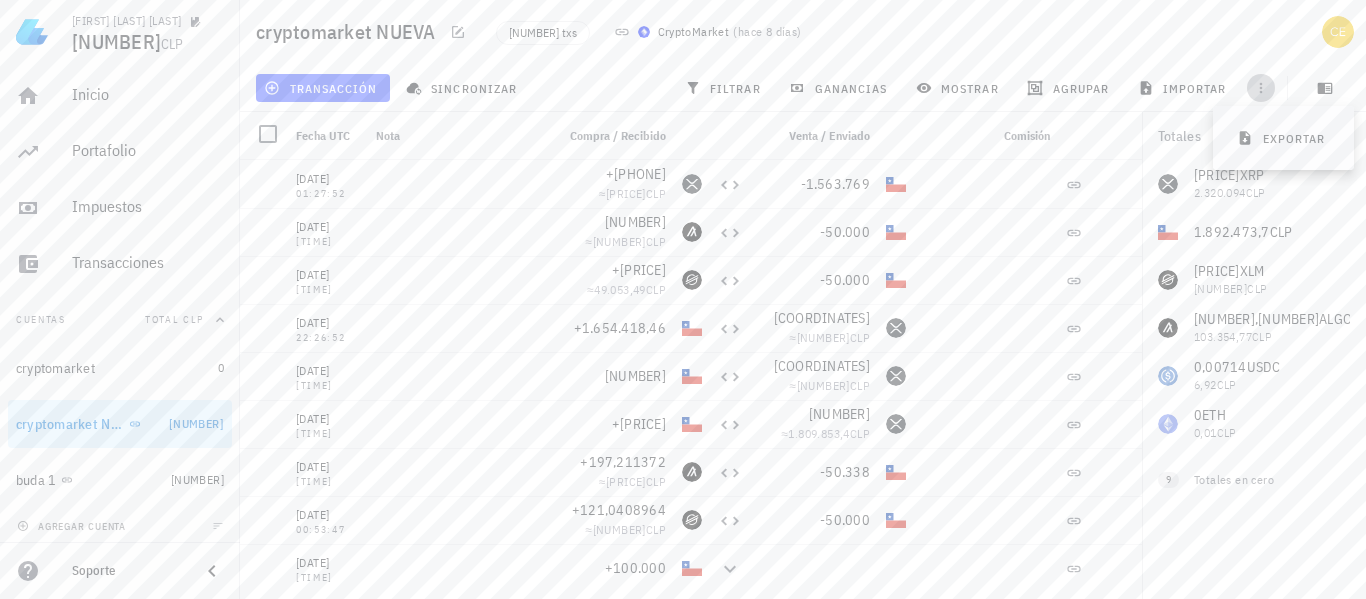 click 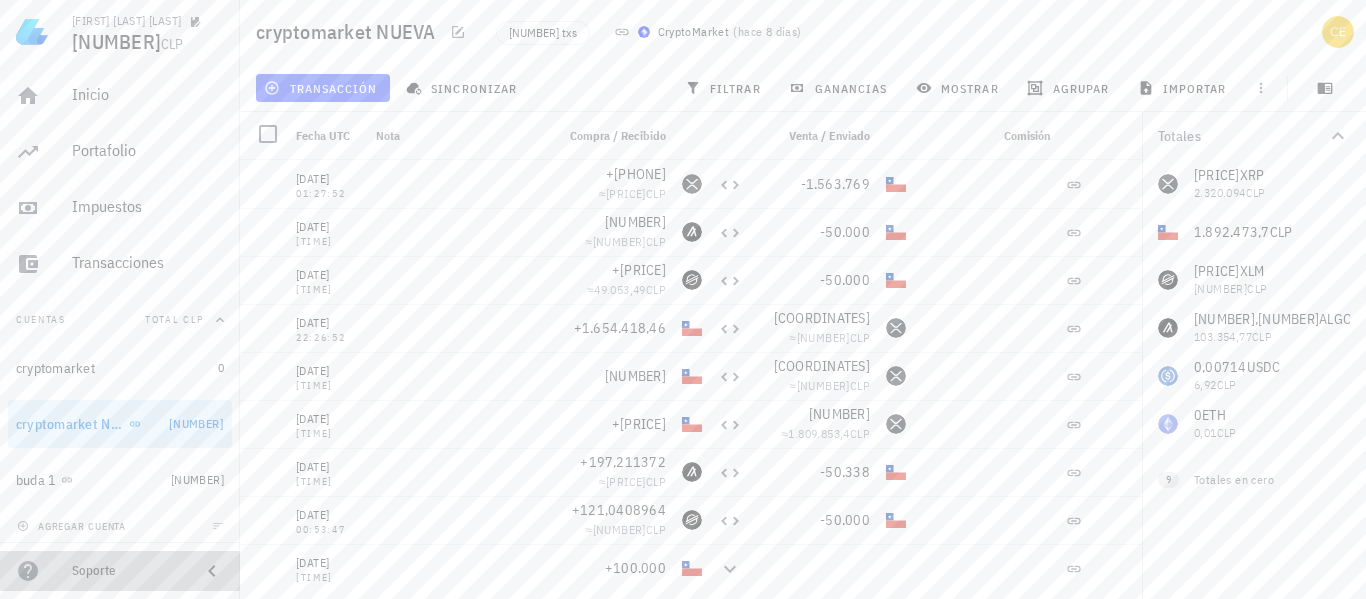 click 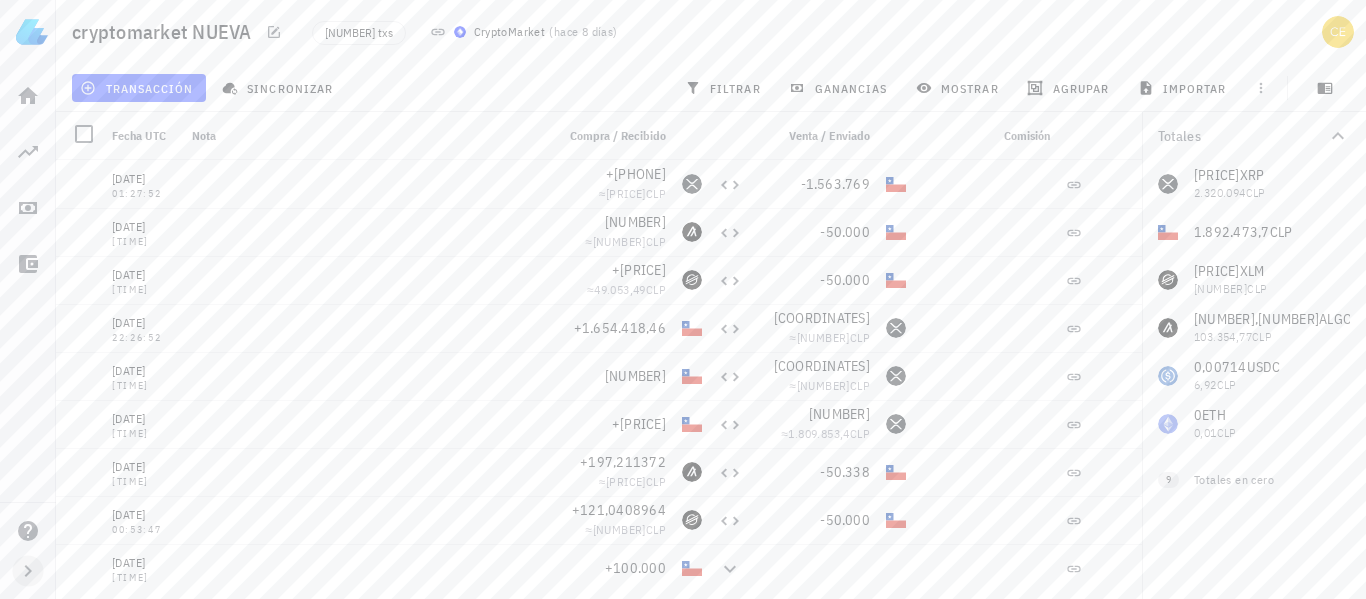 click 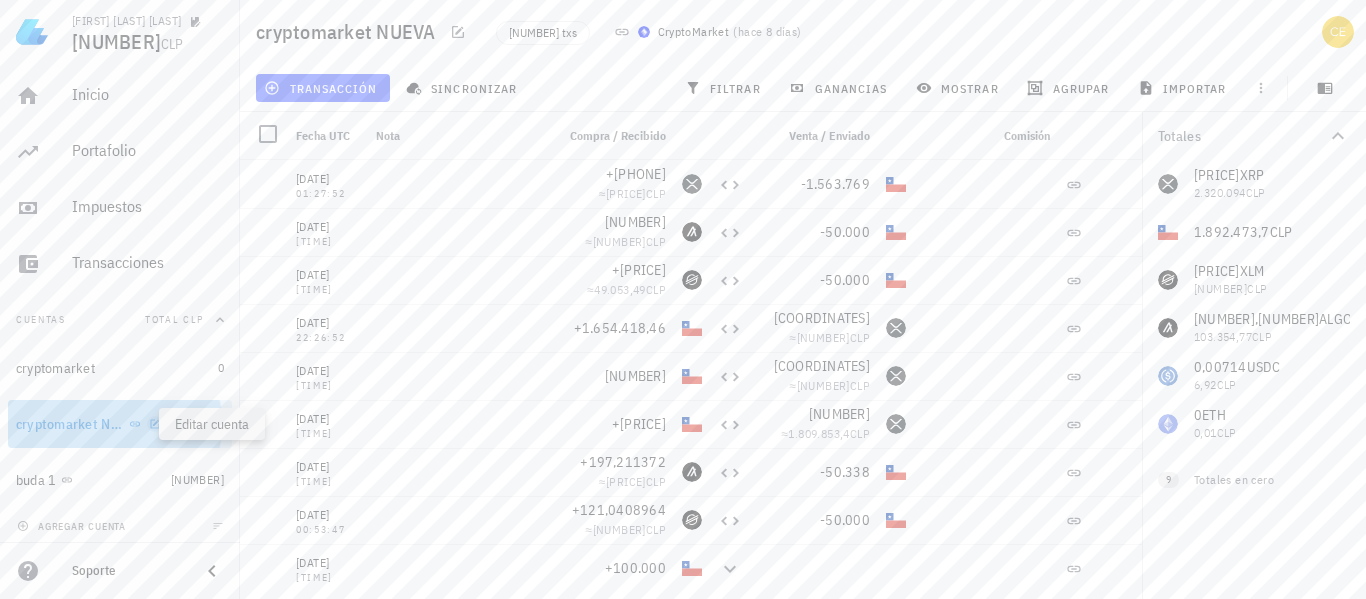 click 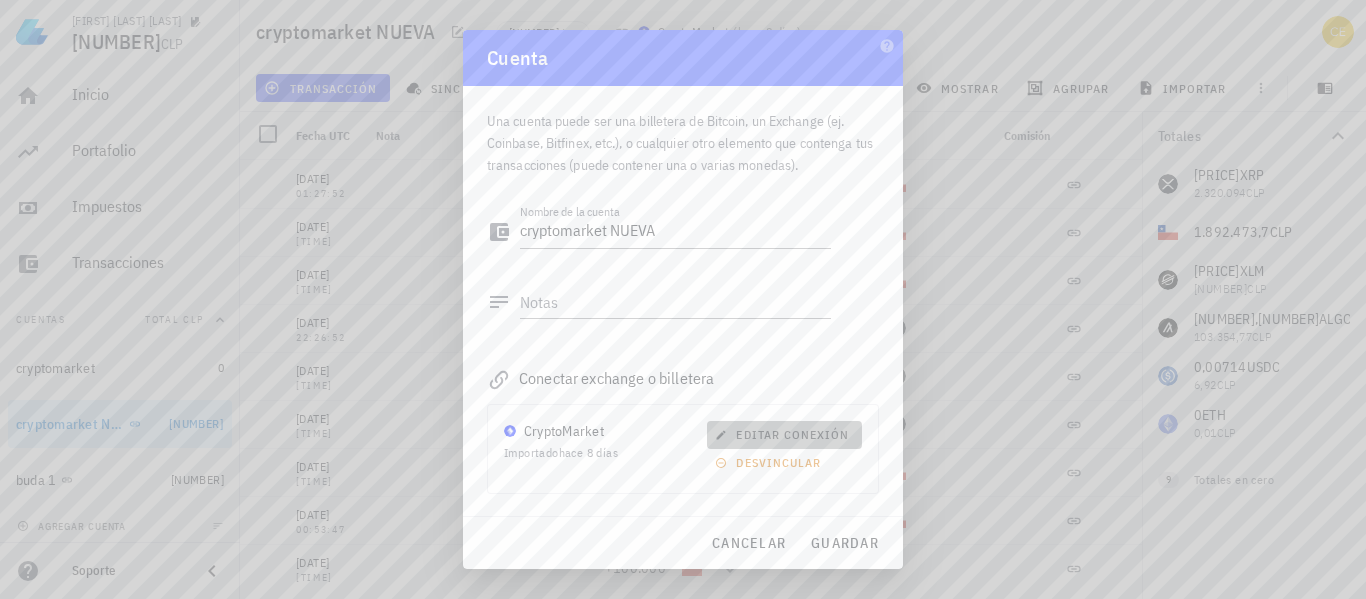 click on "editar conexión" at bounding box center (784, 434) 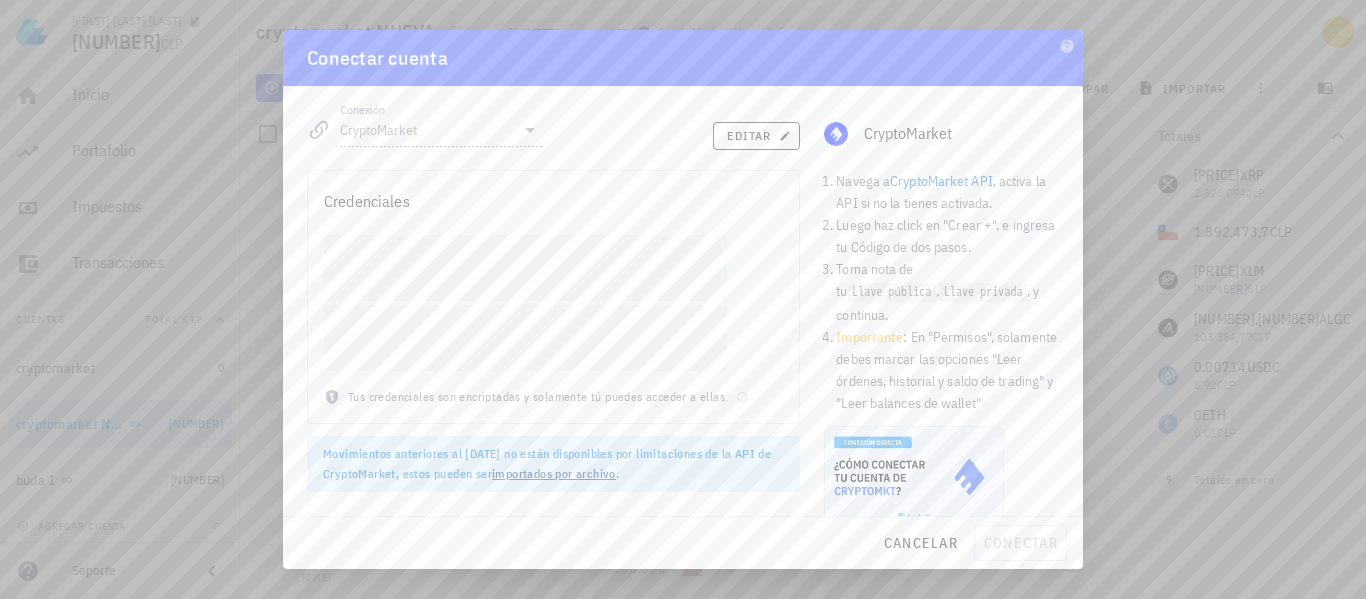 scroll, scrollTop: 2, scrollLeft: 0, axis: vertical 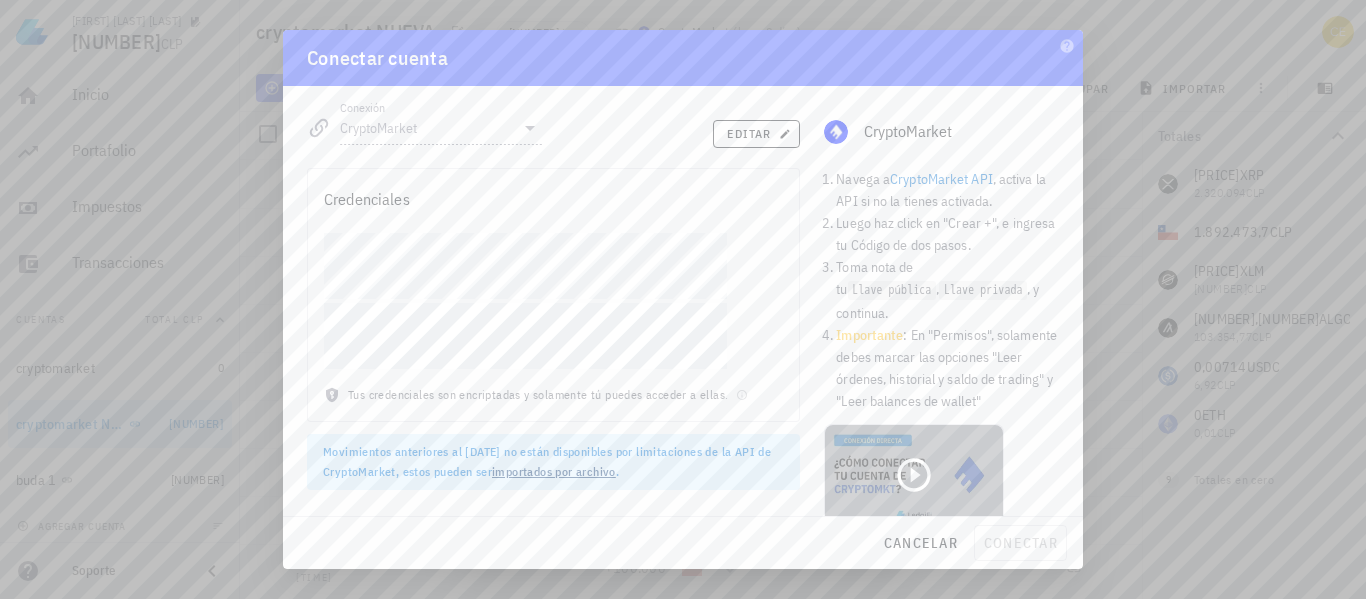 click 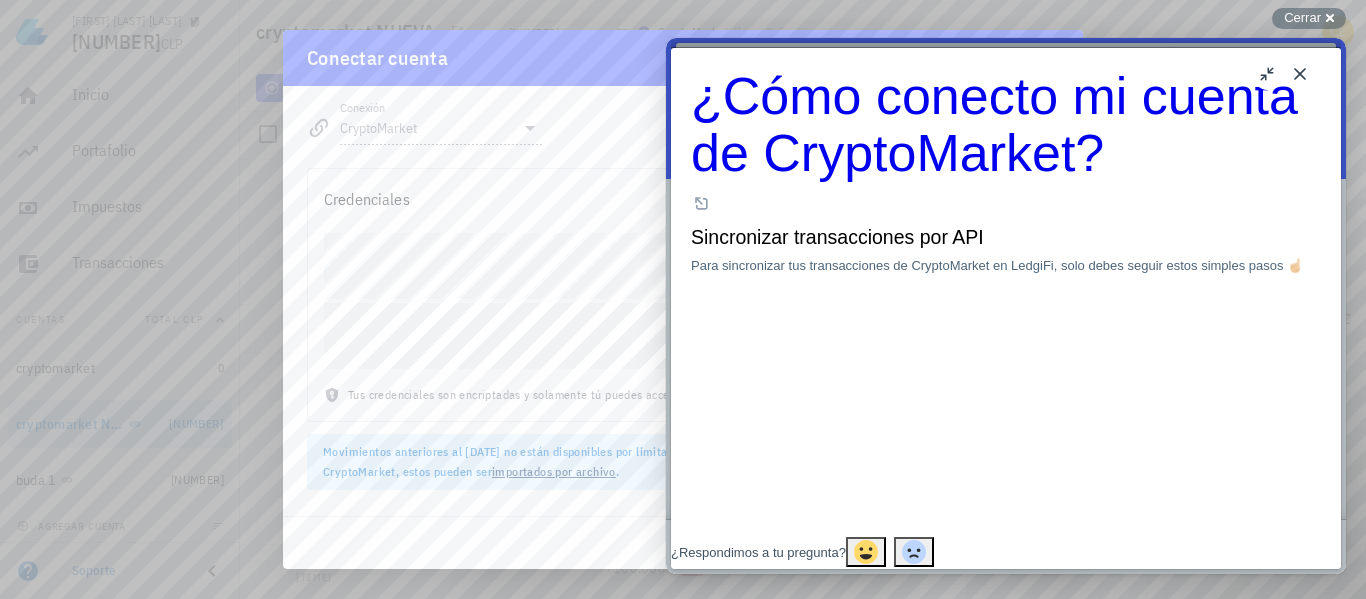 scroll, scrollTop: 304, scrollLeft: 0, axis: vertical 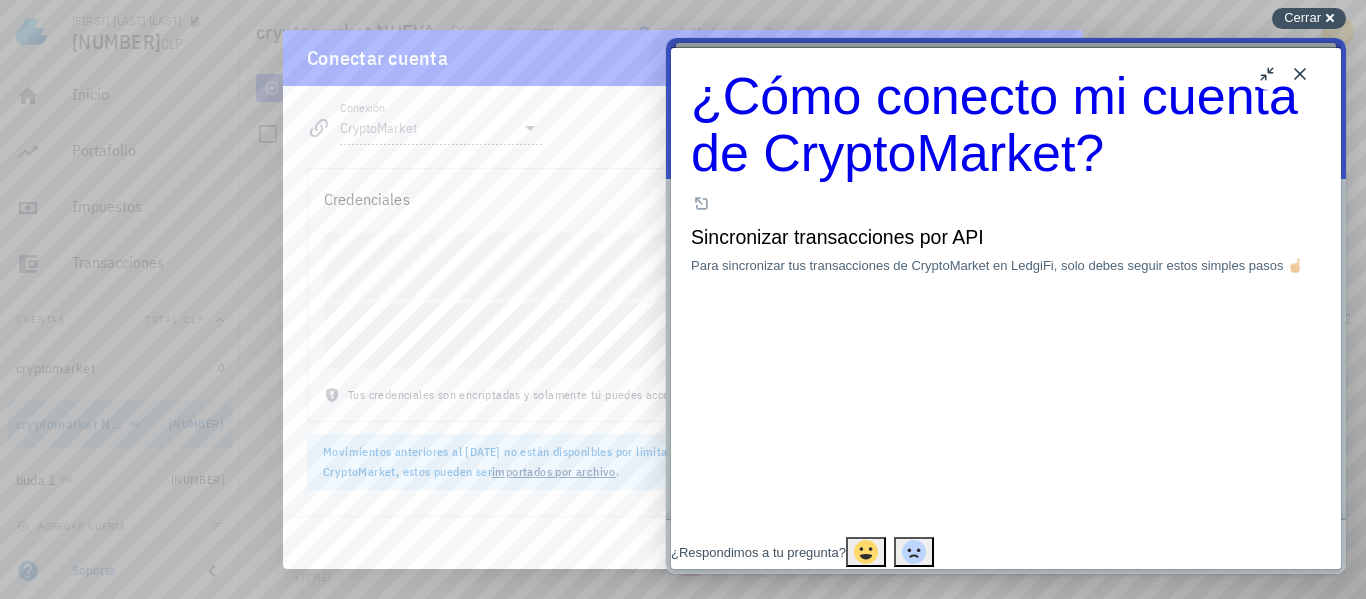 click on "Cerrar" at bounding box center [1302, 17] 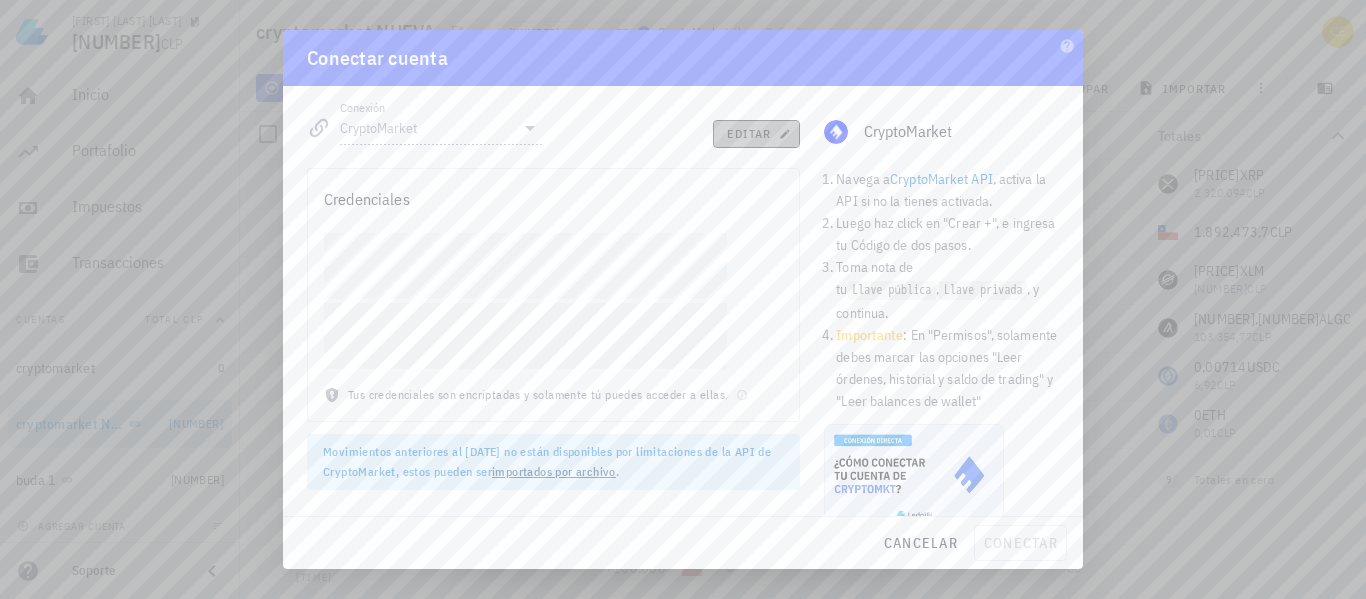 click on "editar" at bounding box center [756, 133] 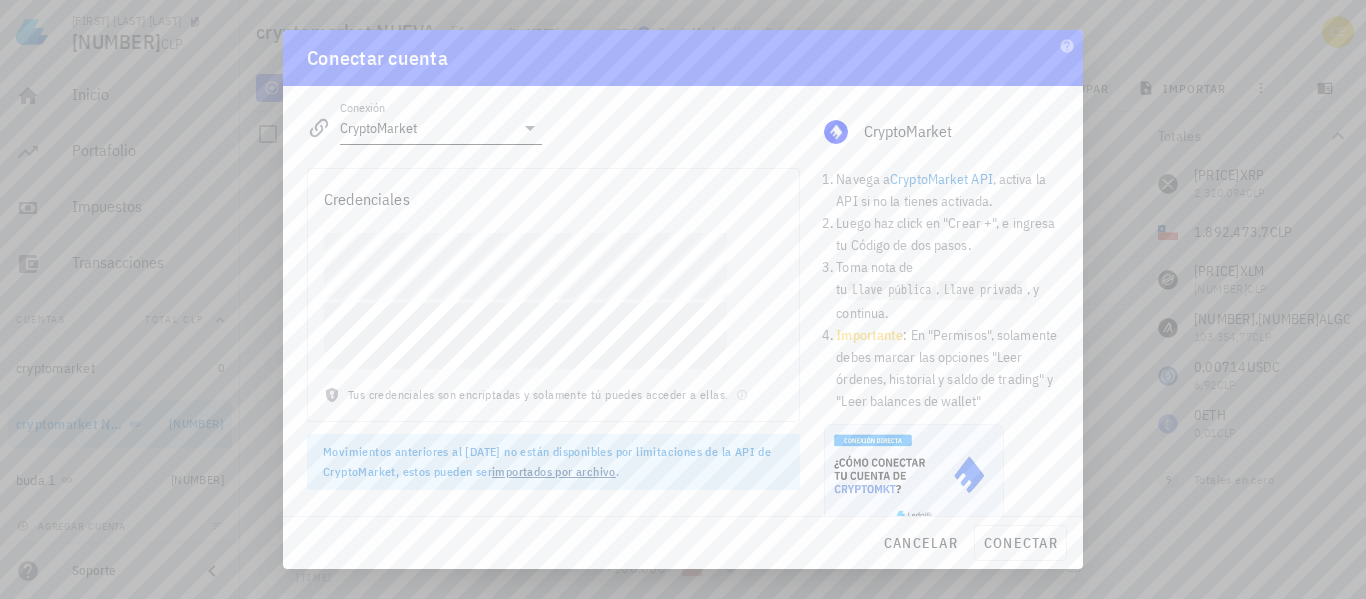 click on "CryptoMarket" at bounding box center (427, 128) 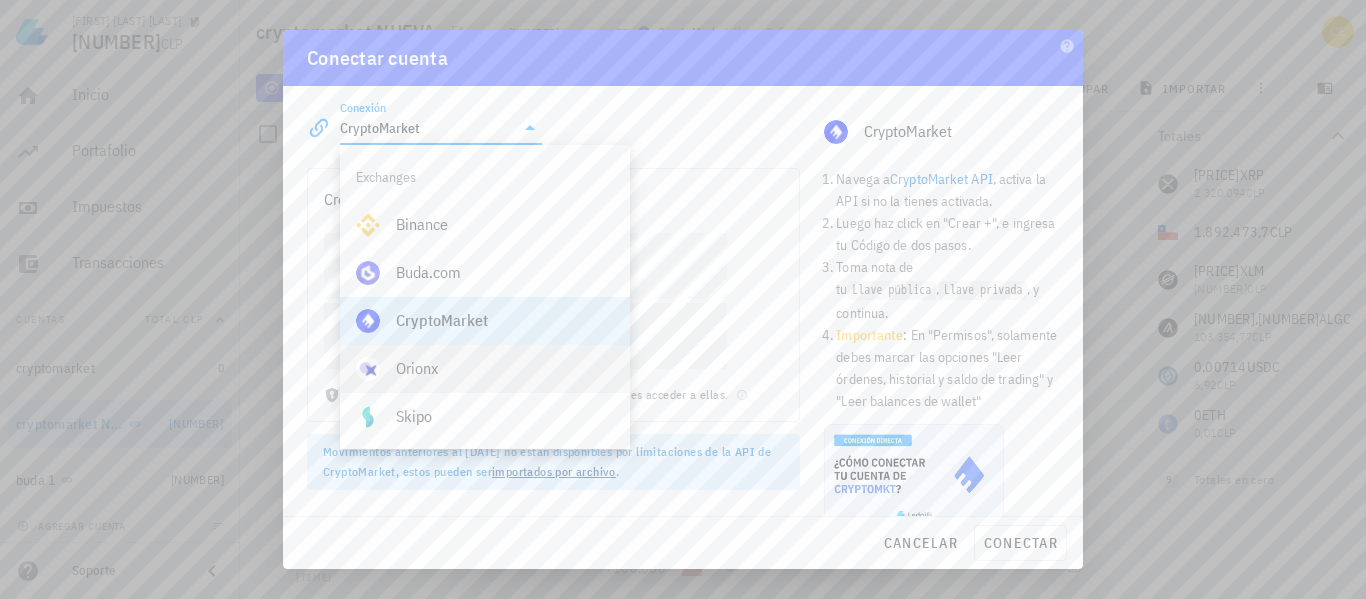click on "Orionx" at bounding box center [505, 368] 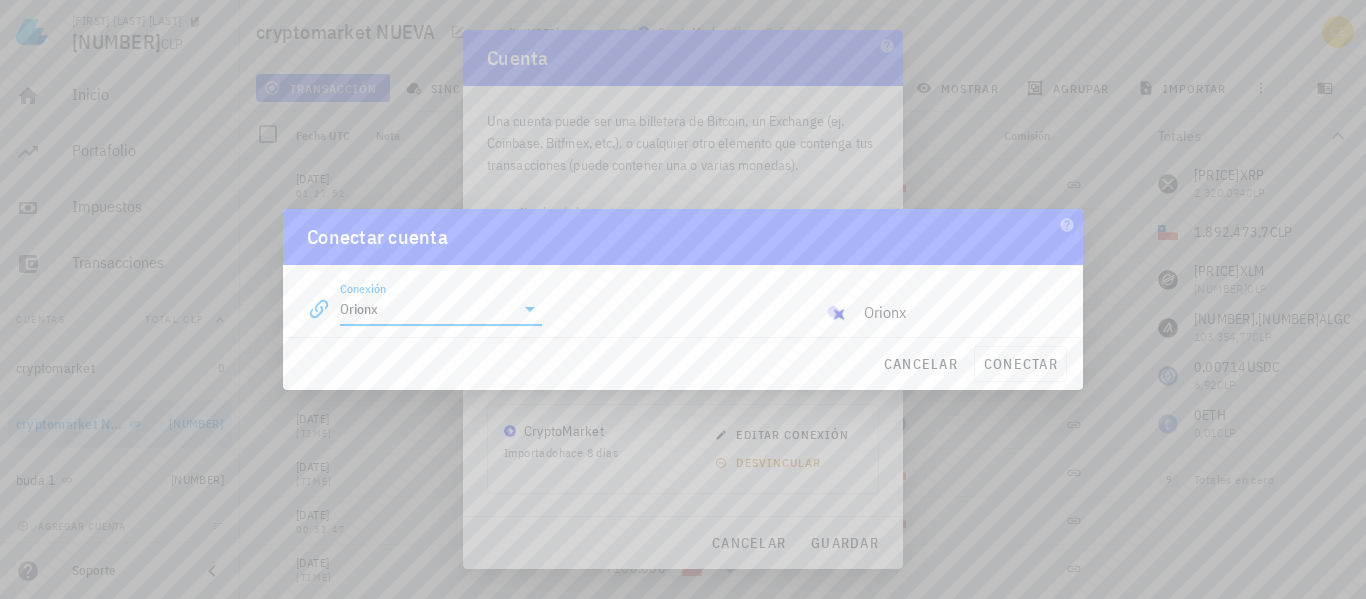 scroll, scrollTop: 0, scrollLeft: 0, axis: both 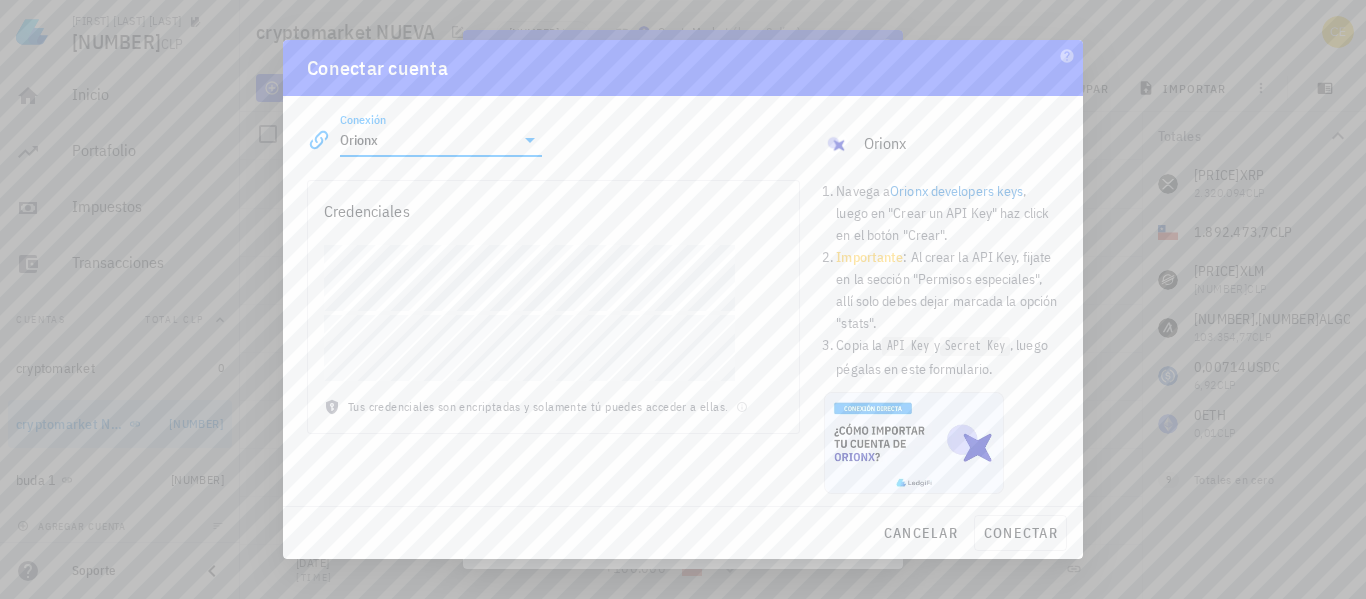 click 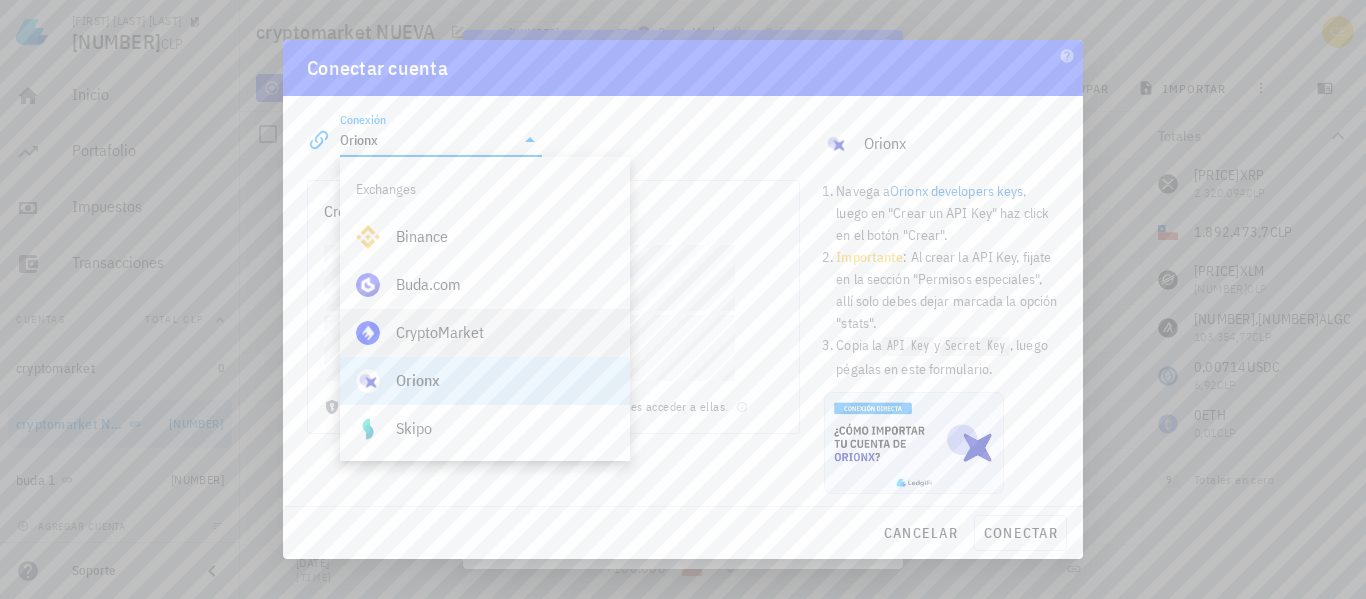 click on "CryptoMarket" at bounding box center (505, 332) 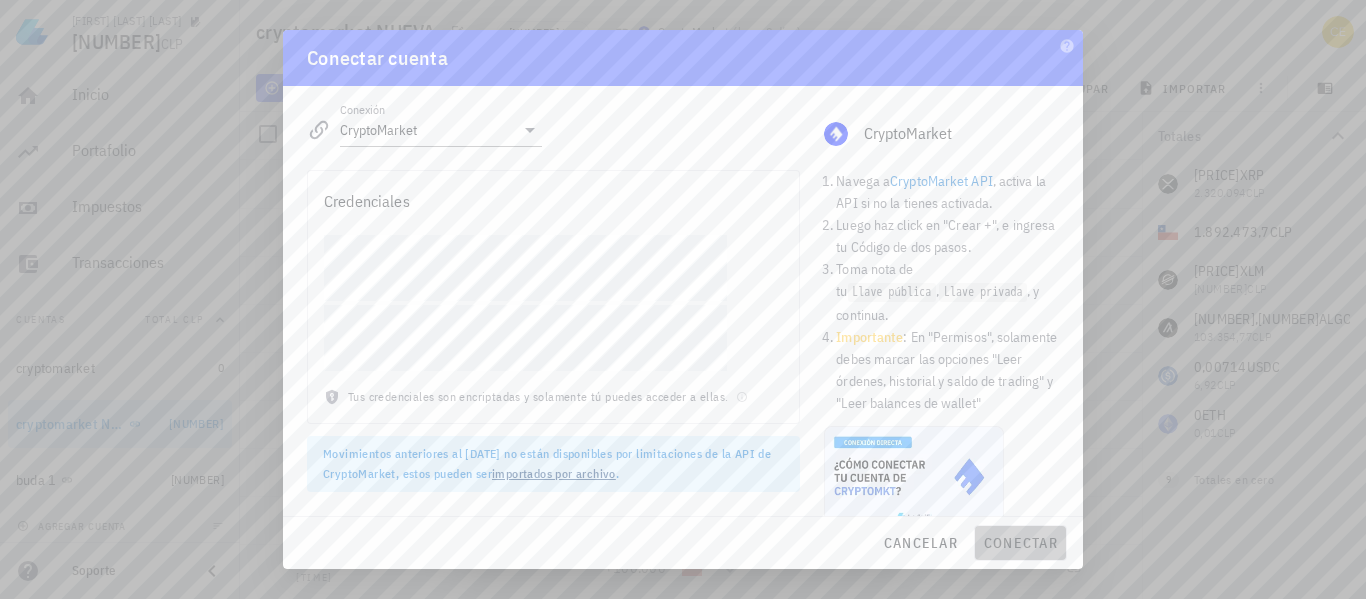 click on "conectar" at bounding box center (1020, 543) 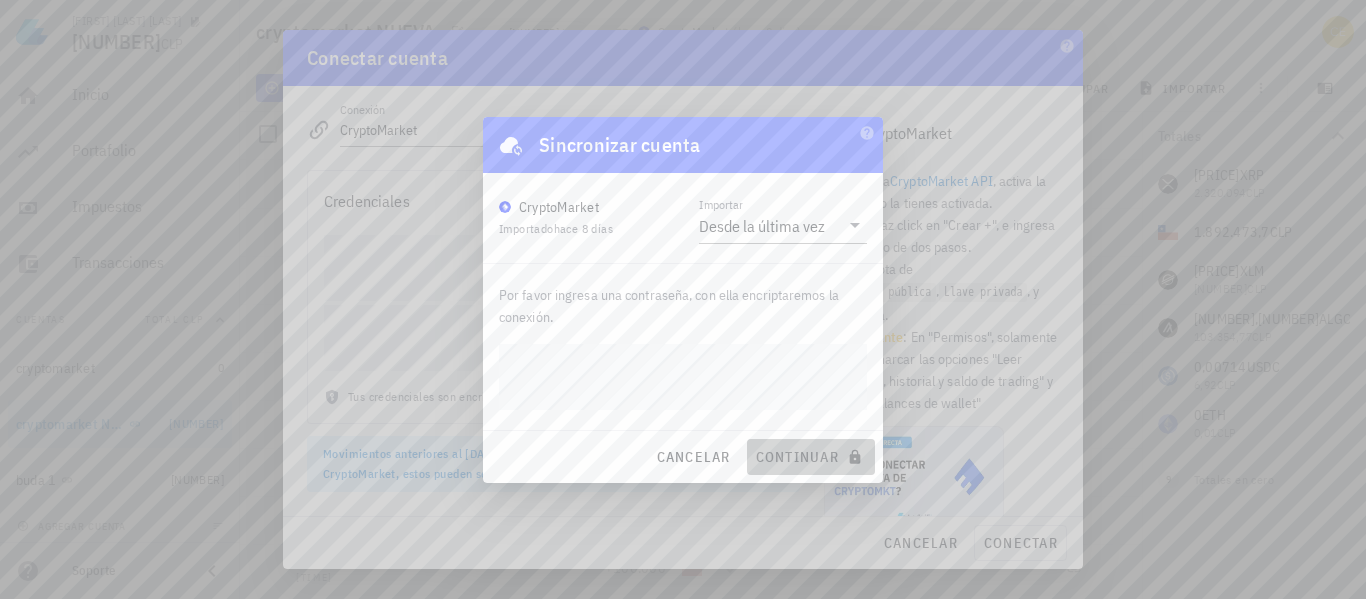 click on "continuar" at bounding box center (811, 457) 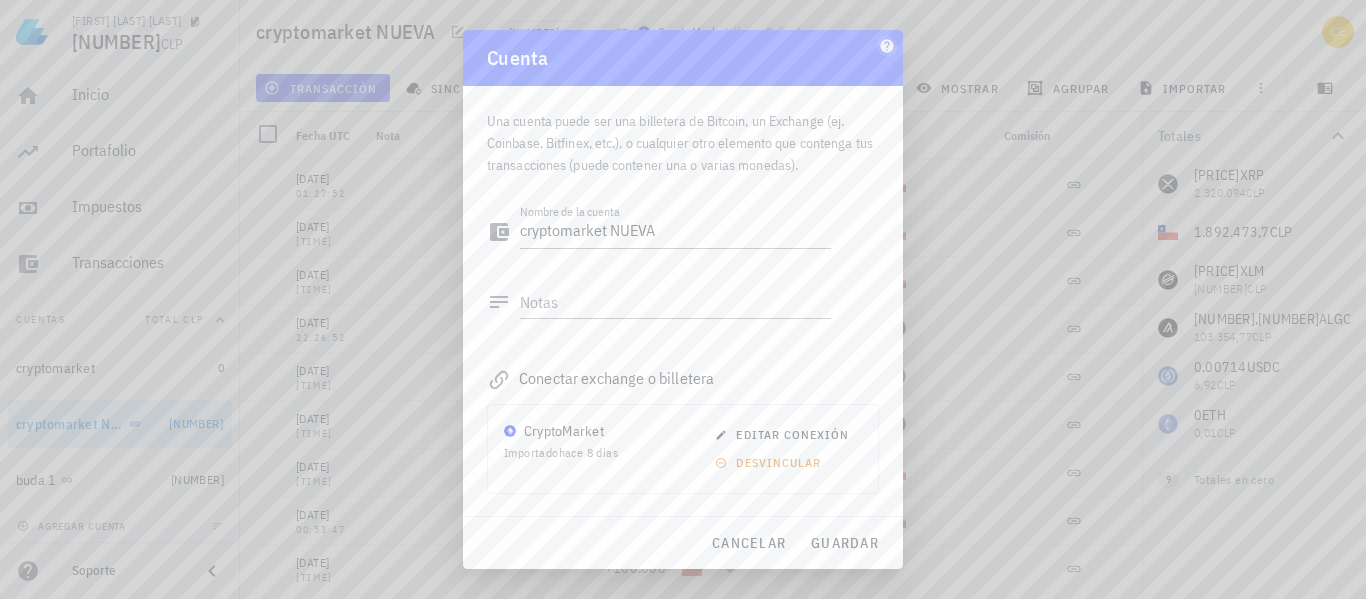 click 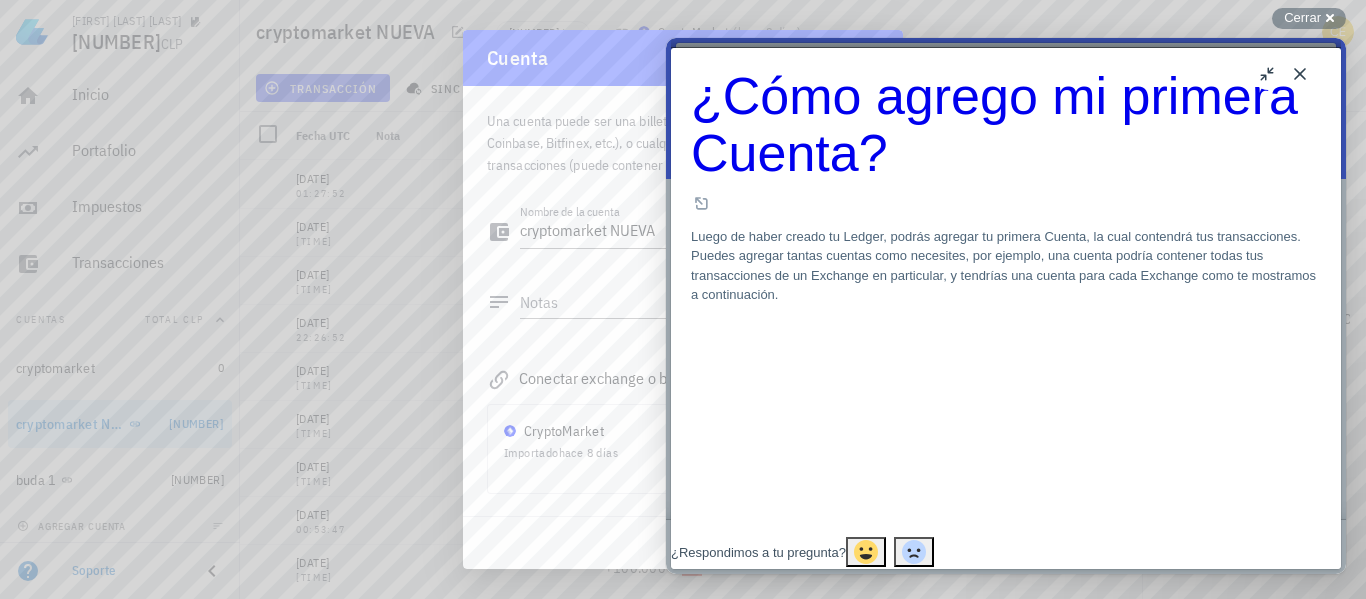 scroll, scrollTop: 672, scrollLeft: 0, axis: vertical 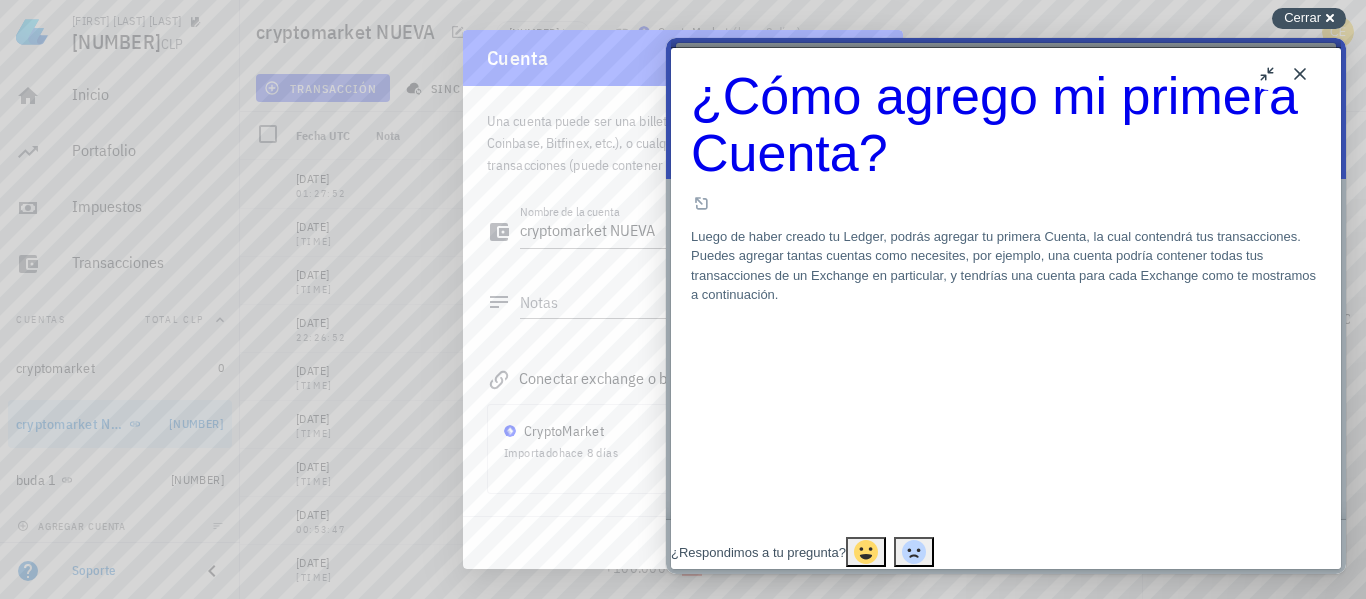 click on "Cerrar" at bounding box center (1302, 17) 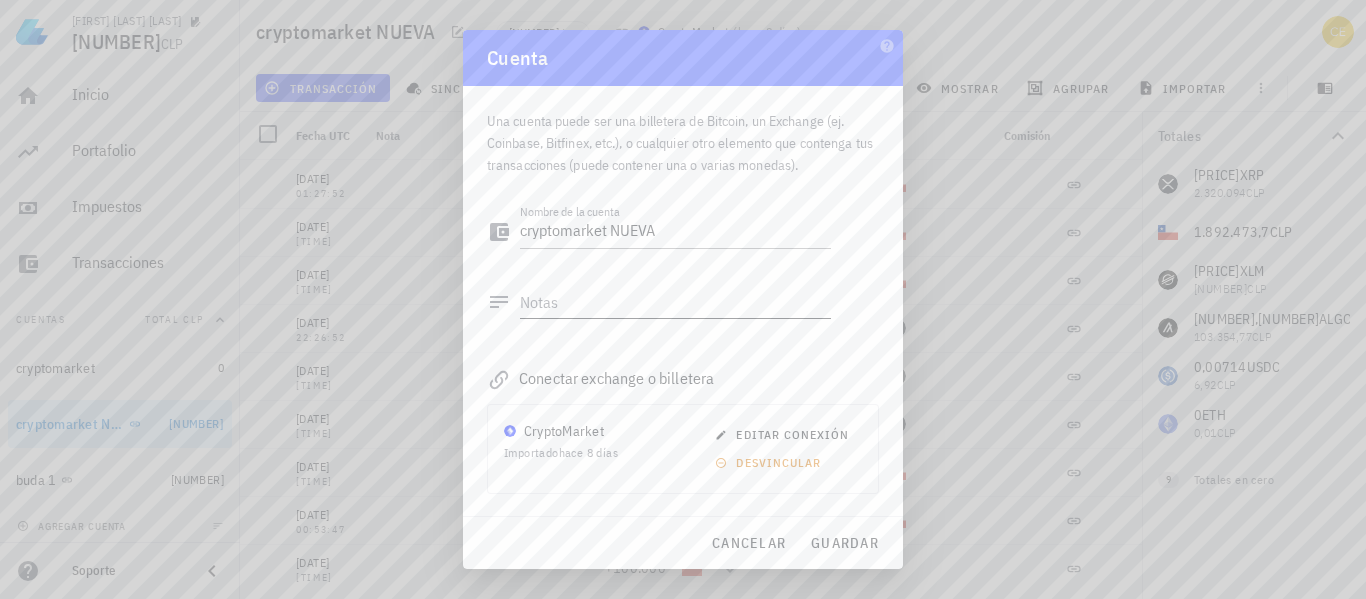 click on "Notas" at bounding box center (675, 302) 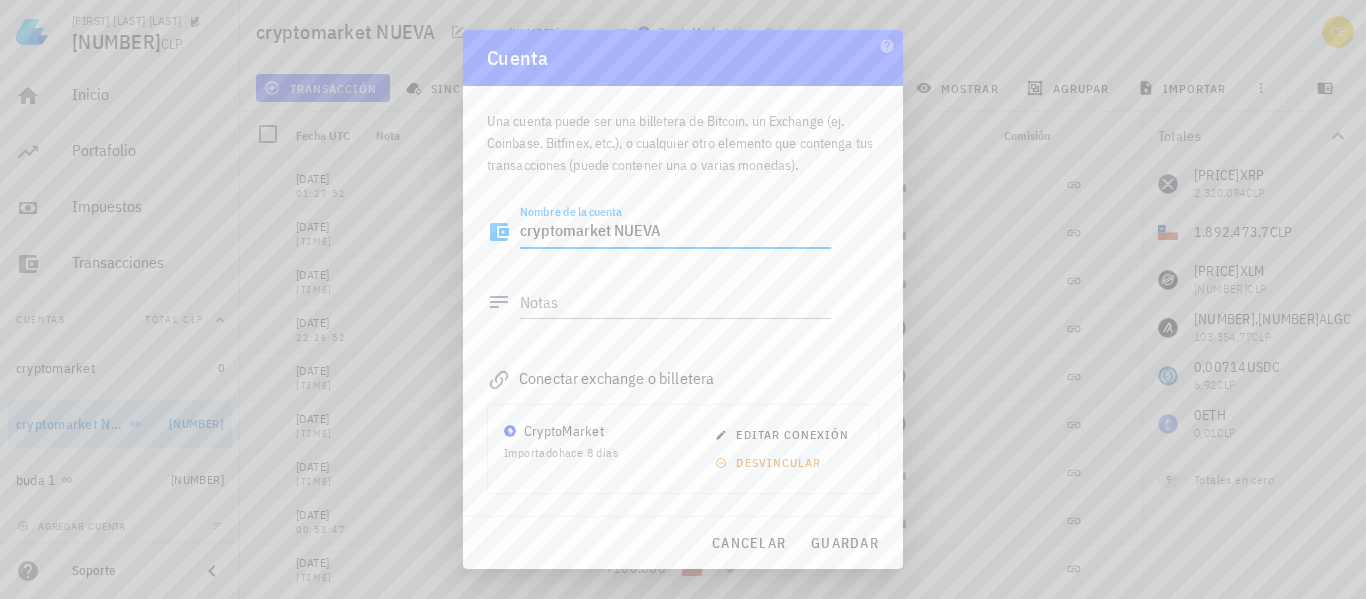 click on "cryptomarket NUEVA" at bounding box center [675, 232] 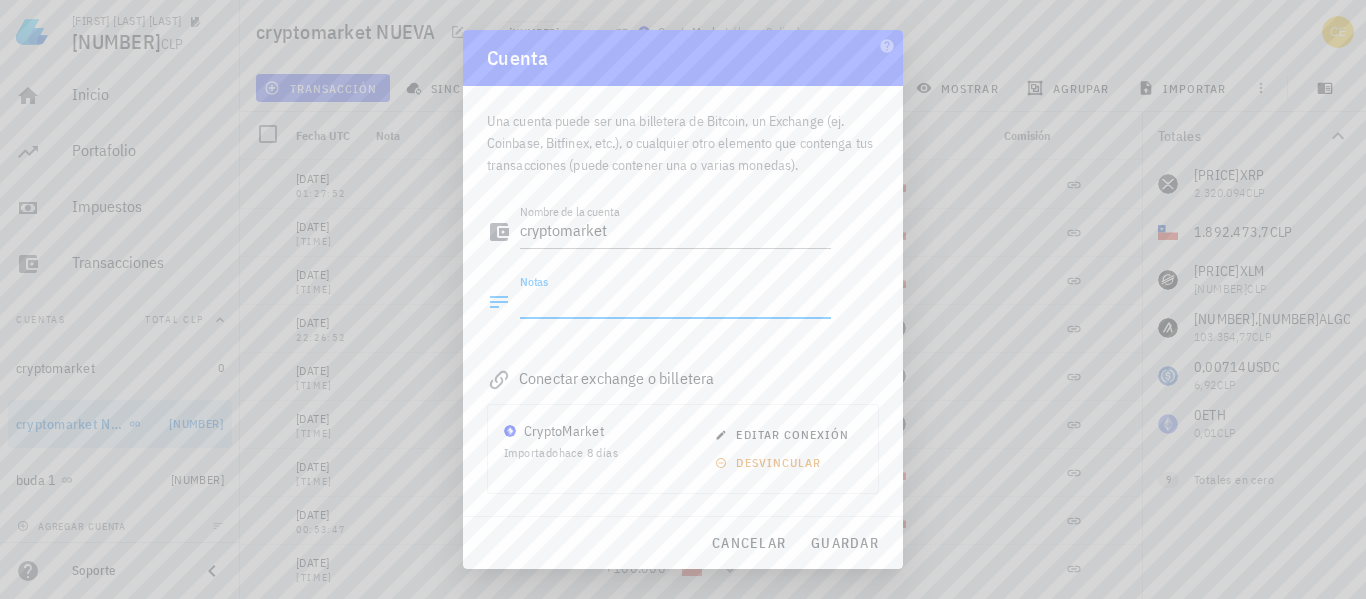 click on "Notas" at bounding box center [675, 302] 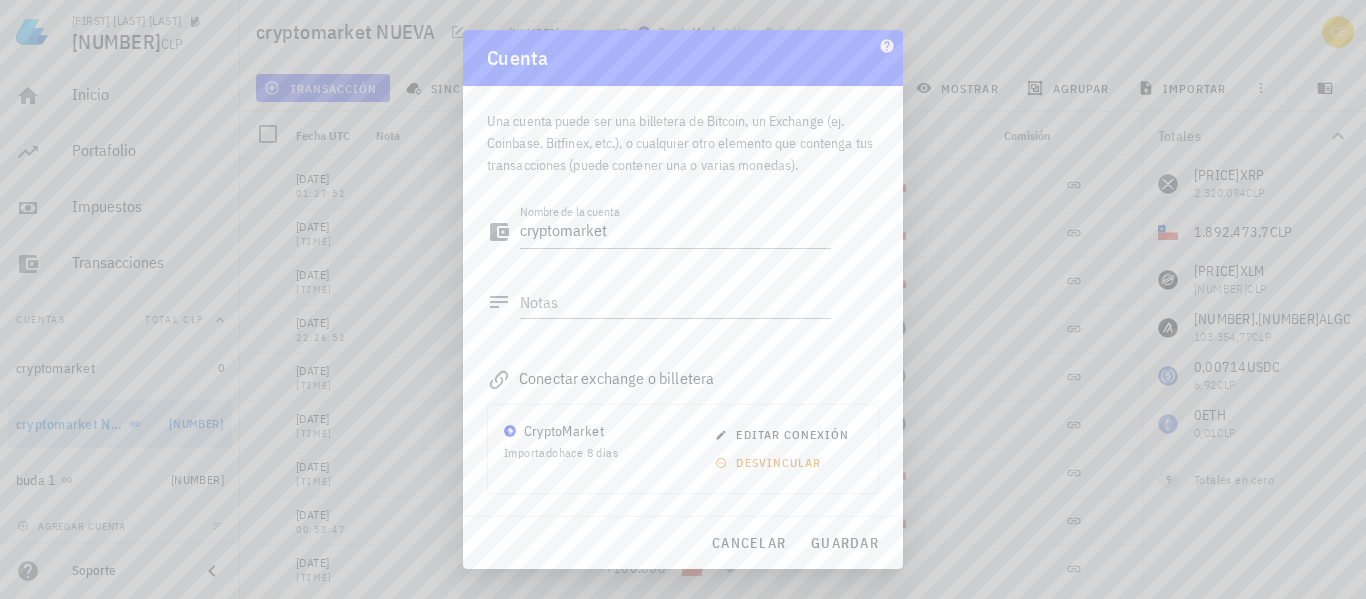 click on "Cuenta
Una cuenta puede ser una billetera de Bitcoin, un Exchange (ej. Coinbase, Bitfinex, etc.), o cualquier otro elemento que contenga tus transacciones (puede contener una o varias monedas).
Nombre de la cuenta cryptomarket   Notas
Conectar exchange o billetera
CryptoMarket   Importado  hace 8 días
editar conexión
desvincular
Acciones
eliminar
archivar
cancelar
guardar" at bounding box center (683, 299) 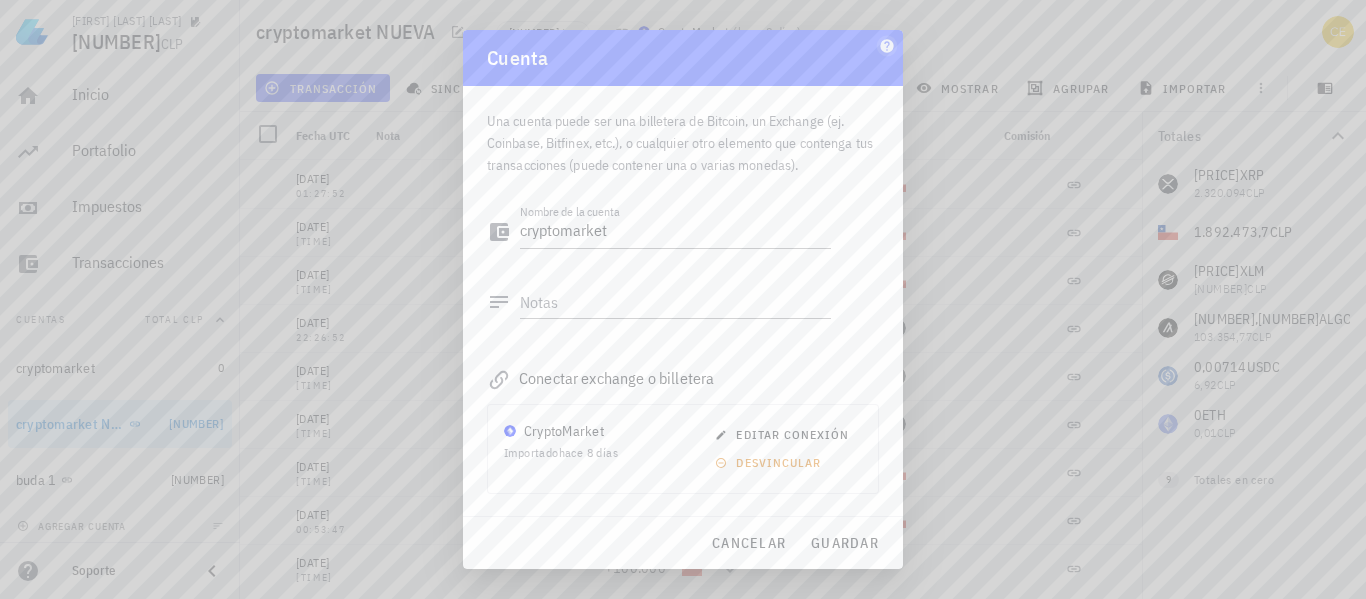 click 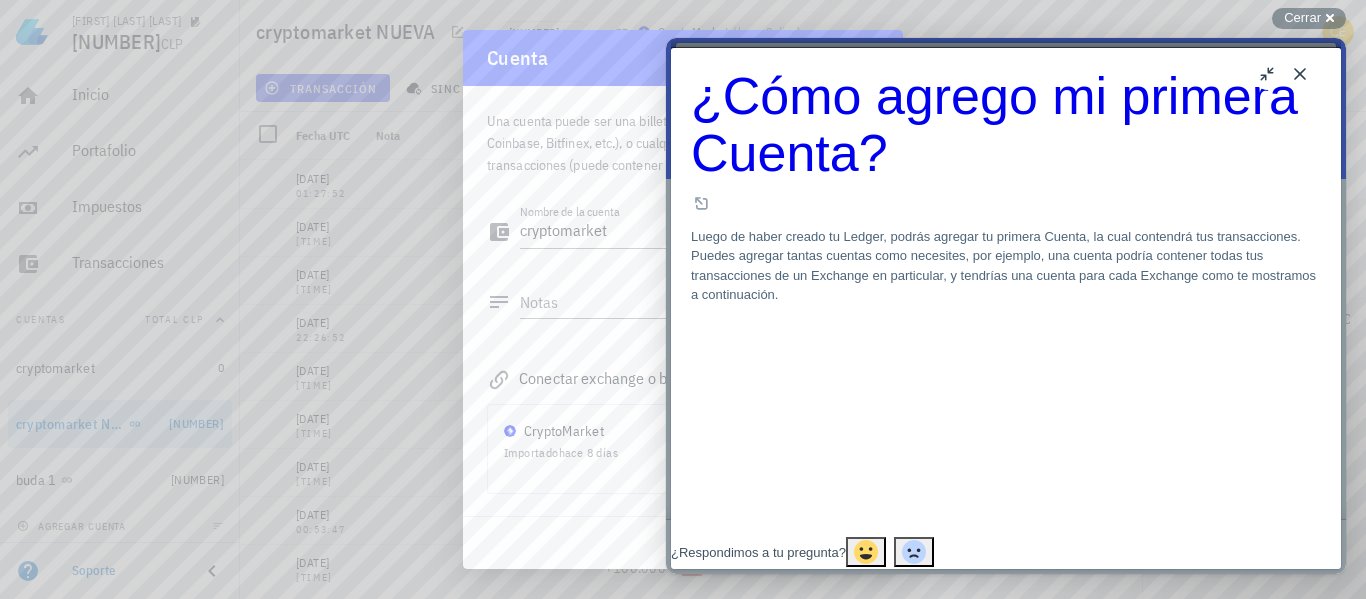 scroll, scrollTop: 154, scrollLeft: 0, axis: vertical 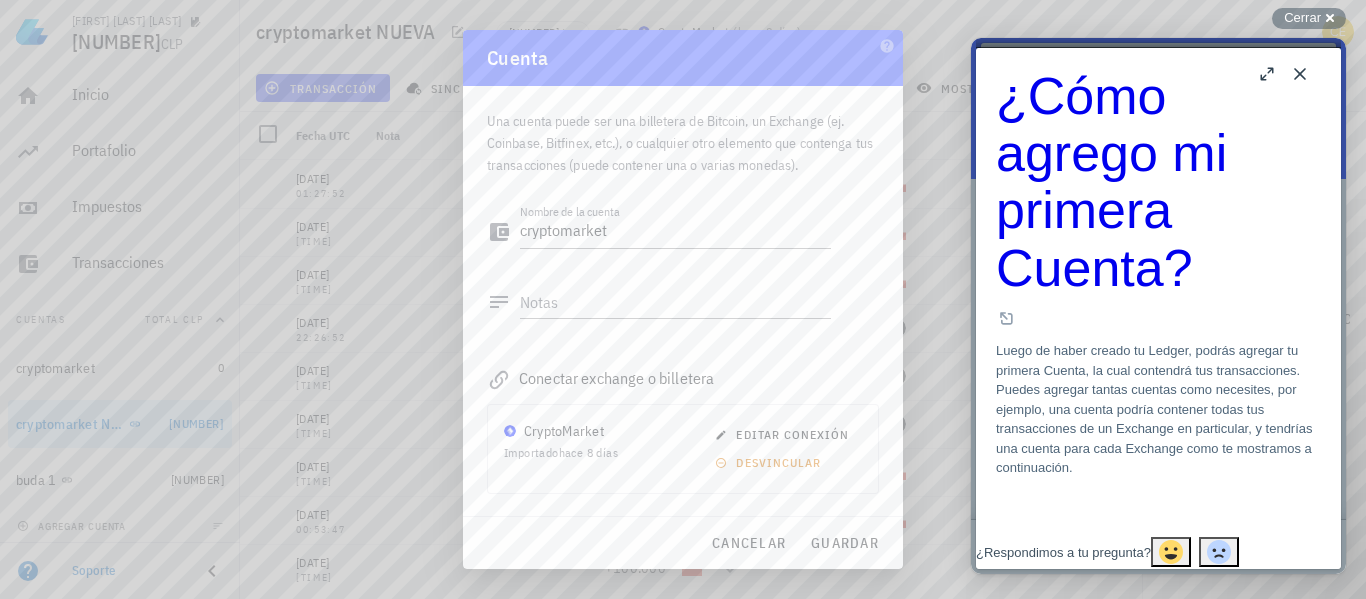click on "b" at bounding box center [1268, 74] 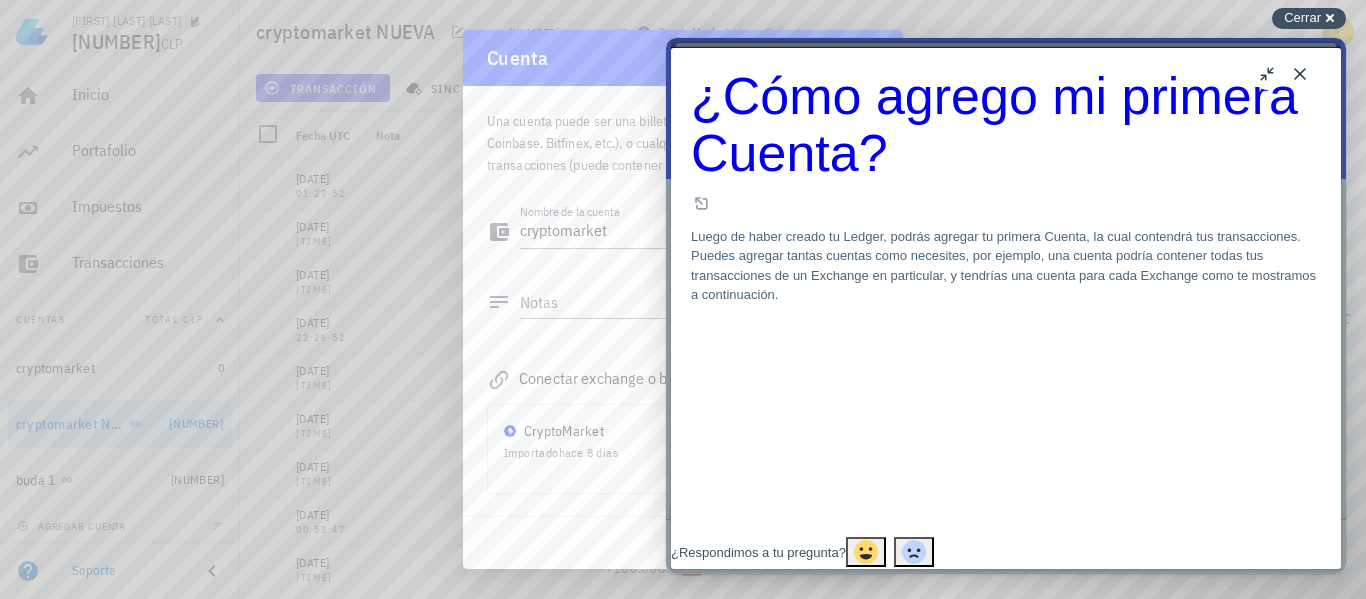 click on "Cerrar cross-small" at bounding box center [1309, 18] 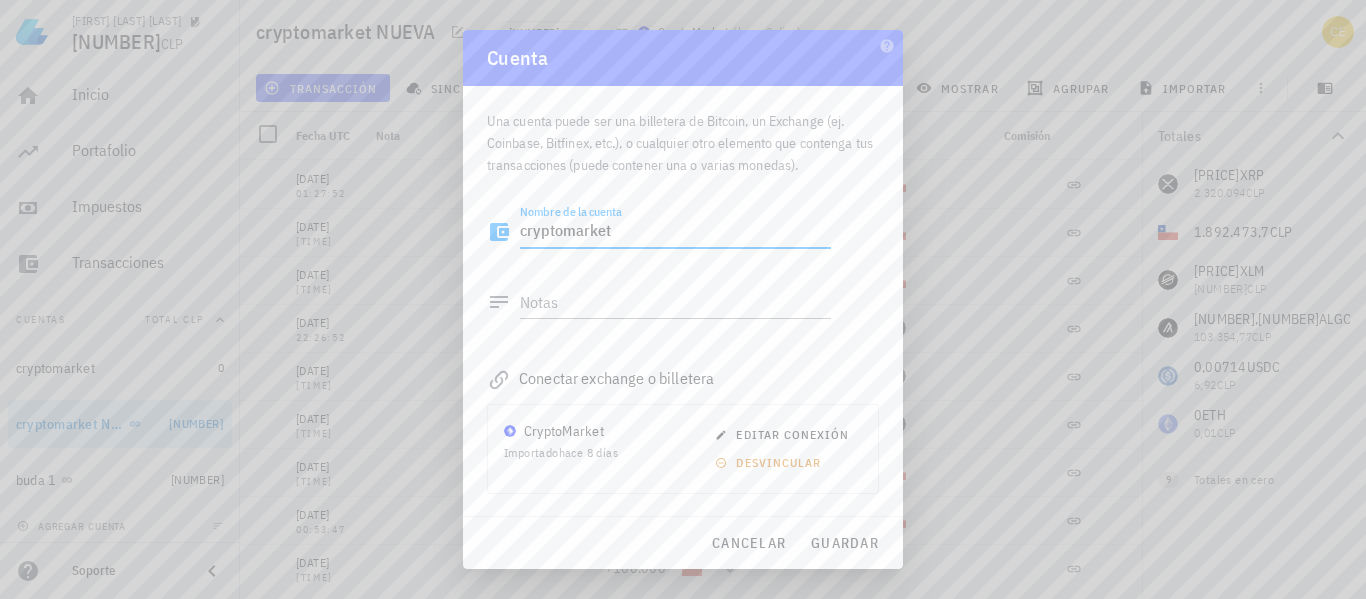 click on "cryptomarket" at bounding box center (675, 232) 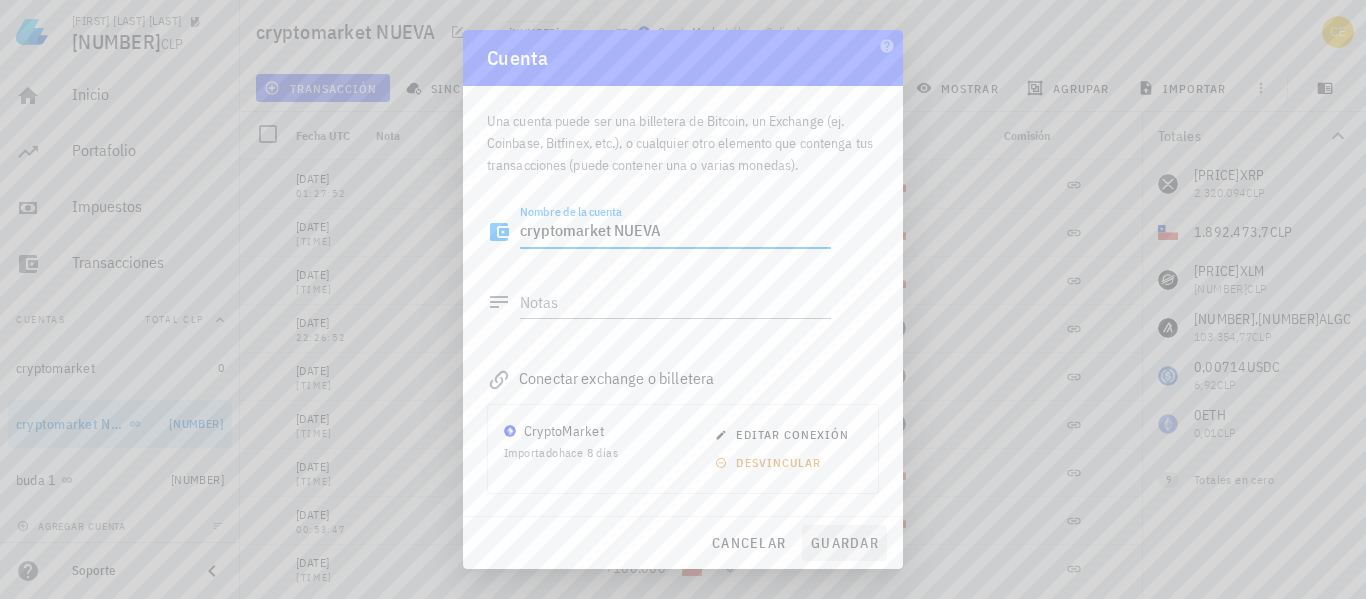 type on "cryptomarket NUEVA" 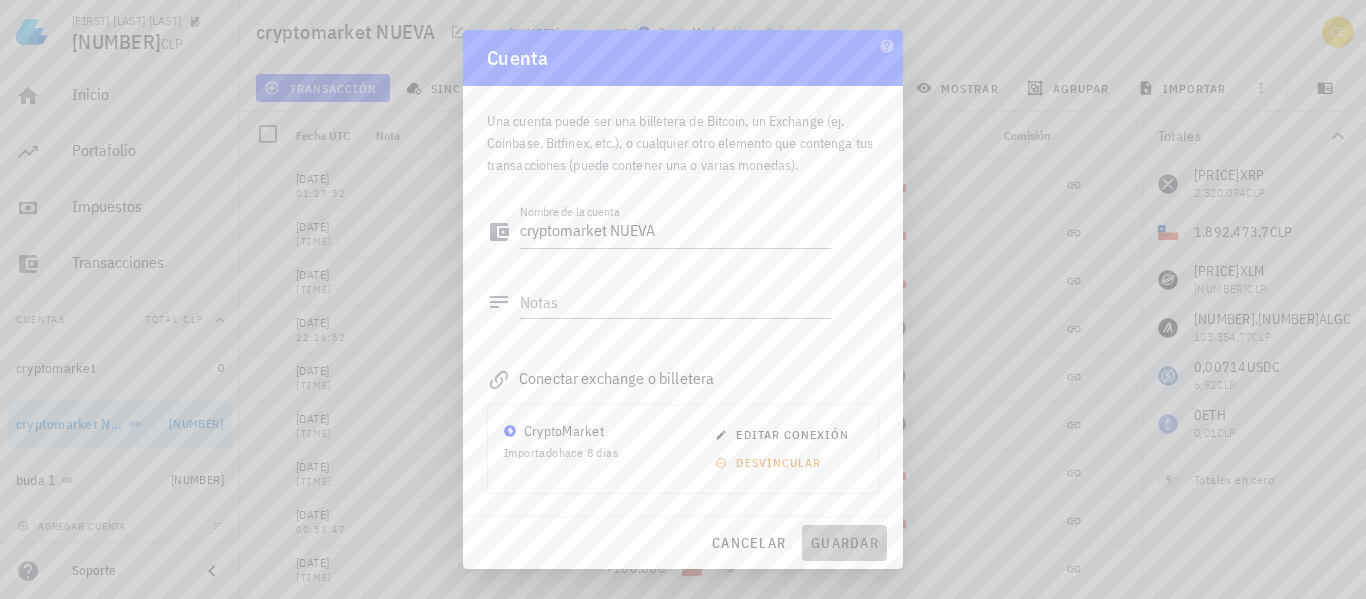 click on "guardar" at bounding box center (844, 543) 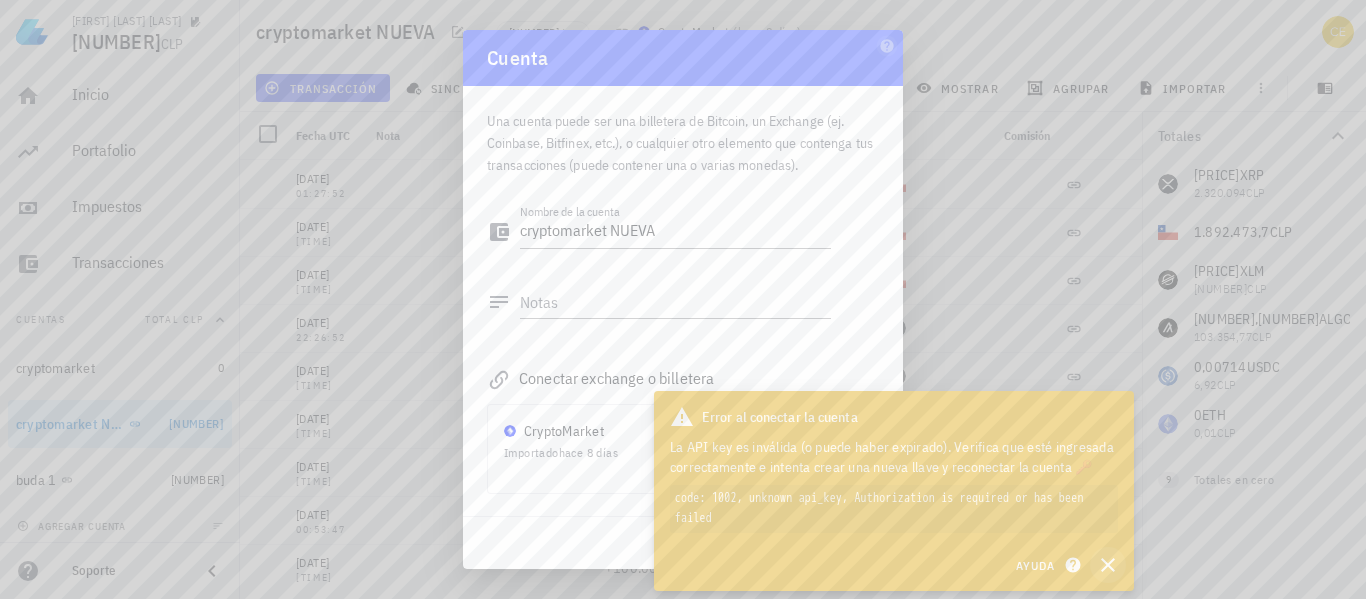 click 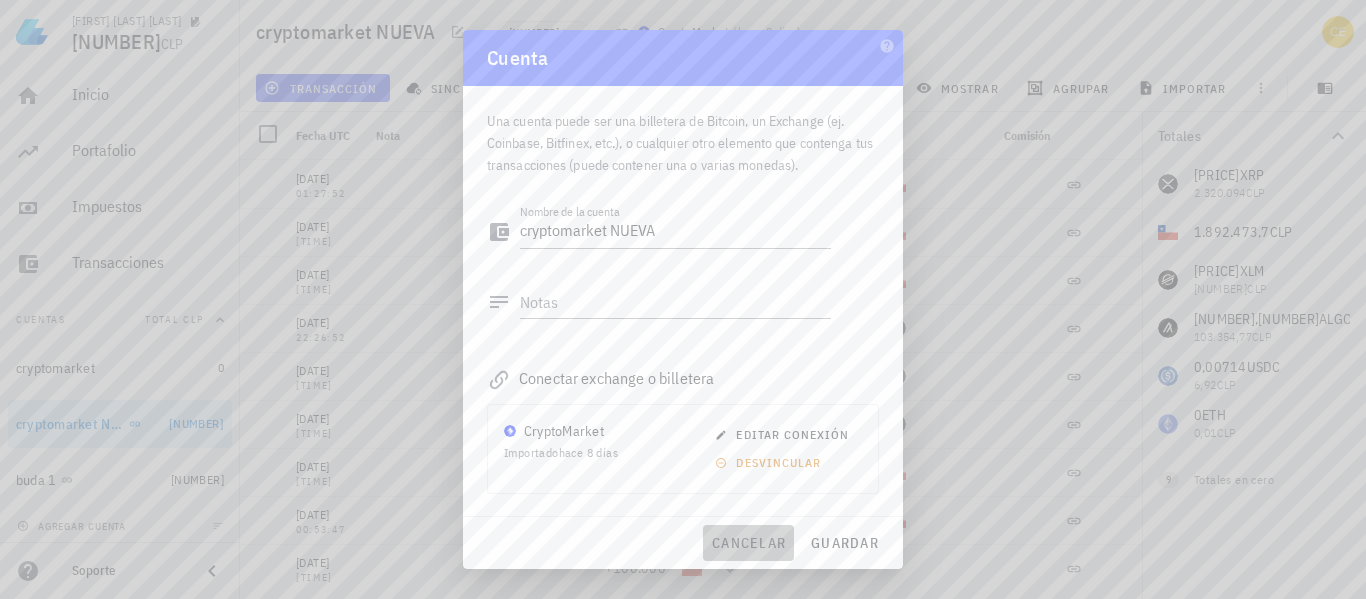 click on "cancelar" at bounding box center [748, 543] 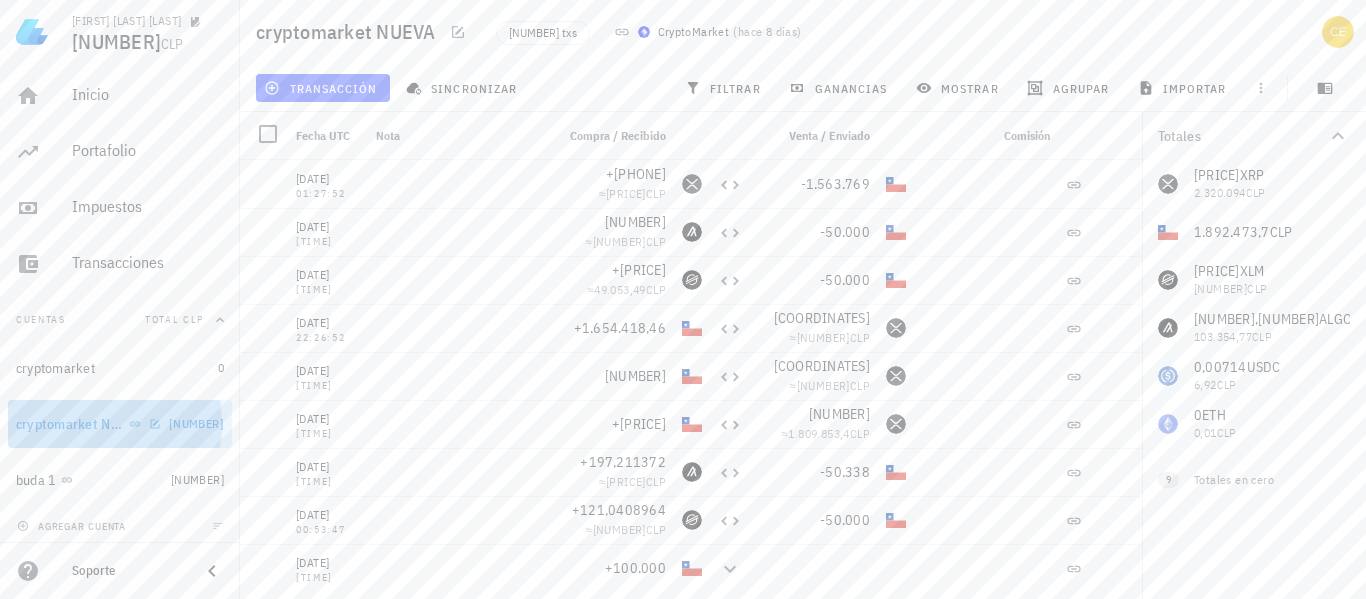 click on "cryptomarket NUEVA       4.423.544" at bounding box center [120, 424] 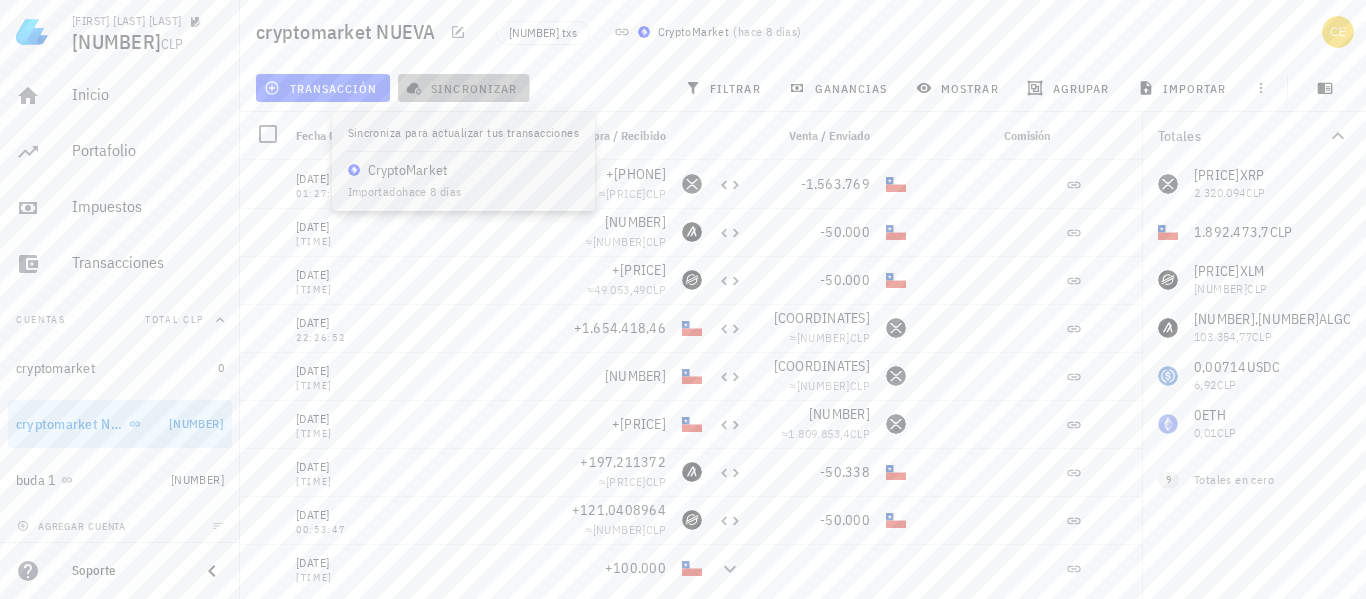 click on "sincronizar" at bounding box center [463, 88] 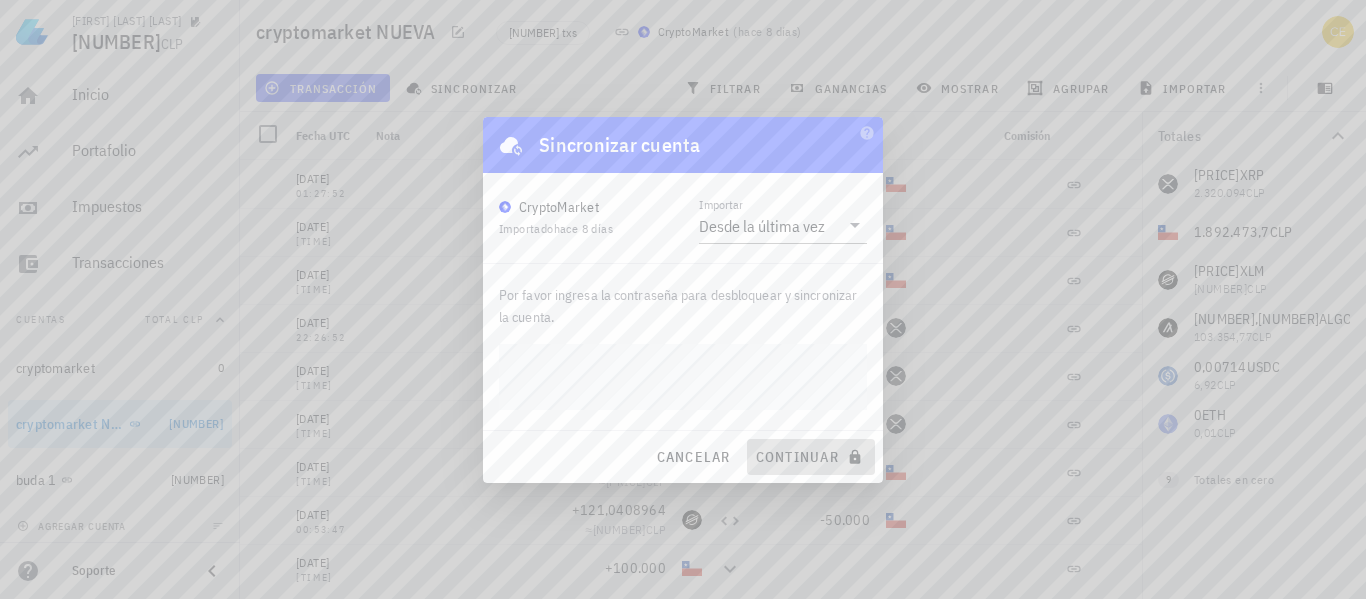 click on "continuar" at bounding box center [811, 457] 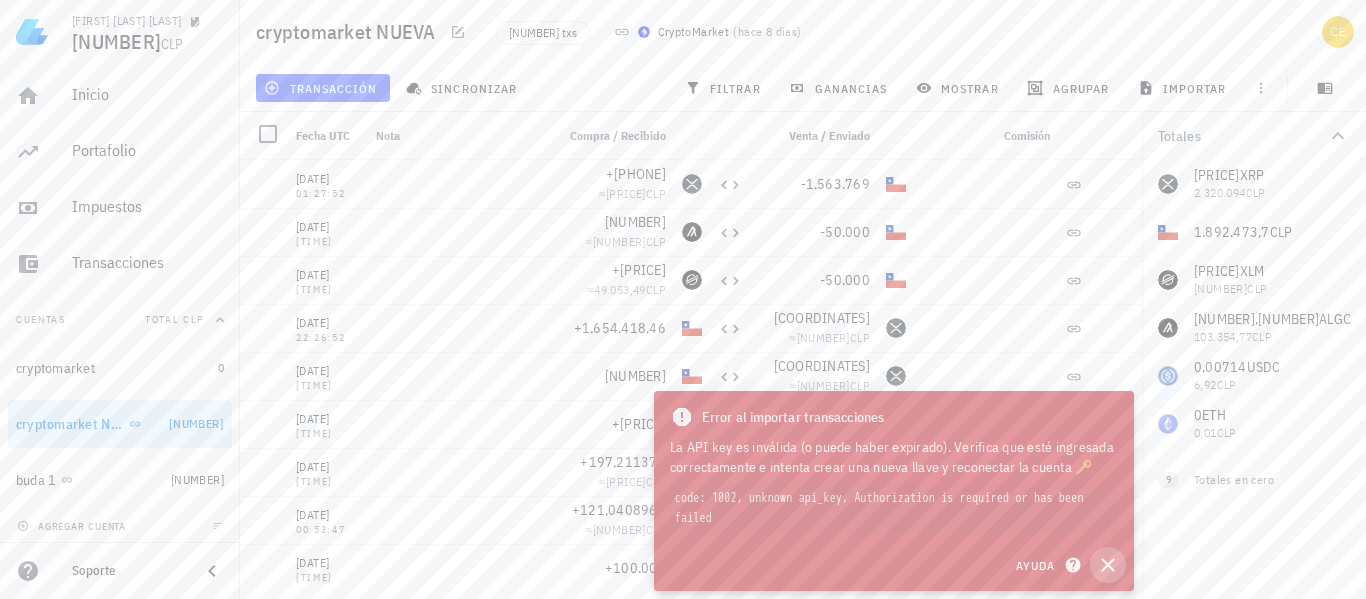 click 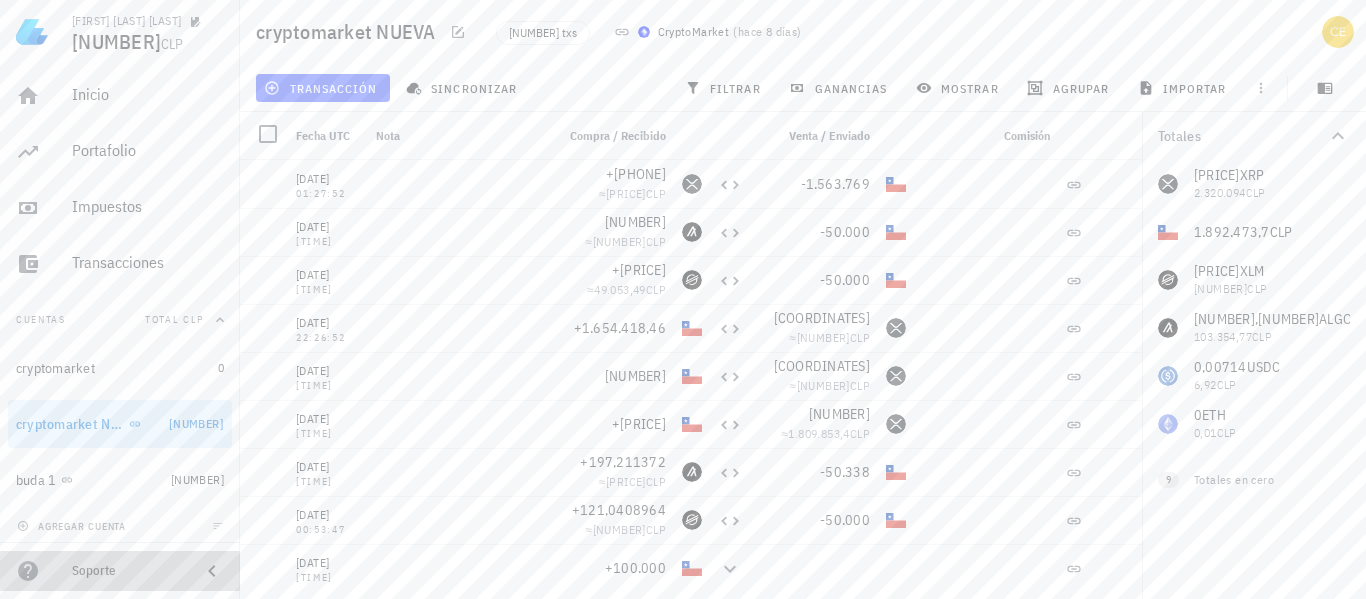 click on "Soporte" at bounding box center (128, 571) 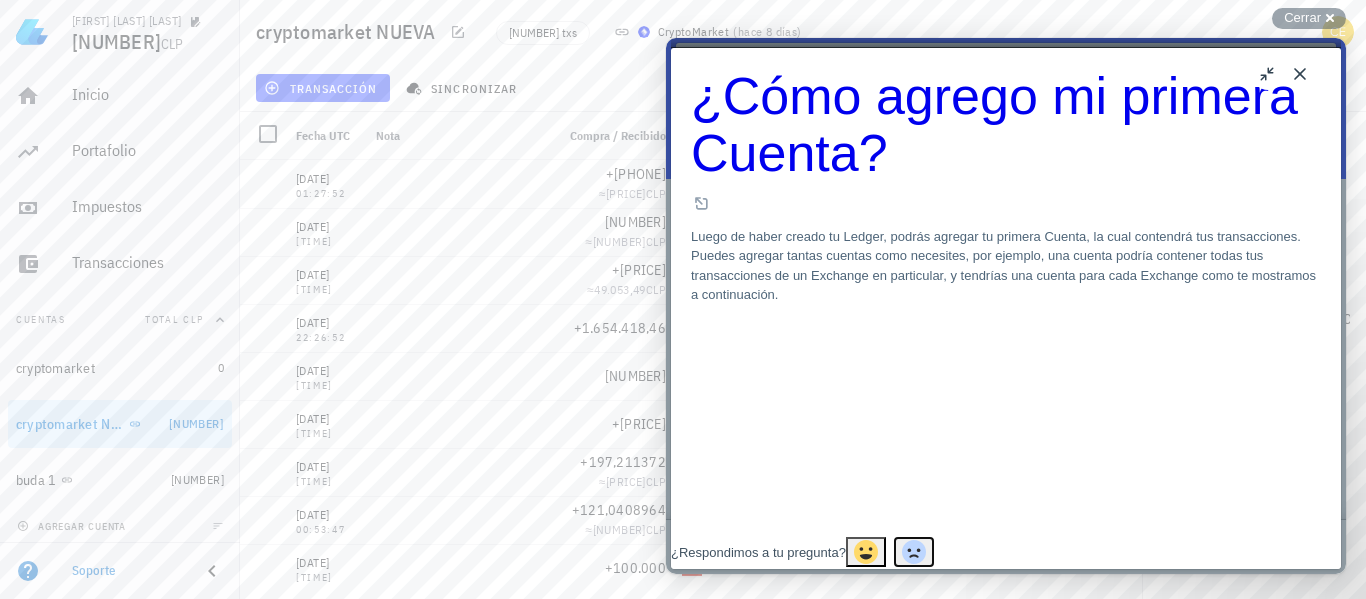 click at bounding box center (914, 552) 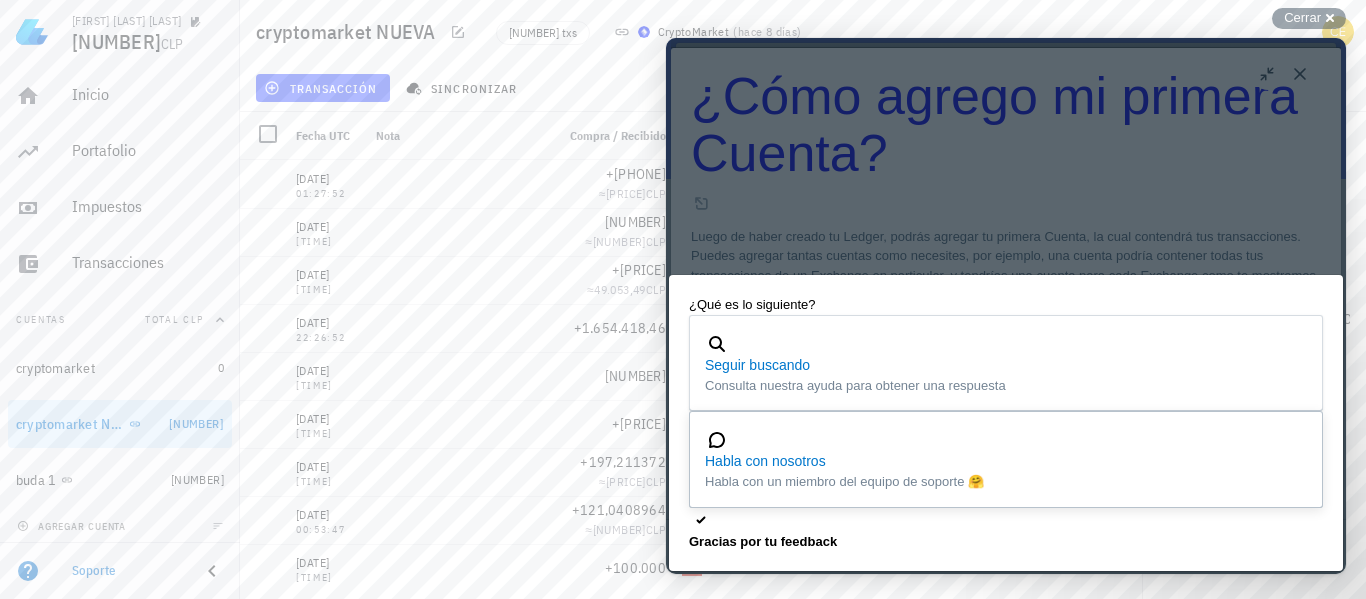 click on "Habla con nosotros" at bounding box center (1006, 461) 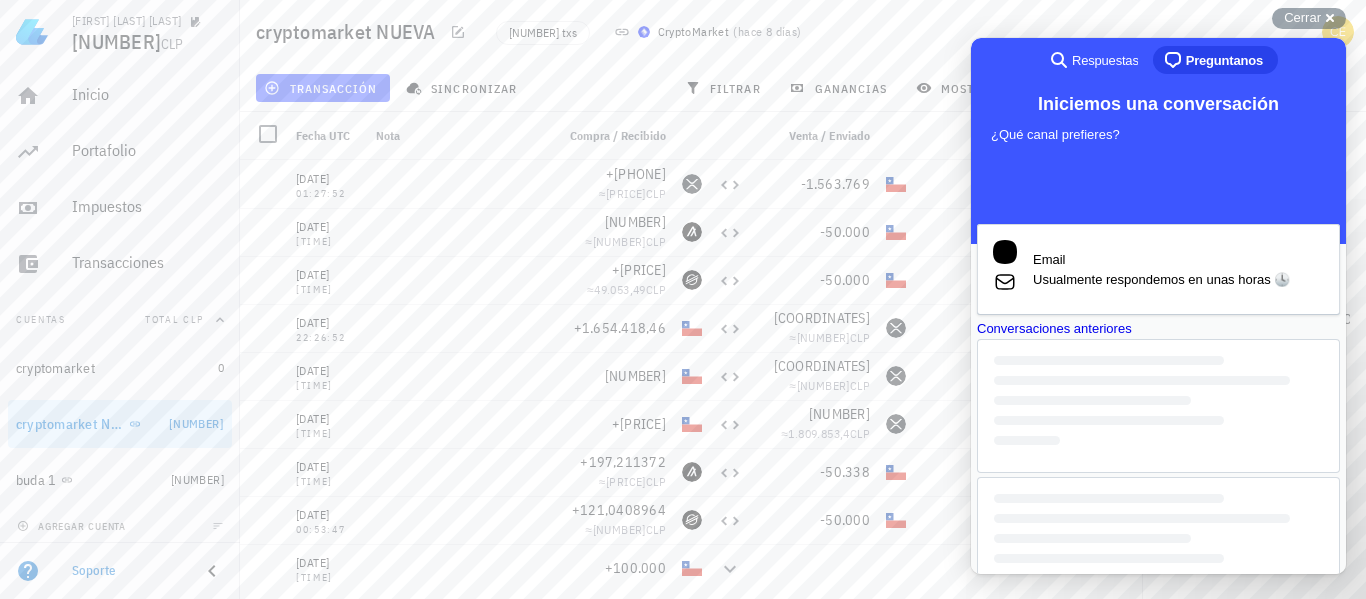 click on "Conversaciones anteriores" at bounding box center [1158, 465] 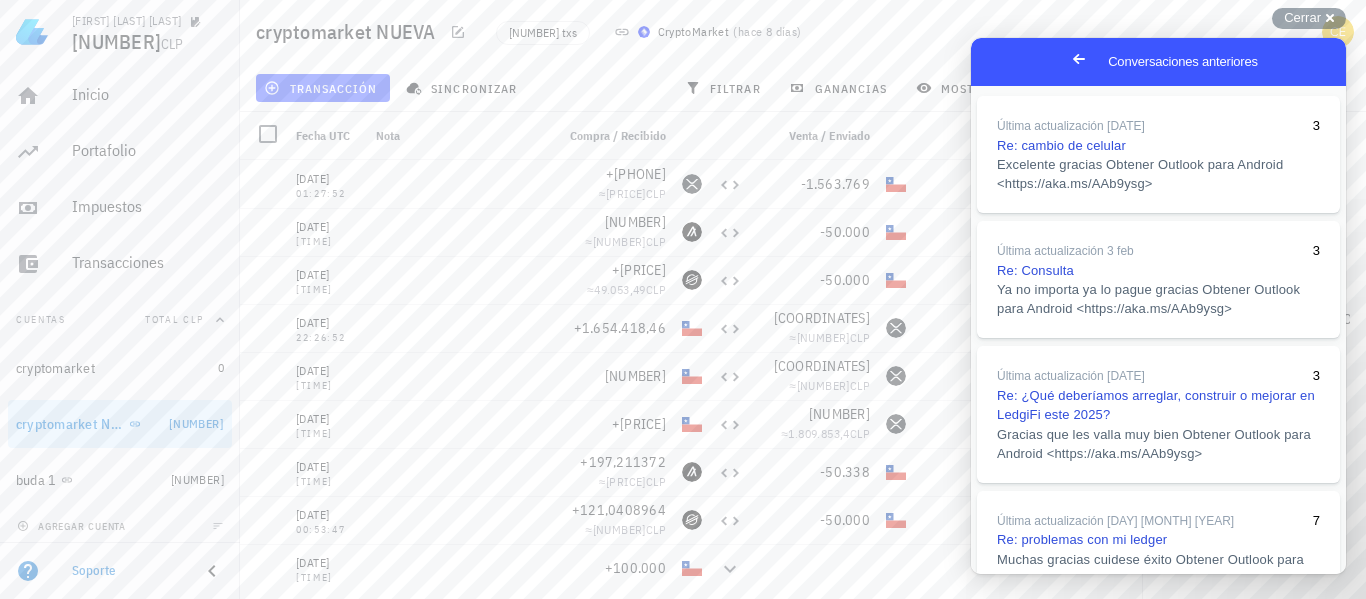 click on "Go back" at bounding box center [1079, 59] 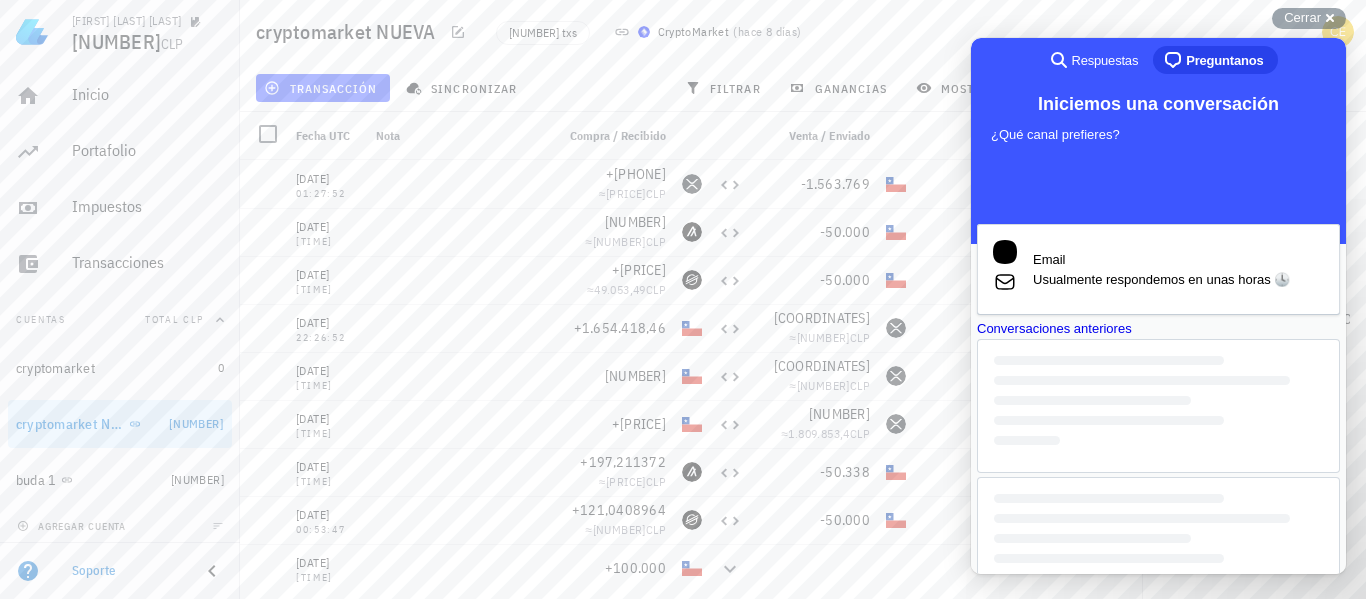 click on "Email Usualmente respondemos en unas horas 🕓 Conversaciones anteriores" at bounding box center [1158, 417] 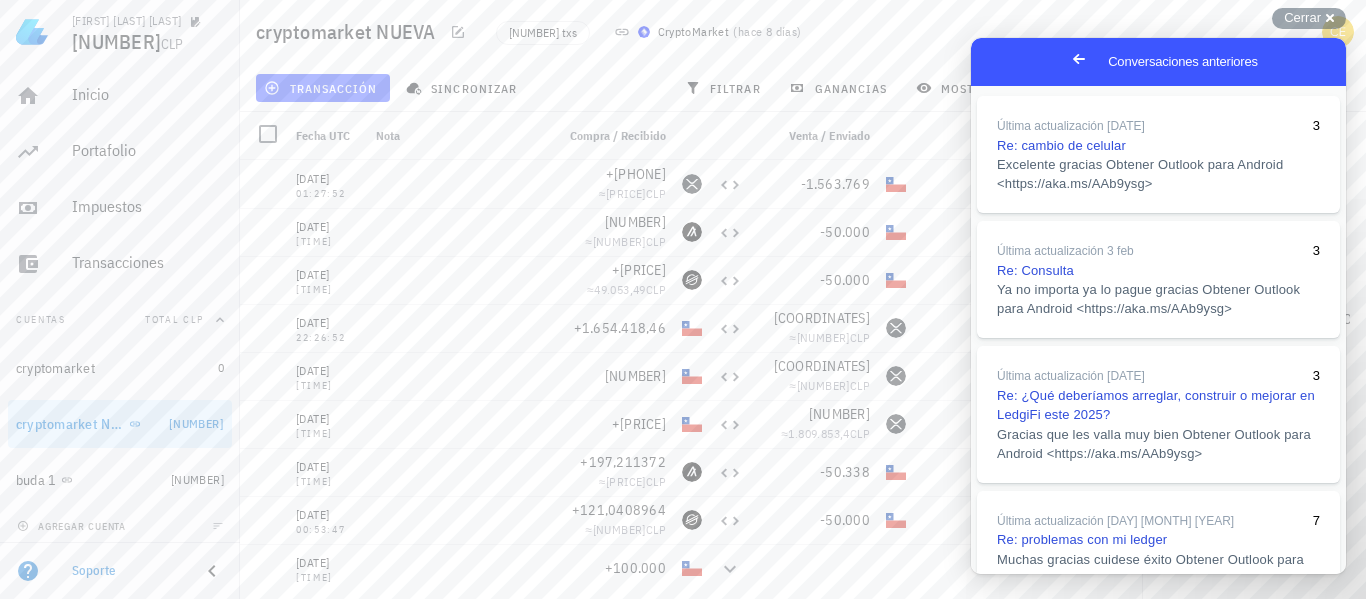 click on "Go back" at bounding box center [1079, 59] 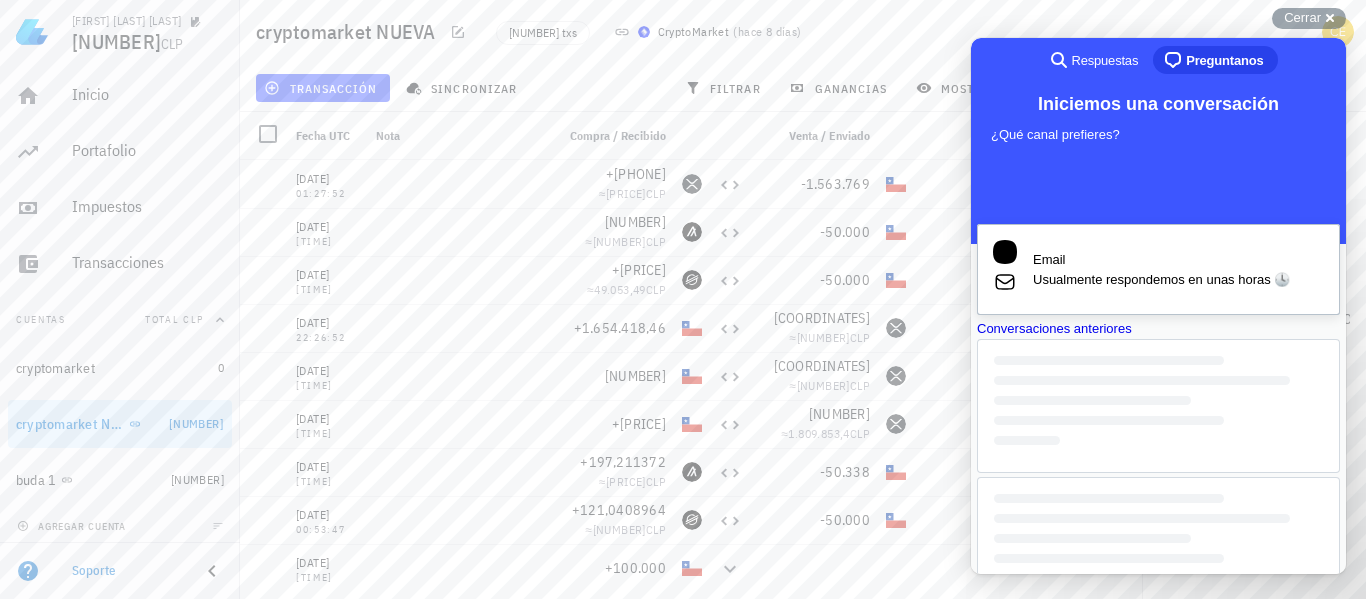 click on "Usualmente respondemos en unas horas 🕓" at bounding box center [1178, 280] 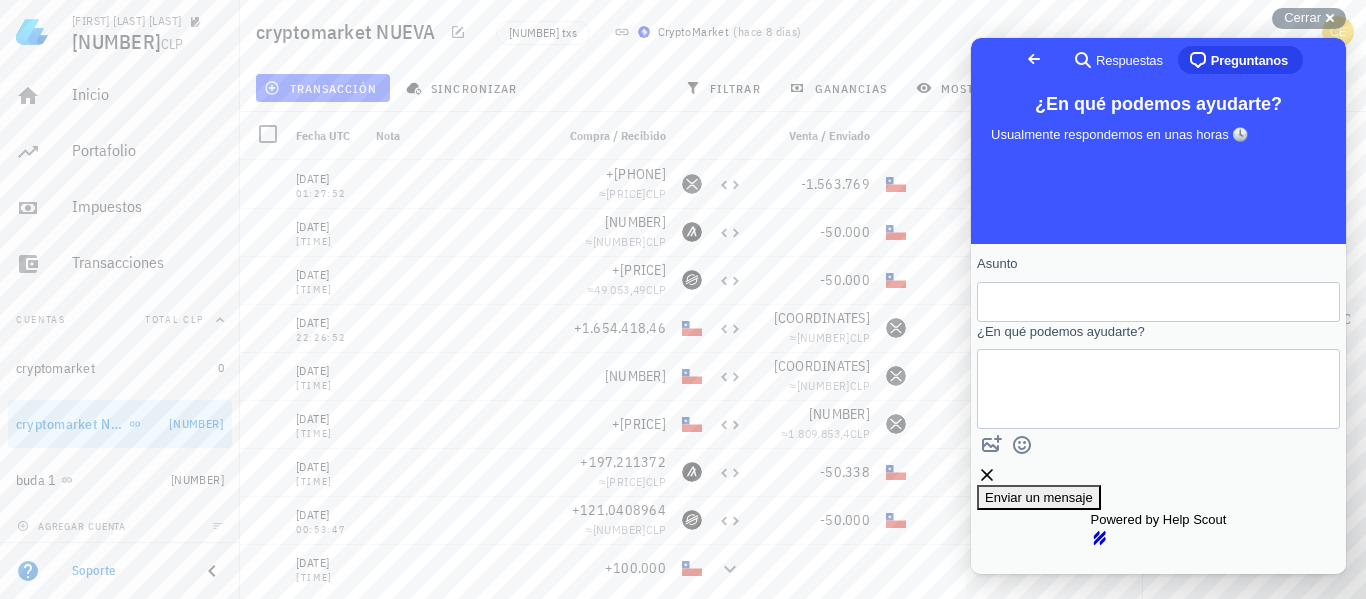 click on "Asunto" at bounding box center (1158, 302) 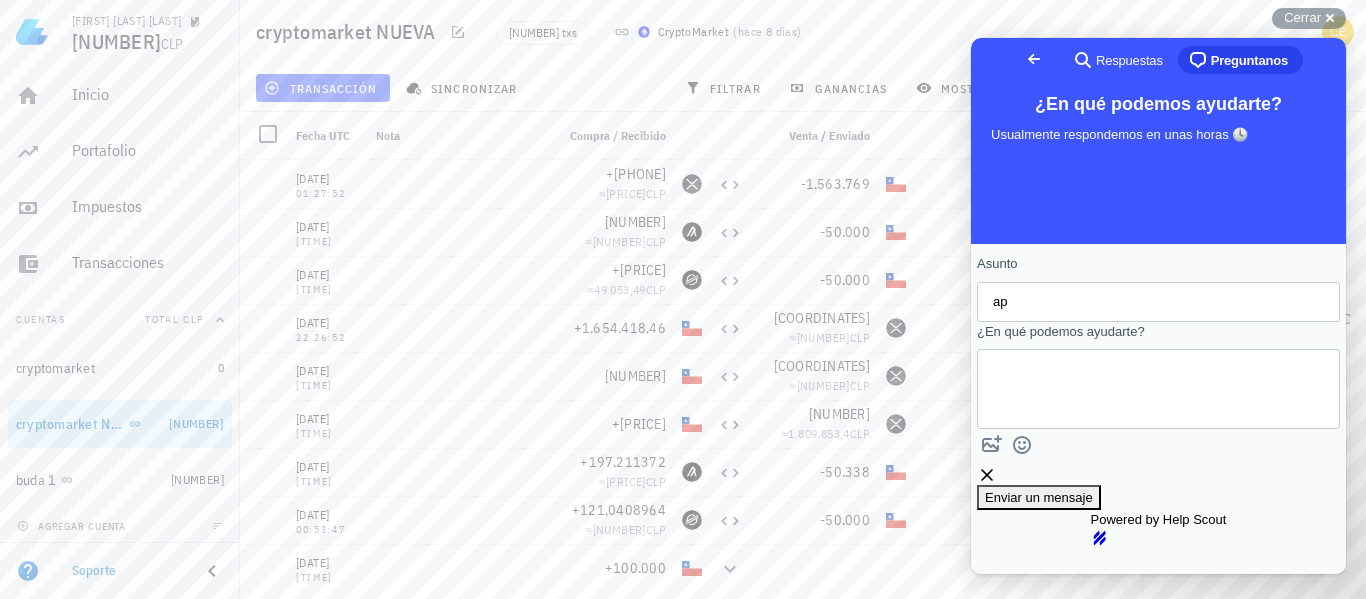 type on "a" 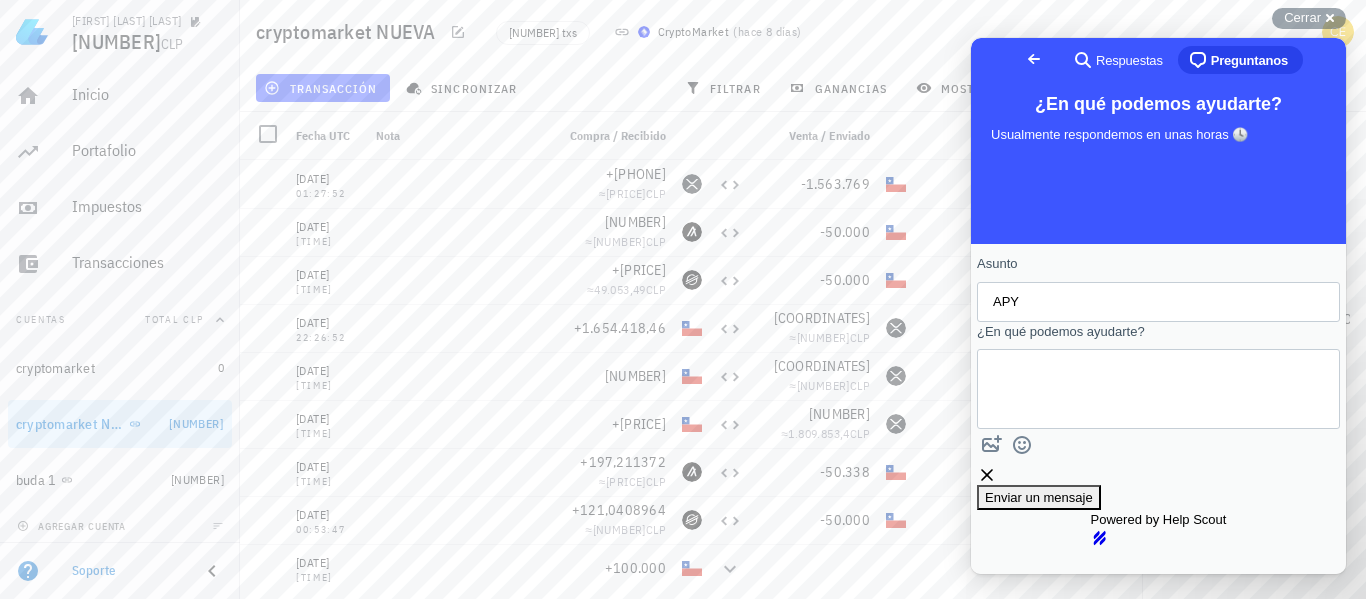 type on "APY" 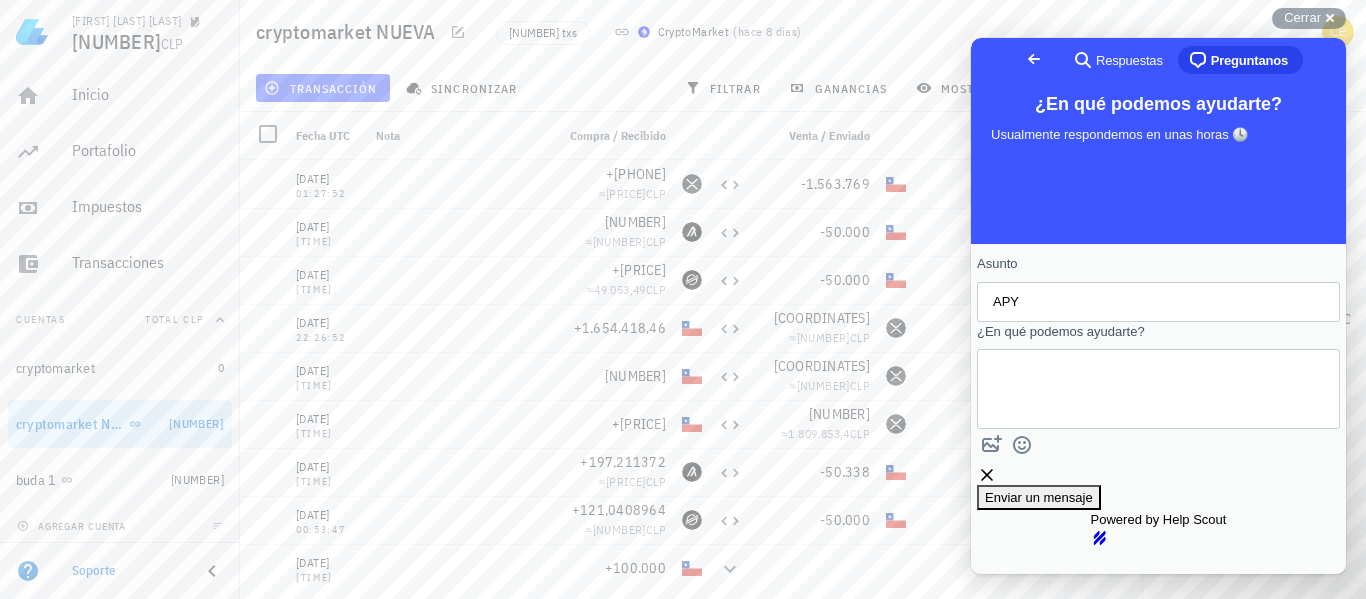 click on "¿En qué podemos ayudarte?" at bounding box center [1083, 389] 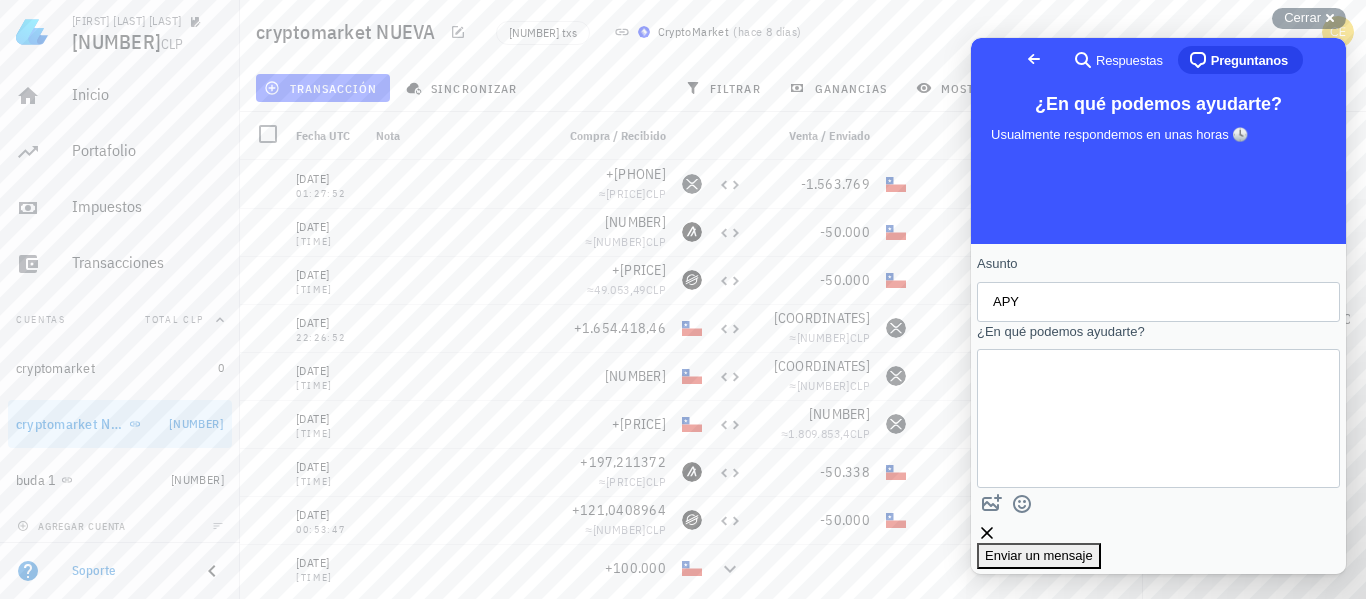 scroll, scrollTop: 13, scrollLeft: 0, axis: vertical 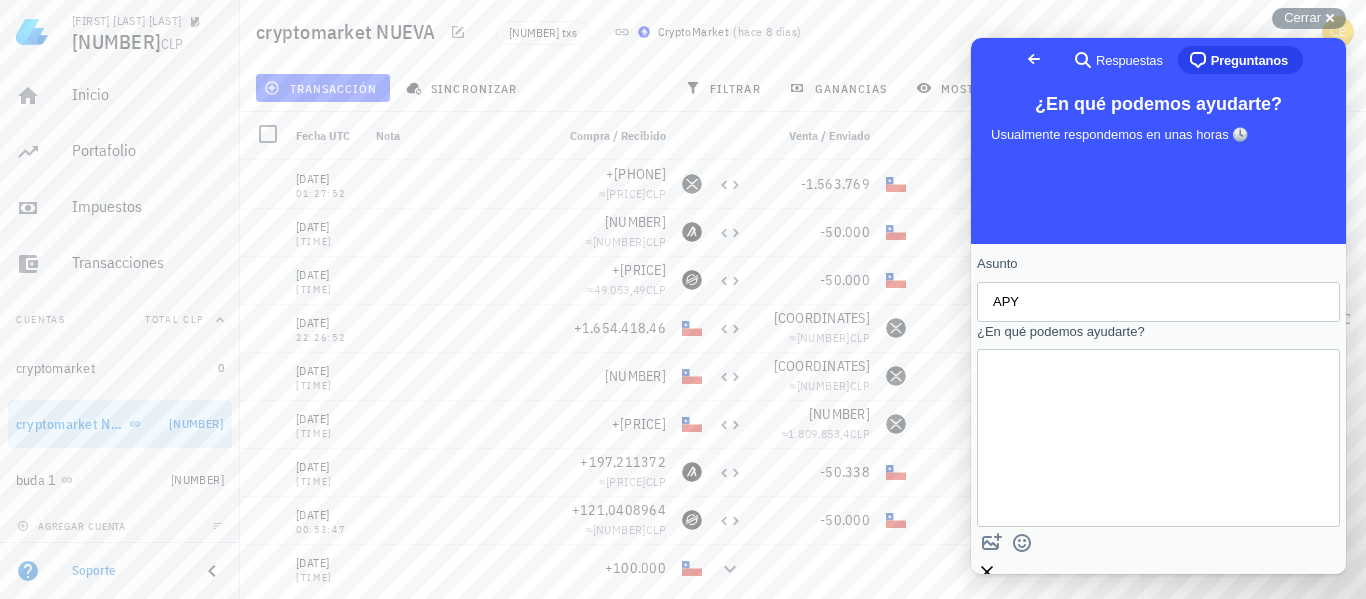 type on "buenas noches nececito ayuda de soporte sabe hago todo el procedimiento desde criptomarket para odtener mi APY y lo logto pero cuando hago el proceso donde uds me lo rechaza si me pudieran ayudar gracias" 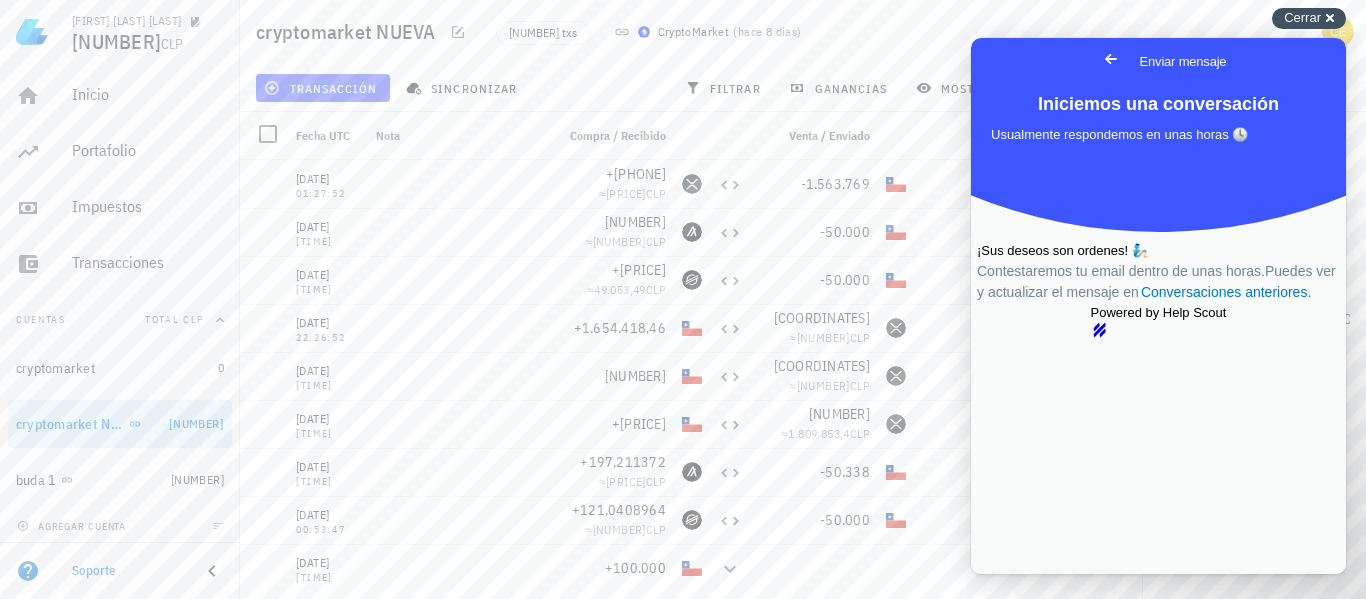 click on "Cerrar cross-small" at bounding box center (1309, 18) 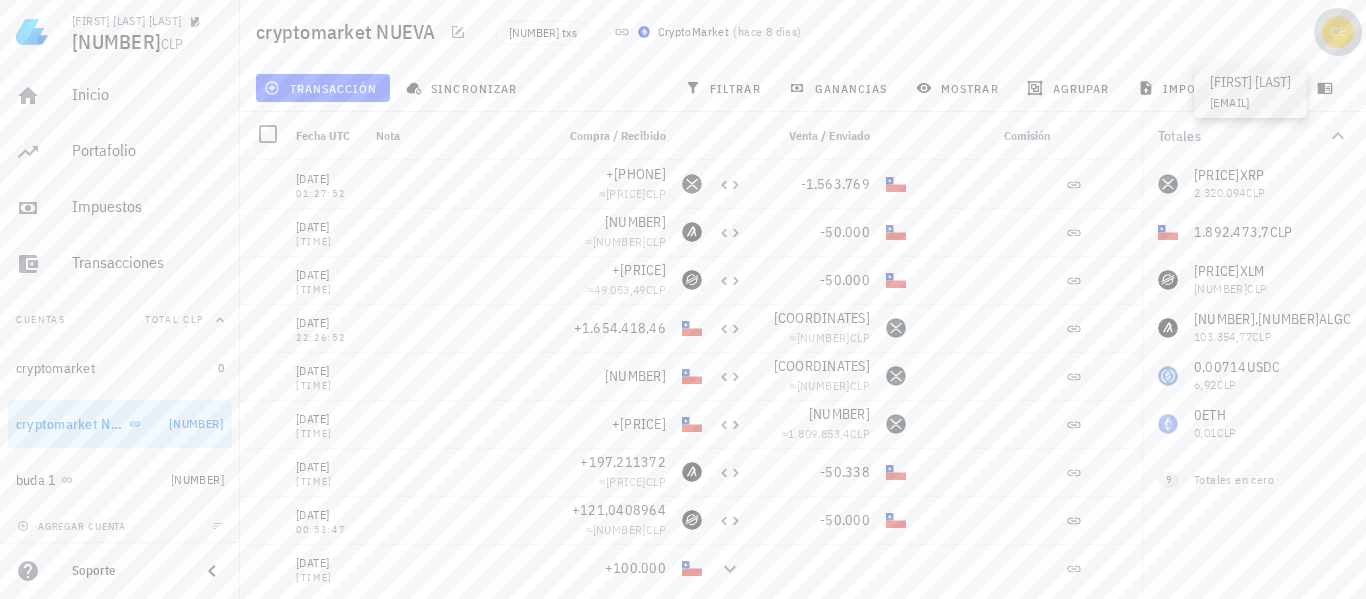 click at bounding box center (1338, 32) 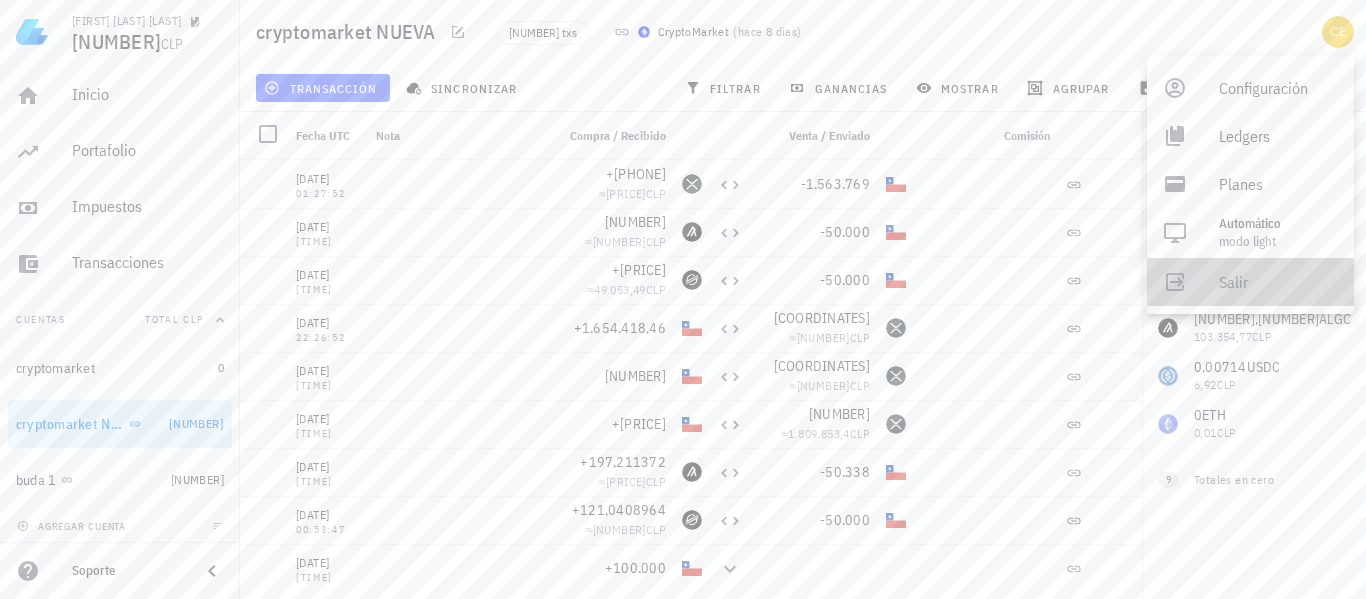click on "Salir" at bounding box center [1250, 282] 